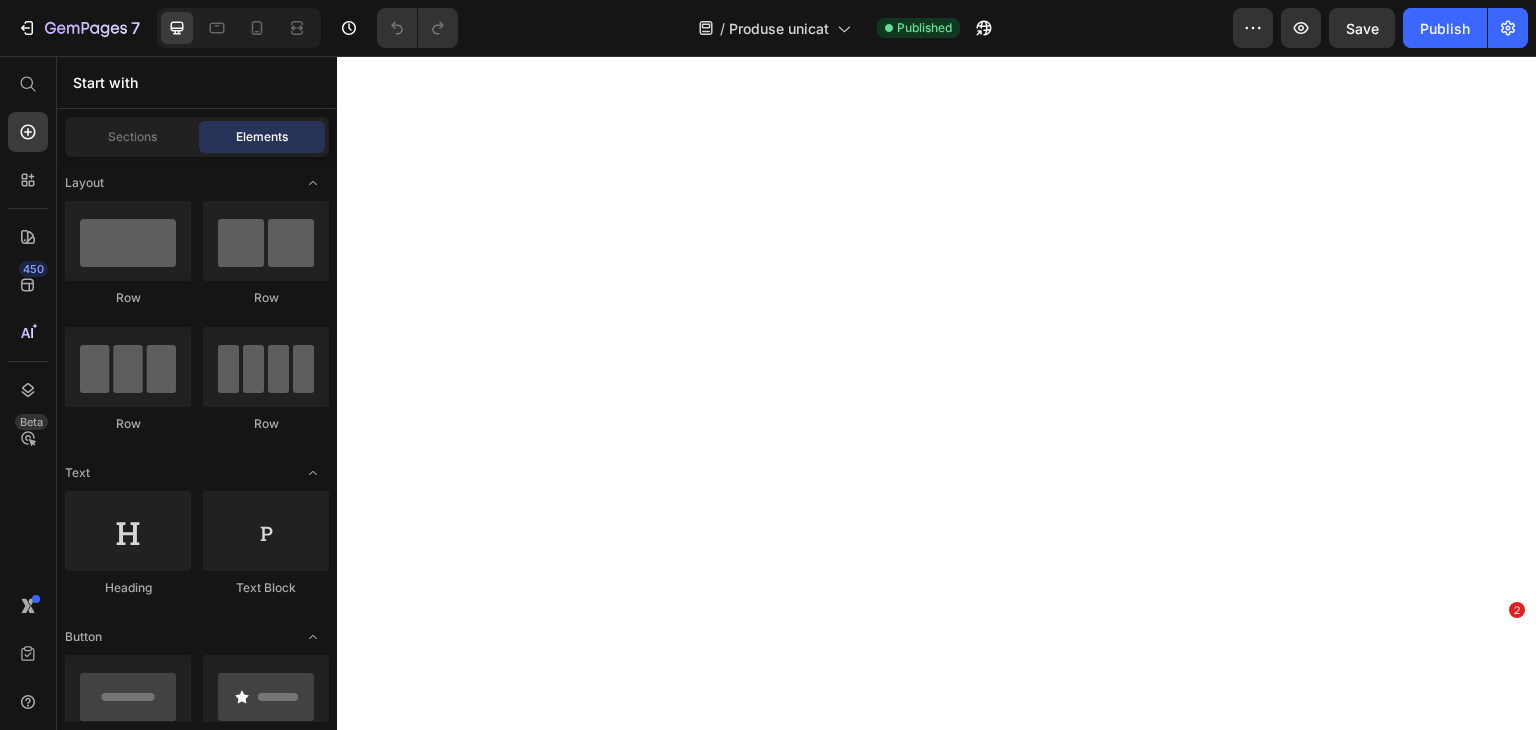 scroll, scrollTop: 0, scrollLeft: 0, axis: both 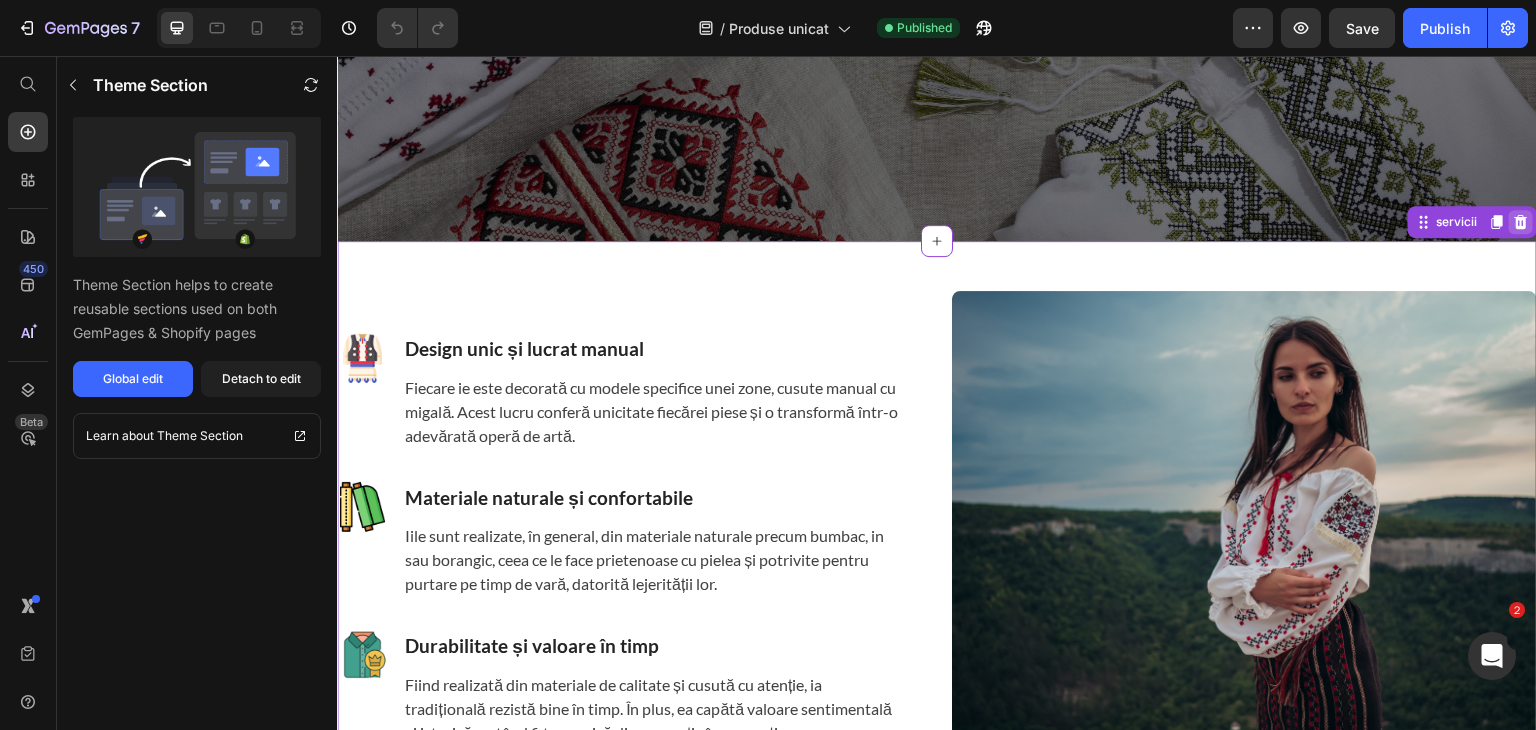 click at bounding box center (1521, 222) 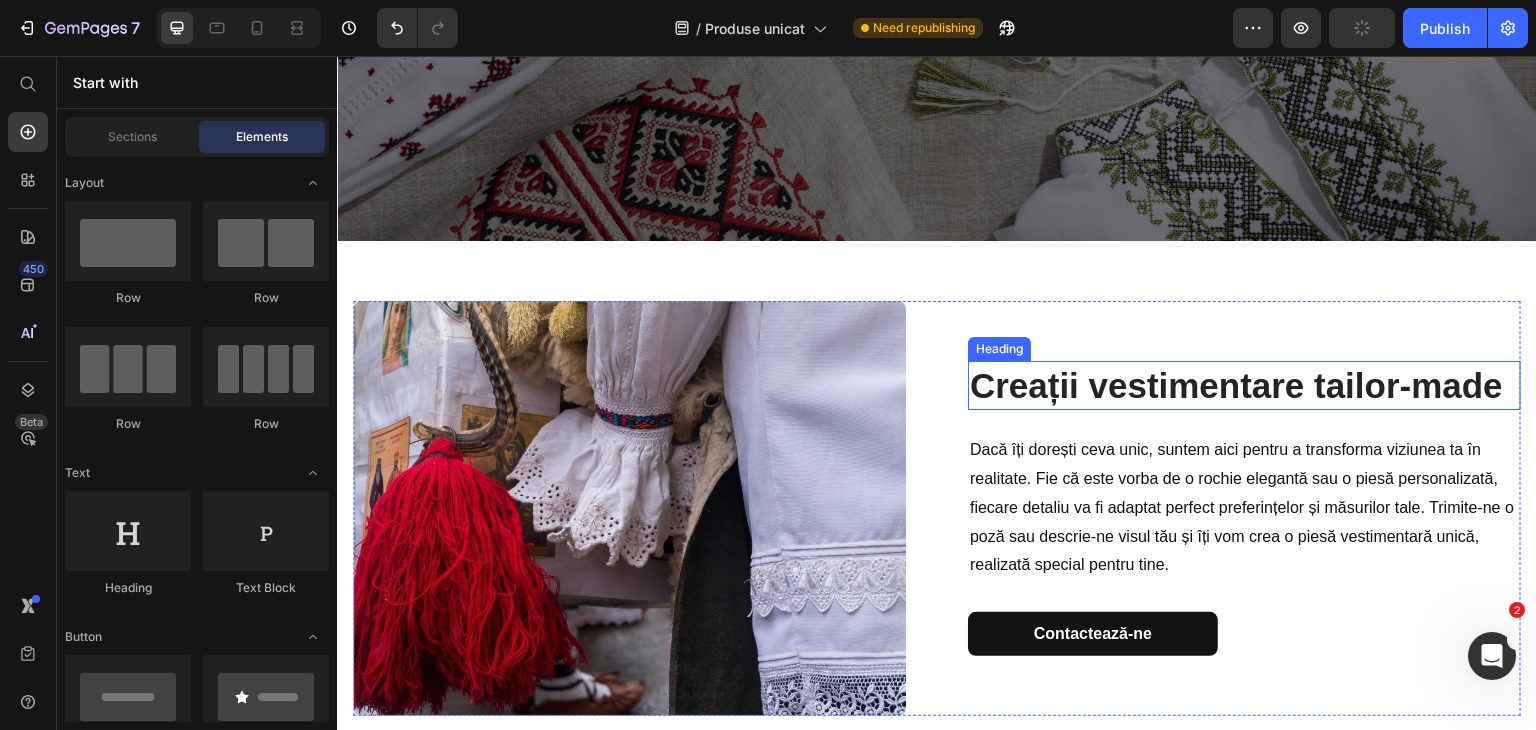 click on "Creații vestimentare tailor-made" at bounding box center (1244, 386) 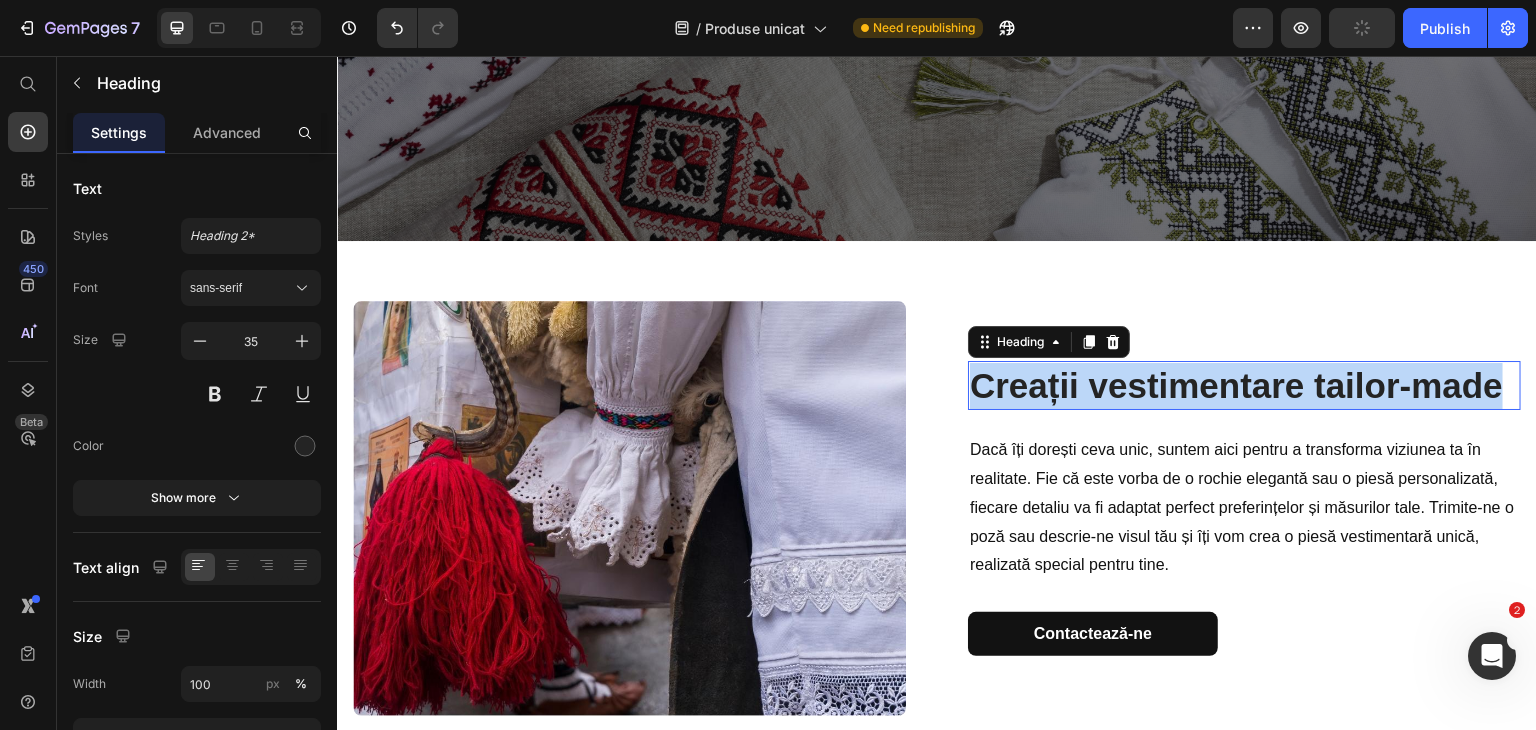 click on "Creații vestimentare tailor-made" at bounding box center [1244, 386] 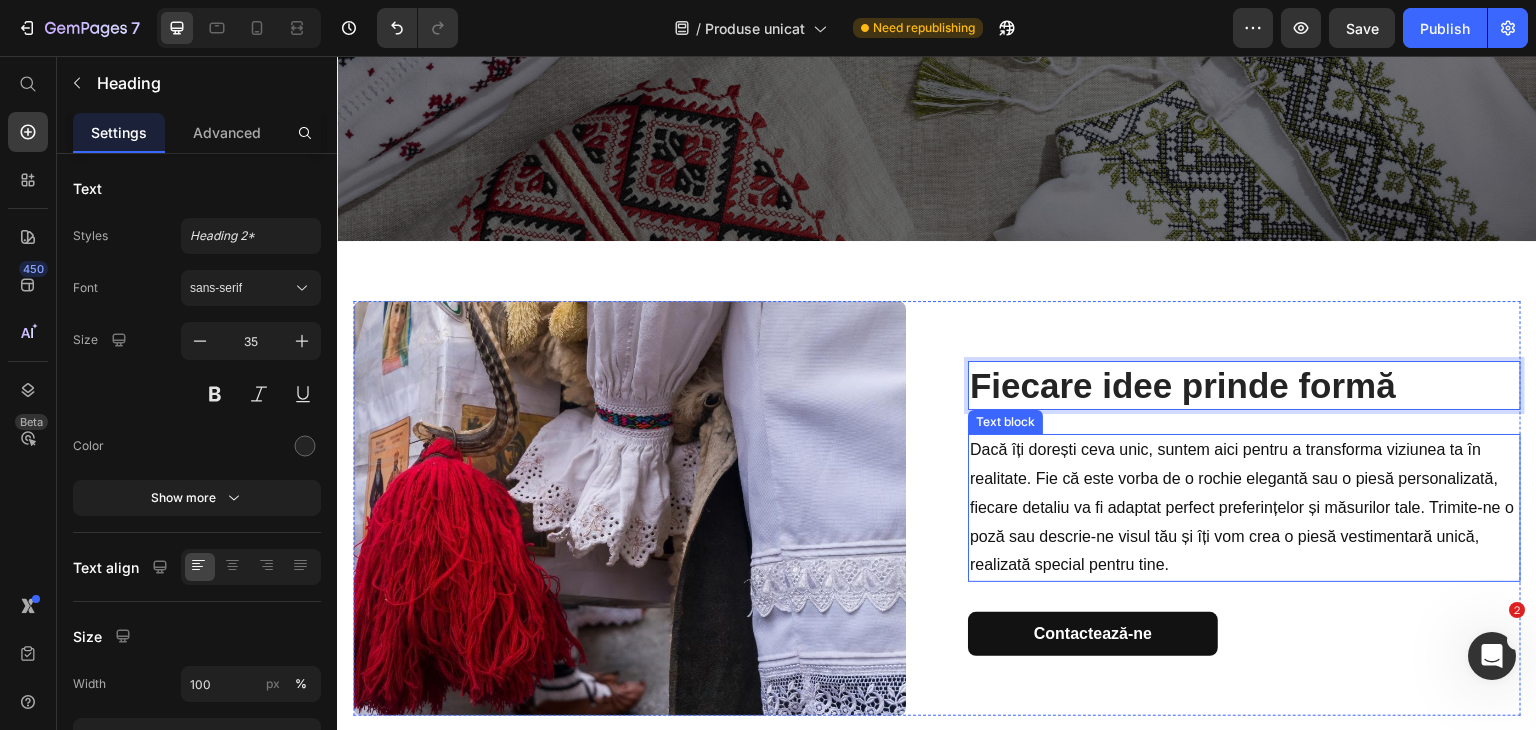 click on "Dacă îți dorești ceva unic, suntem aici pentru a transforma viziunea ta în realitate. Fie că este vorba de o rochie elegantă sau o piesă personalizată, fiecare detaliu va fi adaptat perfect preferințelor și măsurilor tale. Trimite-ne o poză sau descrie-ne visul tău și îți vom crea o piesă vestimentară unică, realizată special pentru tine." at bounding box center [1244, 508] 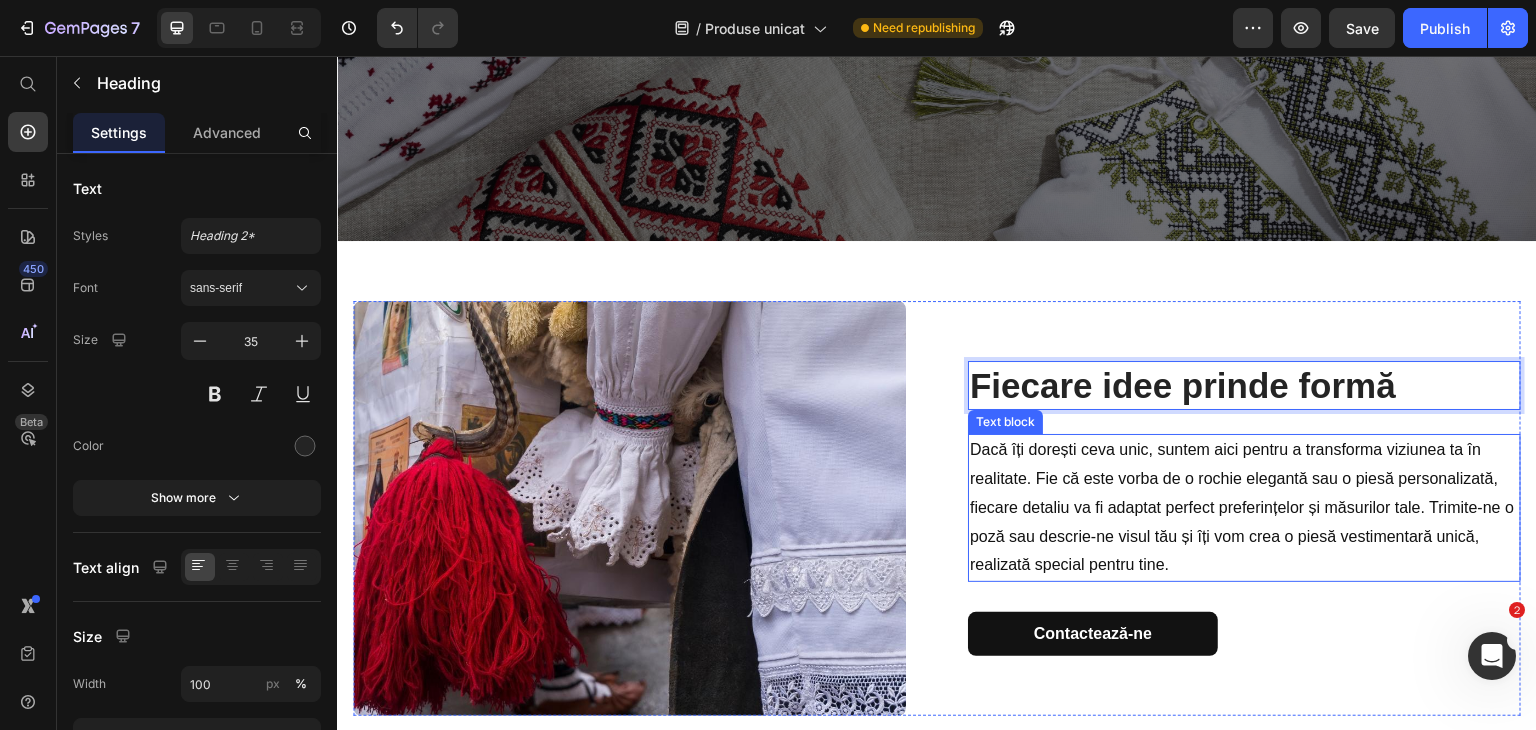 click on "Dacă îți dorești ceva unic, suntem aici pentru a transforma viziunea ta în realitate. Fie că este vorba de o rochie elegantă sau o piesă personalizată, fiecare detaliu va fi adaptat perfect preferințelor și măsurilor tale. Trimite-ne o poză sau descrie-ne visul tău și îți vom crea o piesă vestimentară unică, realizată special pentru tine." at bounding box center (1244, 508) 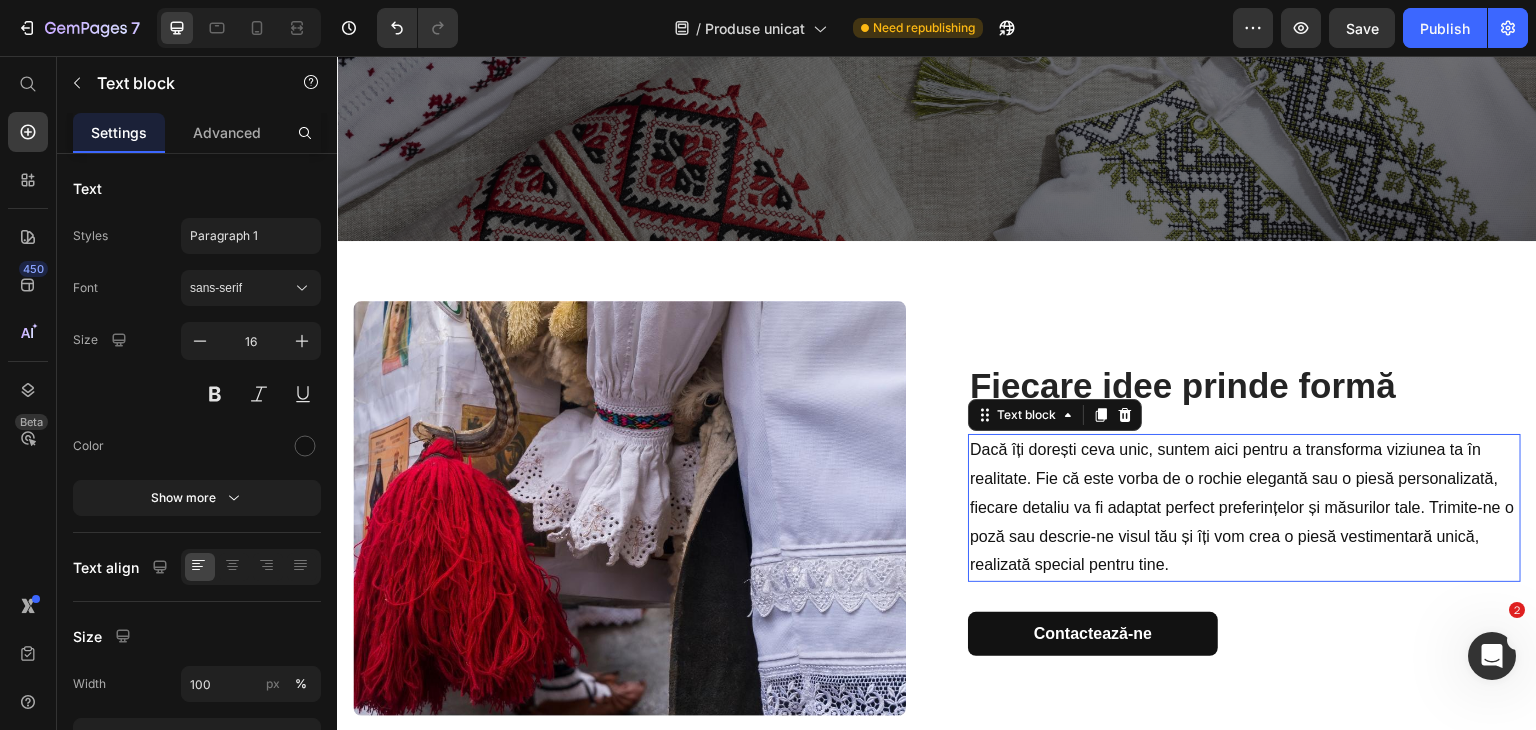 click on "Dacă îți dorești ceva unic, suntem aici pentru a transforma viziunea ta în realitate. Fie că este vorba de o rochie elegantă sau o piesă personalizată, fiecare detaliu va fi adaptat perfect preferințelor și măsurilor tale. Trimite-ne o poză sau descrie-ne visul tău și îți vom crea o piesă vestimentară unică, realizată special pentru tine." at bounding box center [1244, 508] 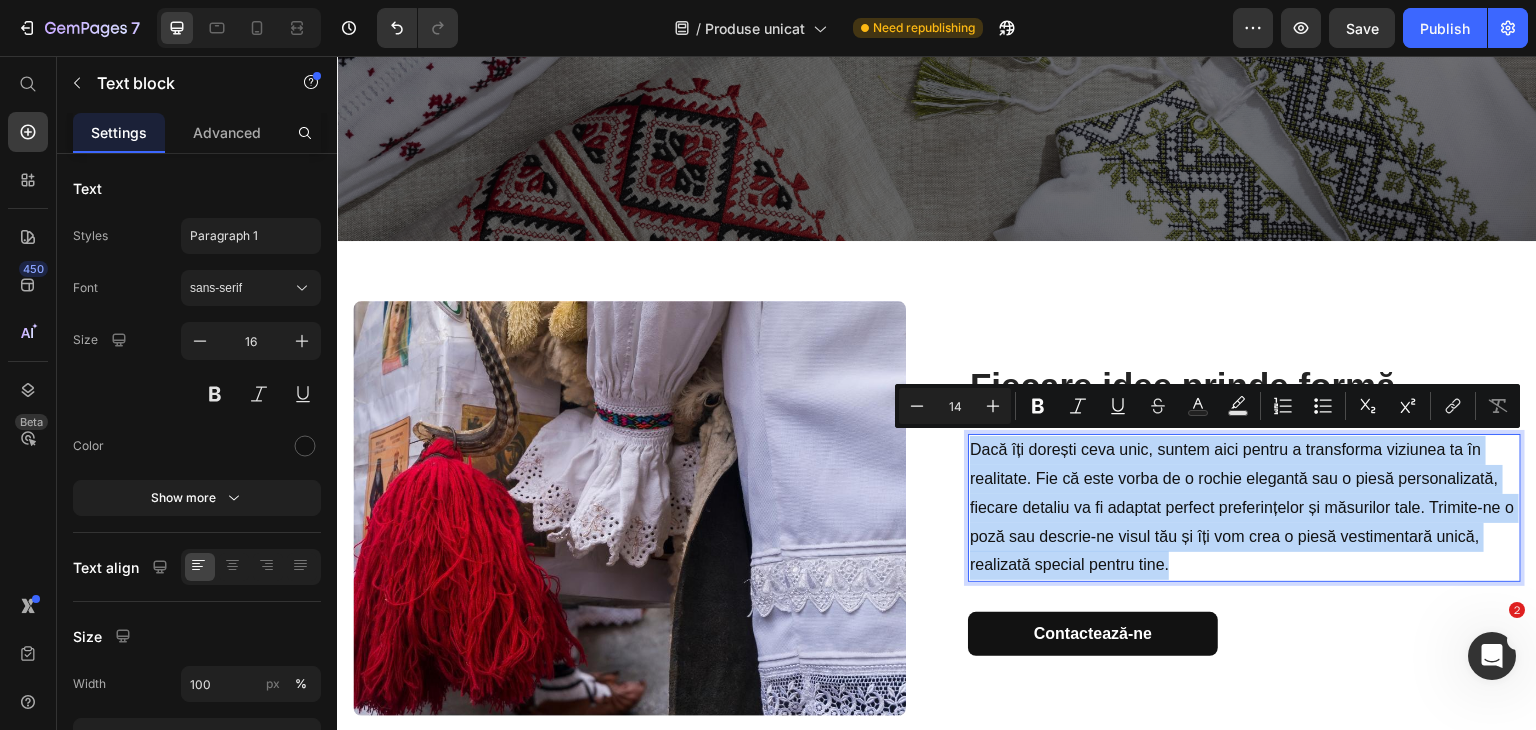 scroll, scrollTop: 409, scrollLeft: 0, axis: vertical 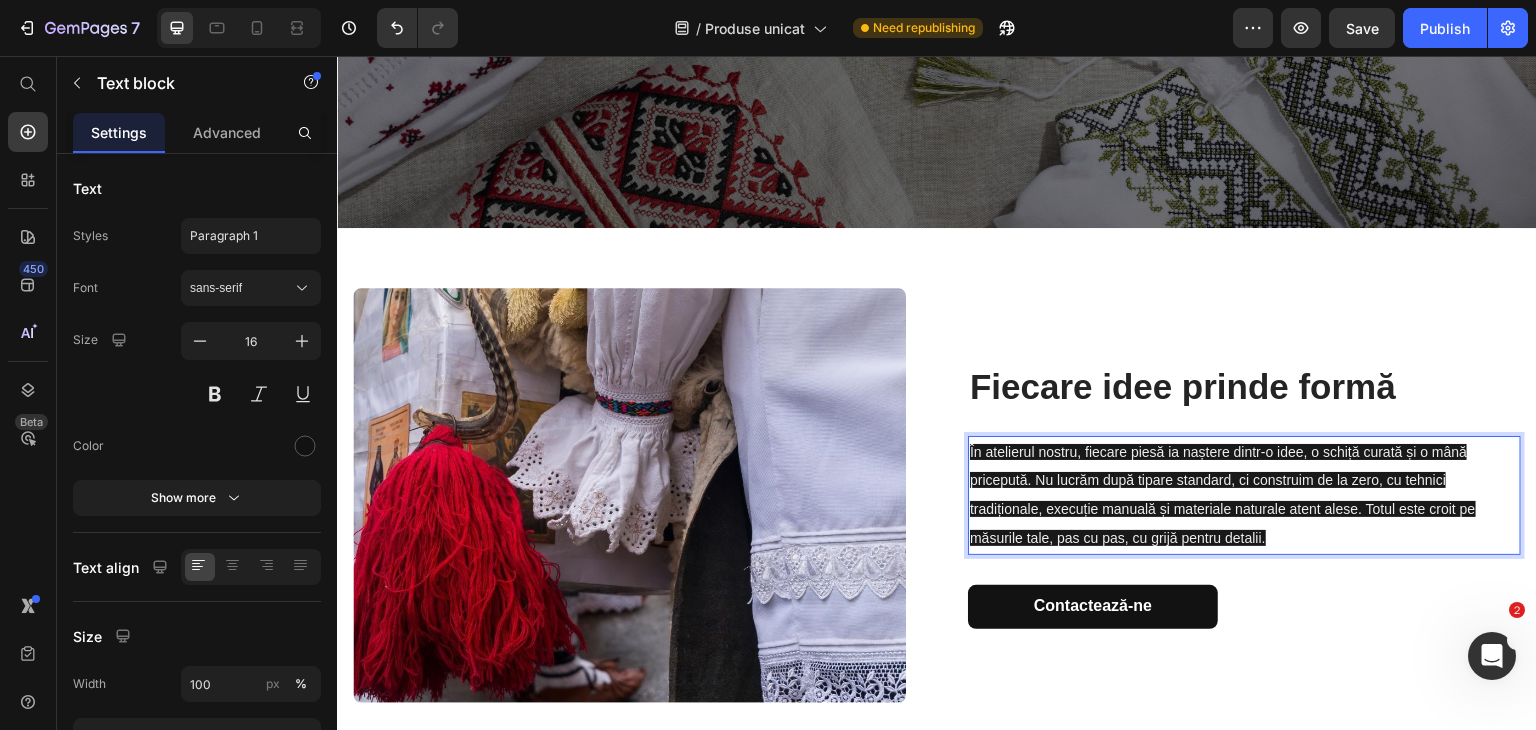 click on "În atelierul nostru, fiecare piesă ia naștere dintr-o idee, o schiță curată și o mână pricepută. Nu lucrăm după tipare standard, ci construim de la zero, cu tehnici tradiționale, execuție manuală și materiale naturale atent alese. Totul este croit pe măsurile tale, pas cu pas, cu grijă pentru detalii." at bounding box center [1244, 495] 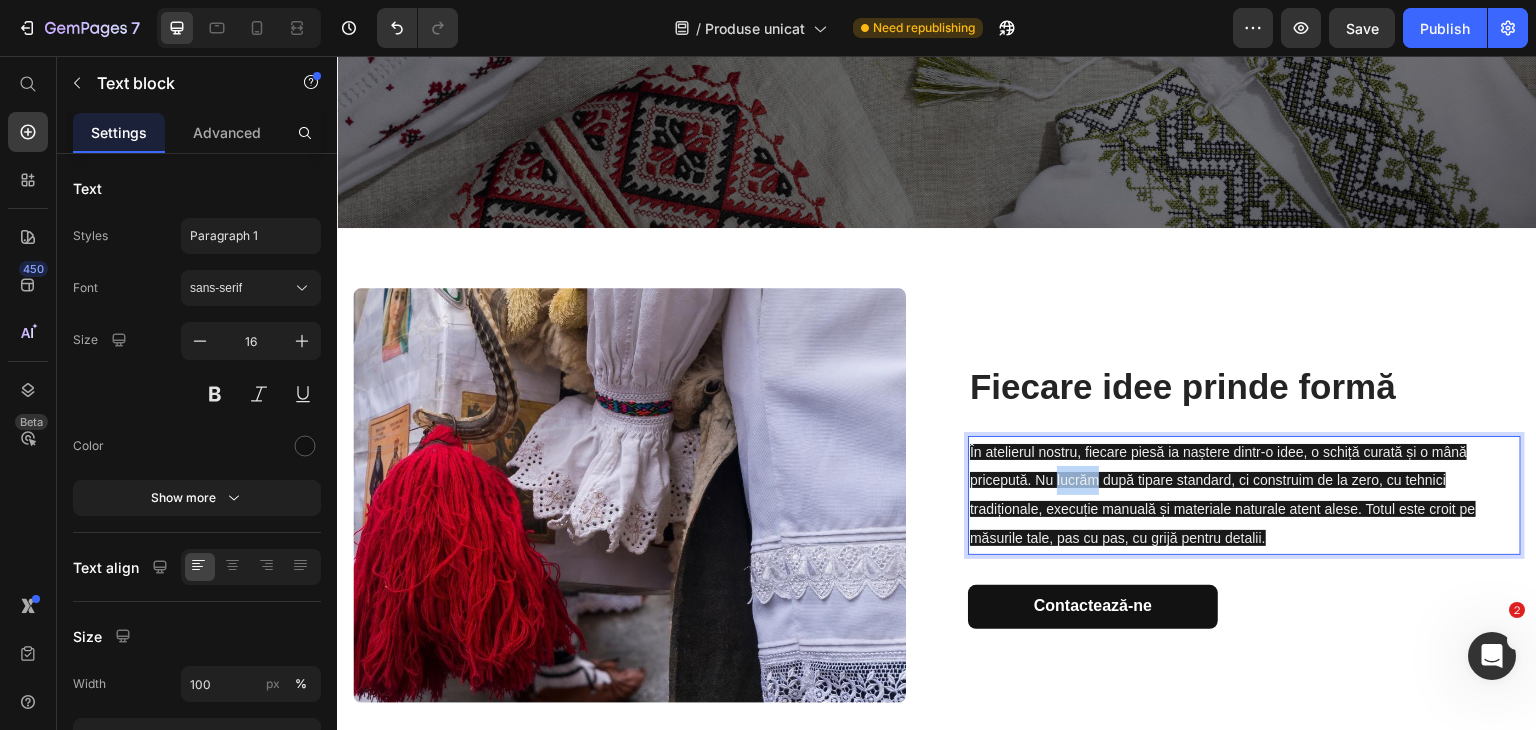 click on "În atelierul nostru, fiecare piesă ia naștere dintr-o idee, o schiță curată și o mână pricepută. Nu lucrăm după tipare standard, ci construim de la zero, cu tehnici tradiționale, execuție manuală și materiale naturale atent alese. Totul este croit pe măsurile tale, pas cu pas, cu grijă pentru detalii." at bounding box center (1244, 495) 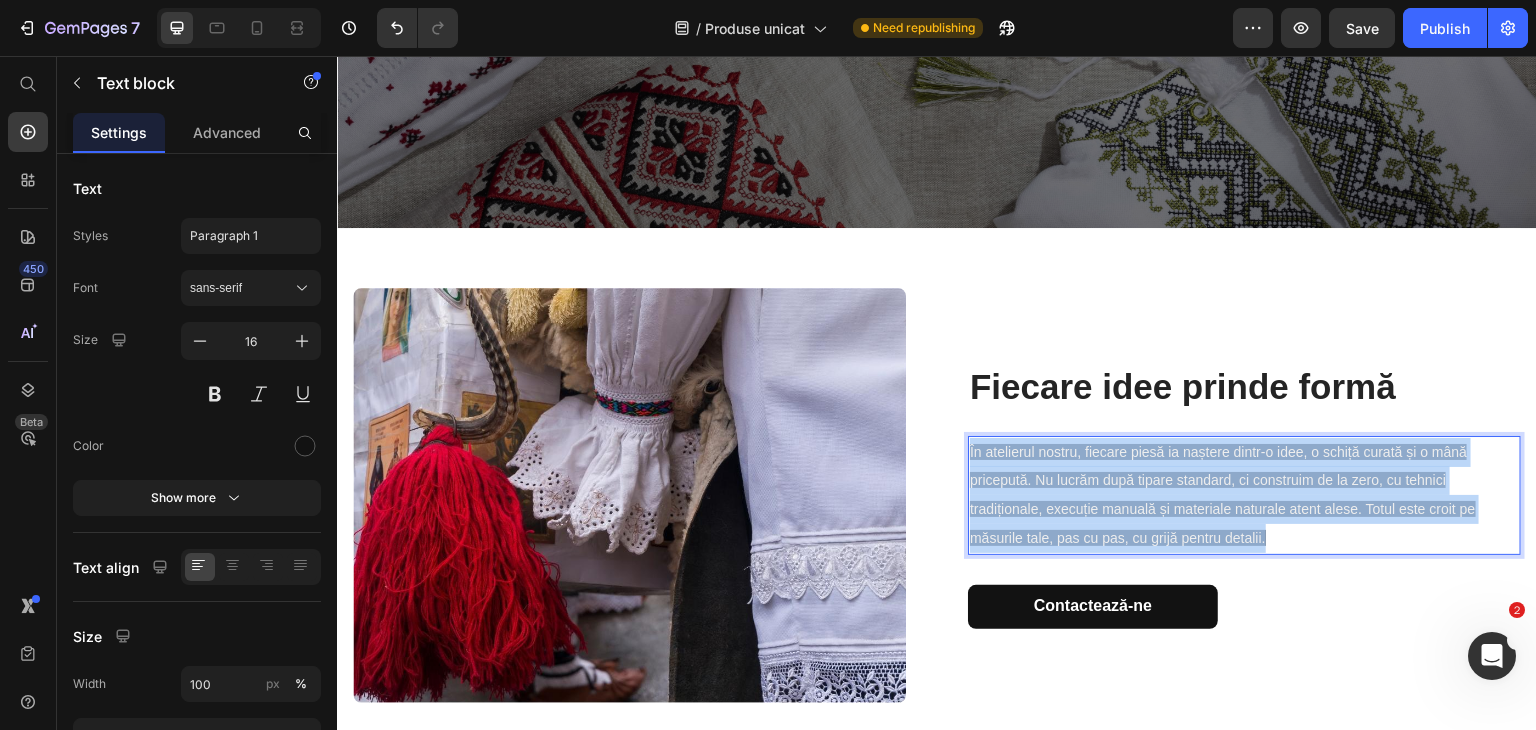 click on "În atelierul nostru, fiecare piesă ia naștere dintr-o idee, o schiță curată și o mână pricepută. Nu lucrăm după tipare standard, ci construim de la zero, cu tehnici tradiționale, execuție manuală și materiale naturale atent alese. Totul este croit pe măsurile tale, pas cu pas, cu grijă pentru detalii." at bounding box center [1244, 495] 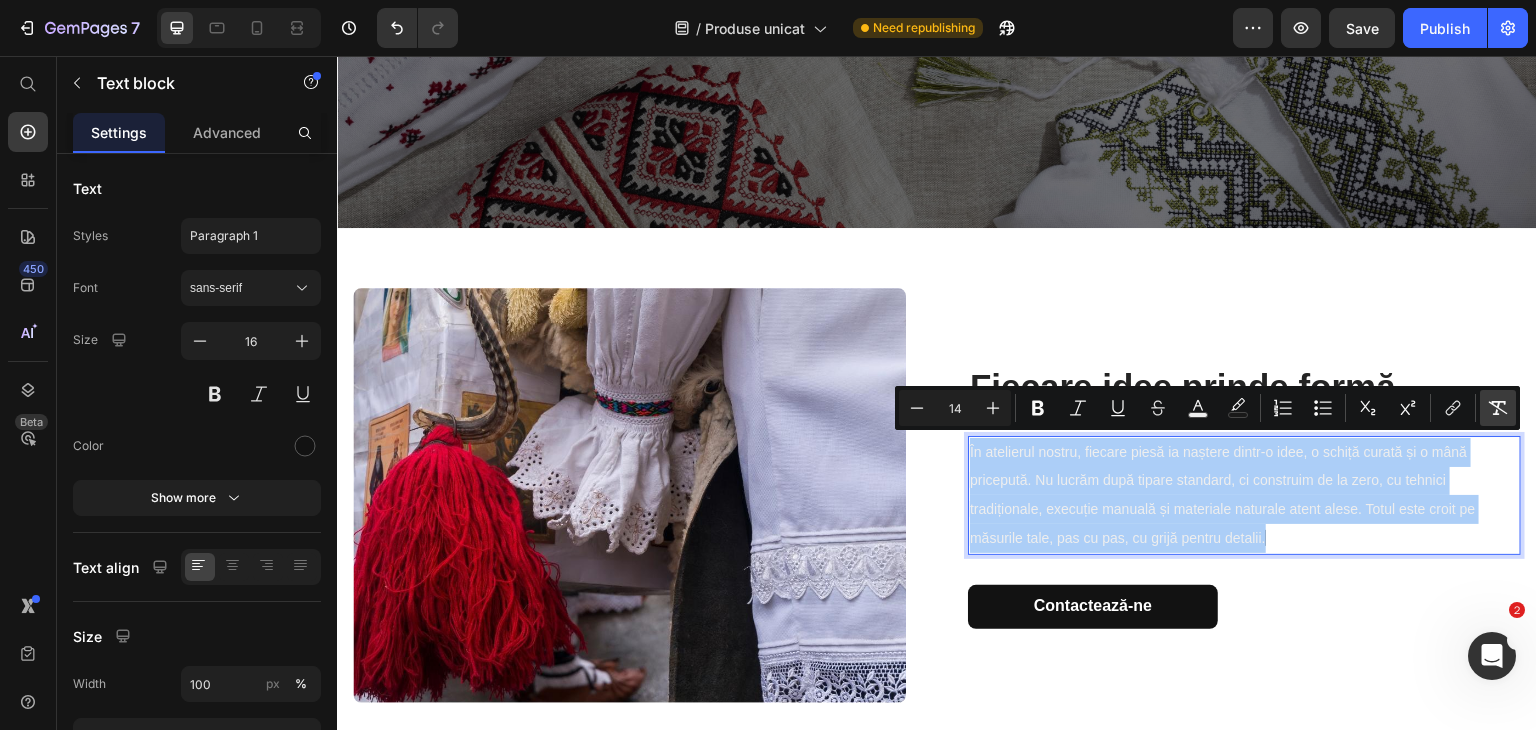 click 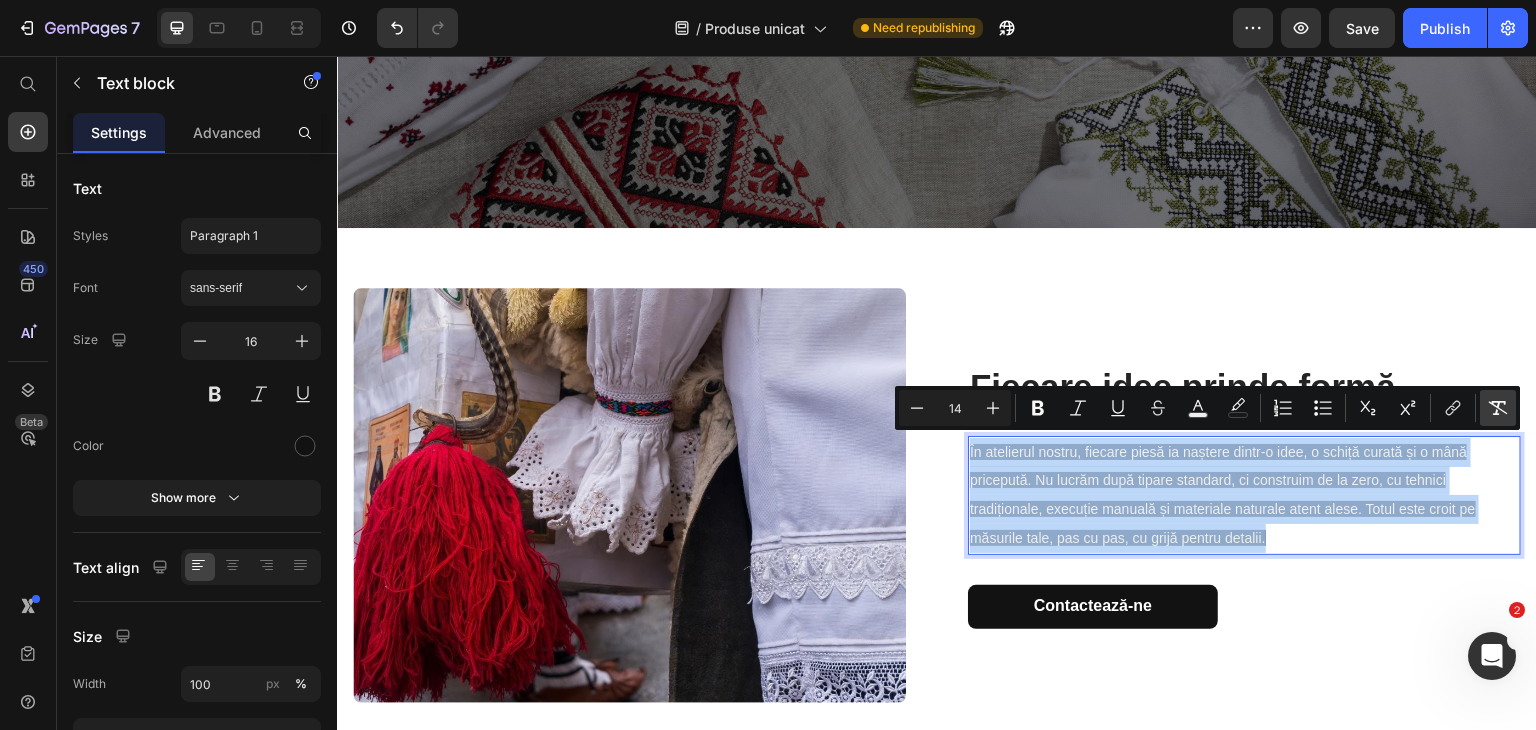 type on "16" 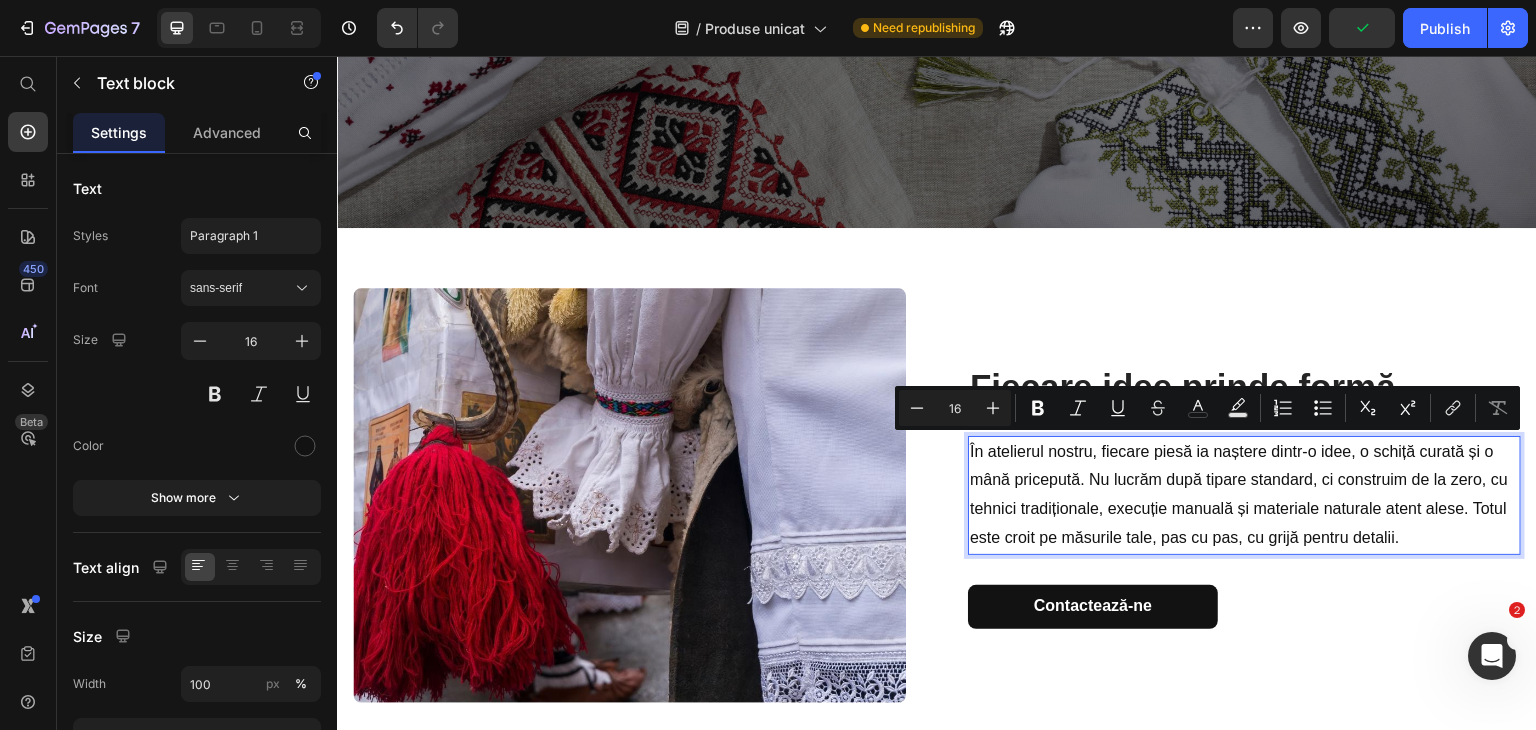 click on "În atelierul nostru, fiecare piesă ia naștere dintr-o idee, o schiță curată și o mână pricepută. Nu lucrăm după tipare standard, ci construim de la zero, cu tehnici tradiționale, execuție manuală și materiale naturale atent alese. Totul este croit pe măsurile tale, pas cu pas, cu grijă pentru detalii." at bounding box center (1244, 495) 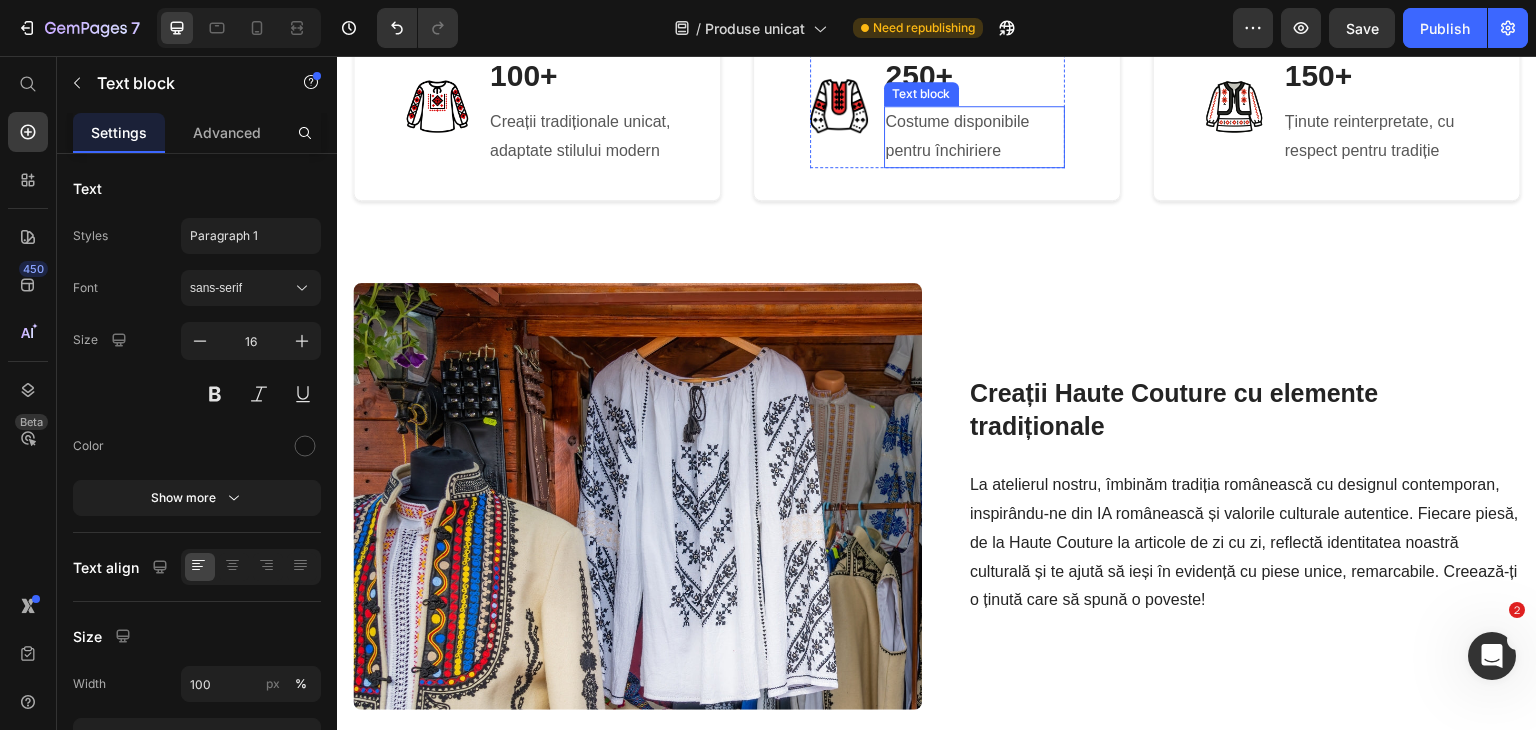 scroll, scrollTop: 1232, scrollLeft: 0, axis: vertical 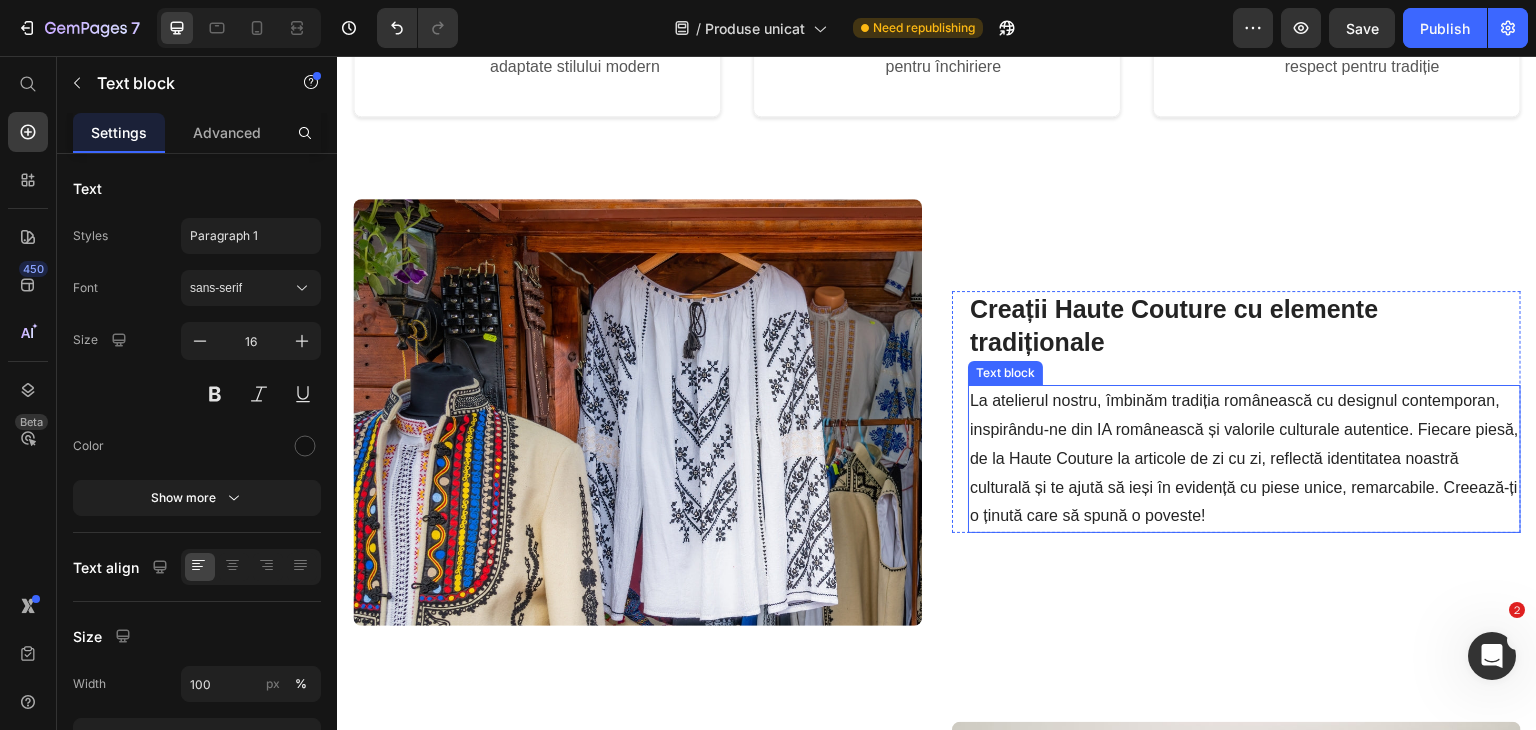click on "La atelierul nostru, îmbinăm tradiția românească cu designul contemporan, inspirându-ne din IA românească și valorile culturale autentice. Fiecare piesă, de la Haute Couture la articole de zi cu zi, reflectă identitatea noastră culturală și te ajută să ieși în evidență cu piese unice, remarcabile. Creează-ți o ținută care să spună o poveste!" at bounding box center (1244, 459) 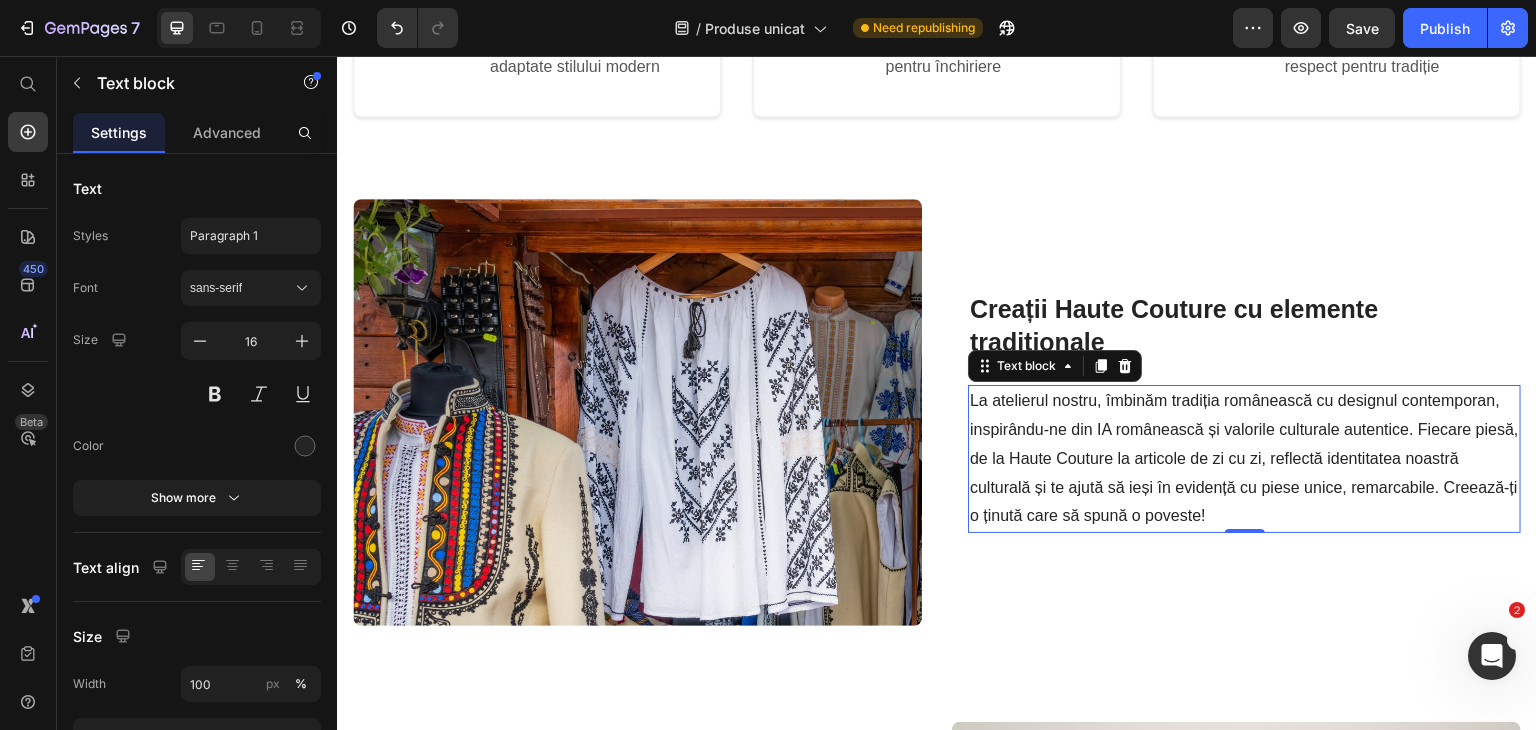 click on "La atelierul nostru, îmbinăm tradiția românească cu designul contemporan, inspirându-ne din IA românească și valorile culturale autentice. Fiecare piesă, de la Haute Couture la articole de zi cu zi, reflectă identitatea noastră culturală și te ajută să ieși în evidență cu piese unice, remarcabile. Creează-ți o ținută care să spună o poveste!" at bounding box center [1244, 459] 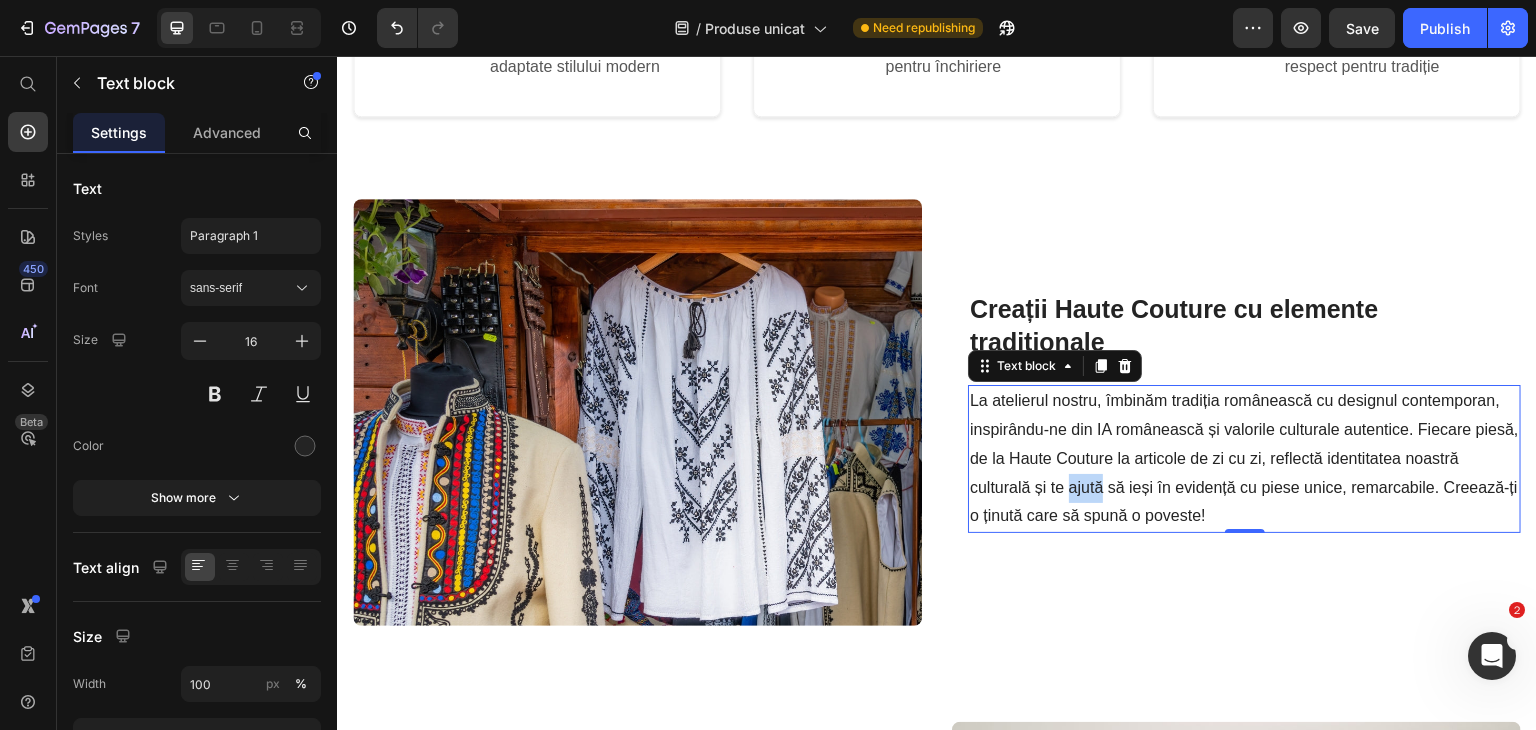 click on "La atelierul nostru, îmbinăm tradiția românească cu designul contemporan, inspirându-ne din IA românească și valorile culturale autentice. Fiecare piesă, de la Haute Couture la articole de zi cu zi, reflectă identitatea noastră culturală și te ajută să ieși în evidență cu piese unice, remarcabile. Creează-ți o ținută care să spună o poveste!" at bounding box center [1244, 459] 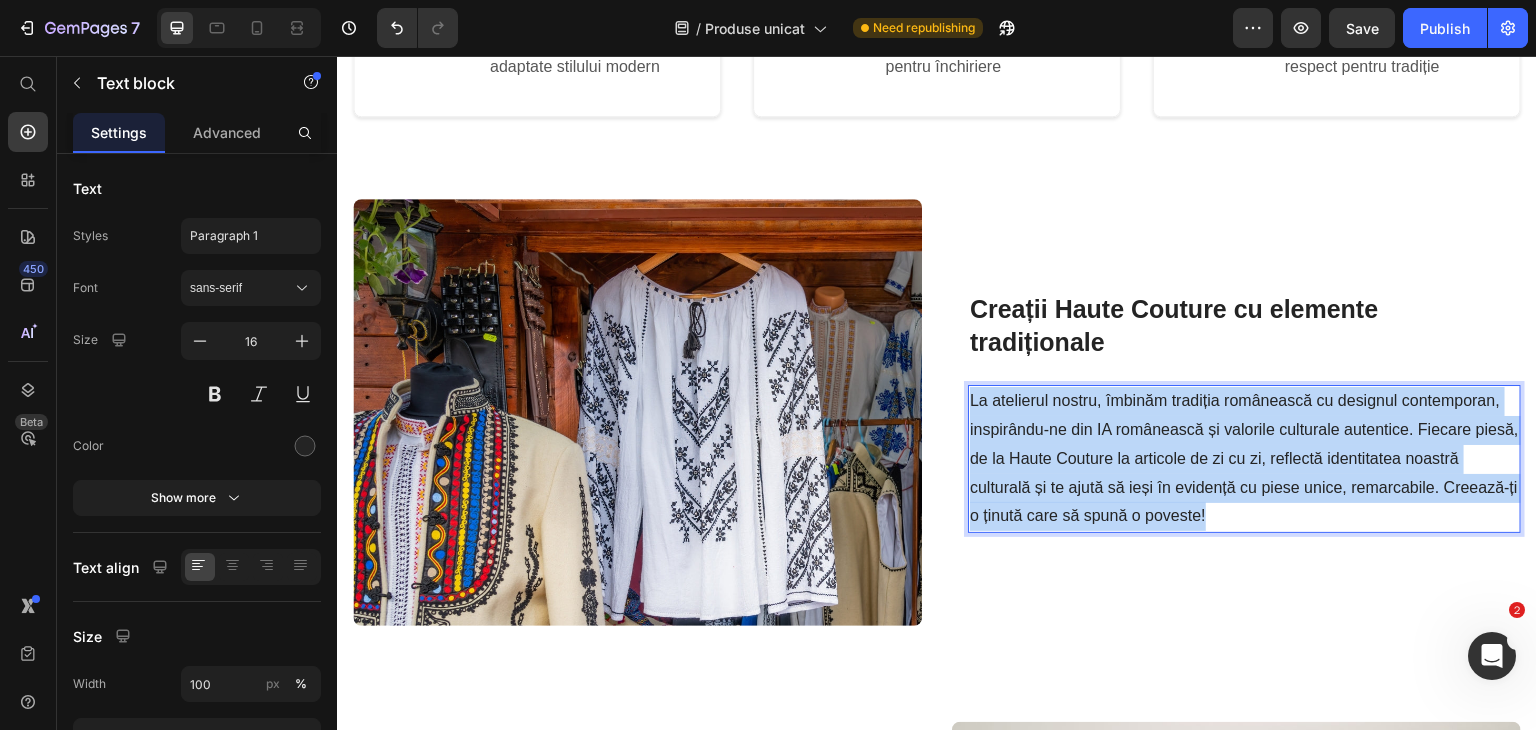 click on "La atelierul nostru, îmbinăm tradiția românească cu designul contemporan, inspirându-ne din IA românească și valorile culturale autentice. Fiecare piesă, de la Haute Couture la articole de zi cu zi, reflectă identitatea noastră culturală și te ajută să ieși în evidență cu piese unice, remarcabile. Creează-ți o ținută care să spună o poveste!" at bounding box center [1244, 459] 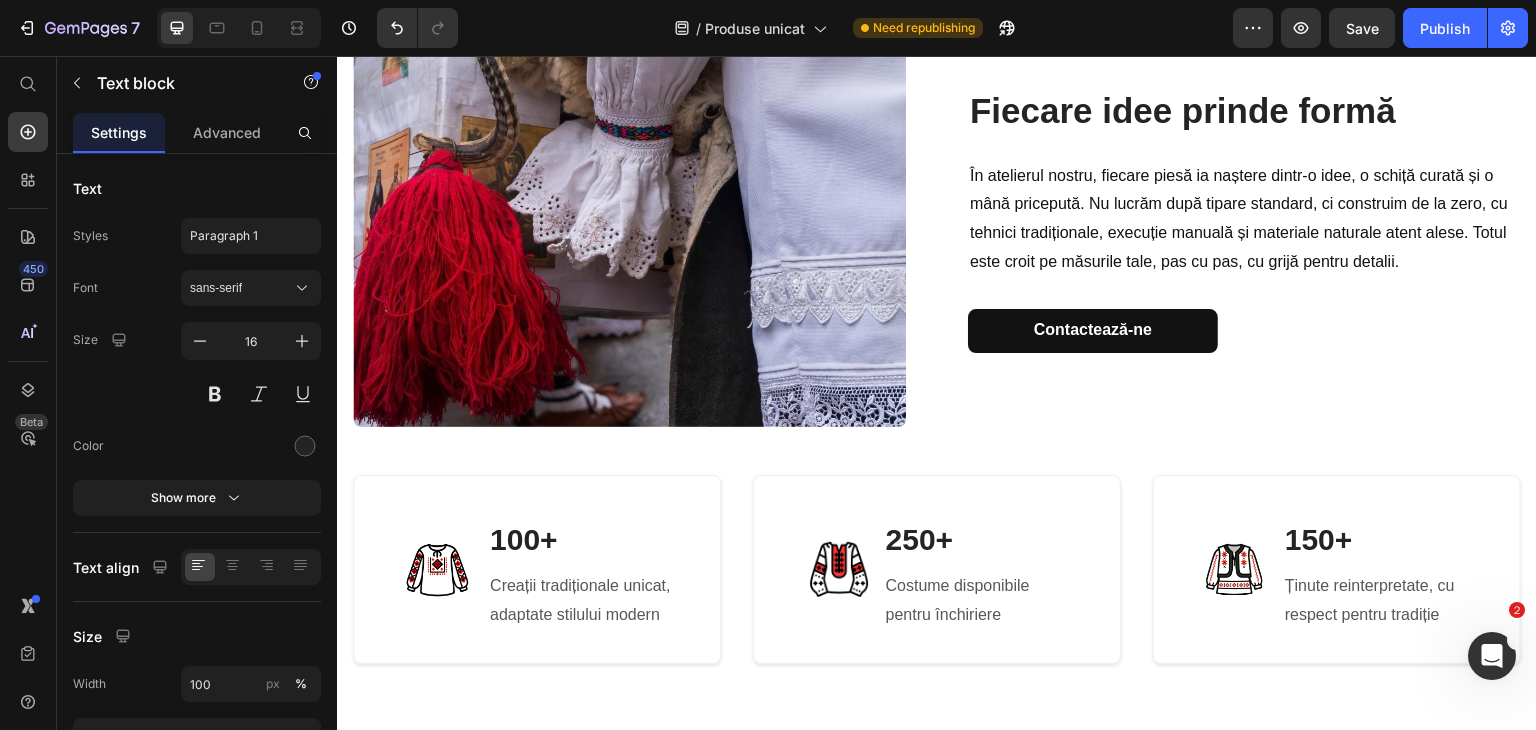 scroll, scrollTop: 684, scrollLeft: 0, axis: vertical 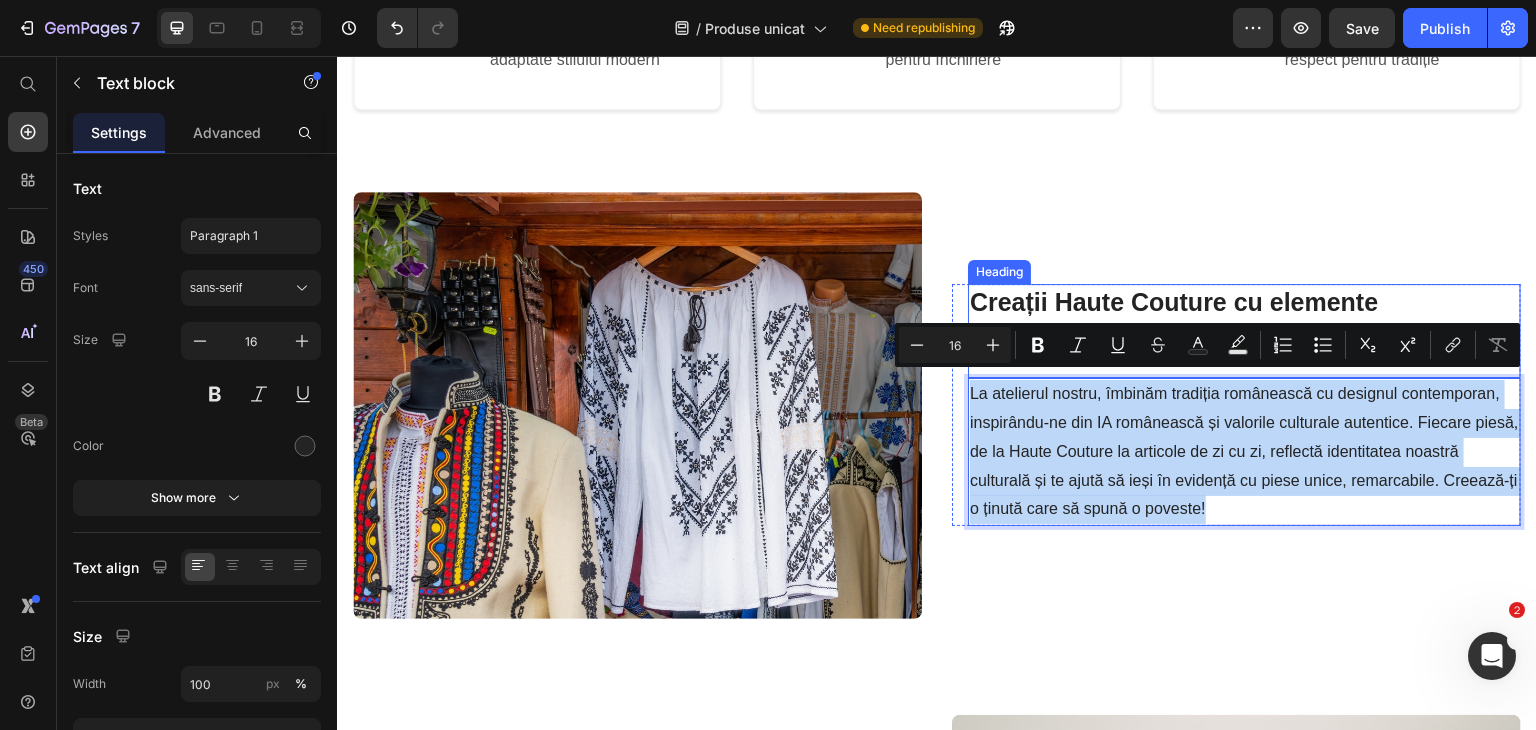 click on "Creații Haute Couture cu elemente tradiționale" at bounding box center (1174, 318) 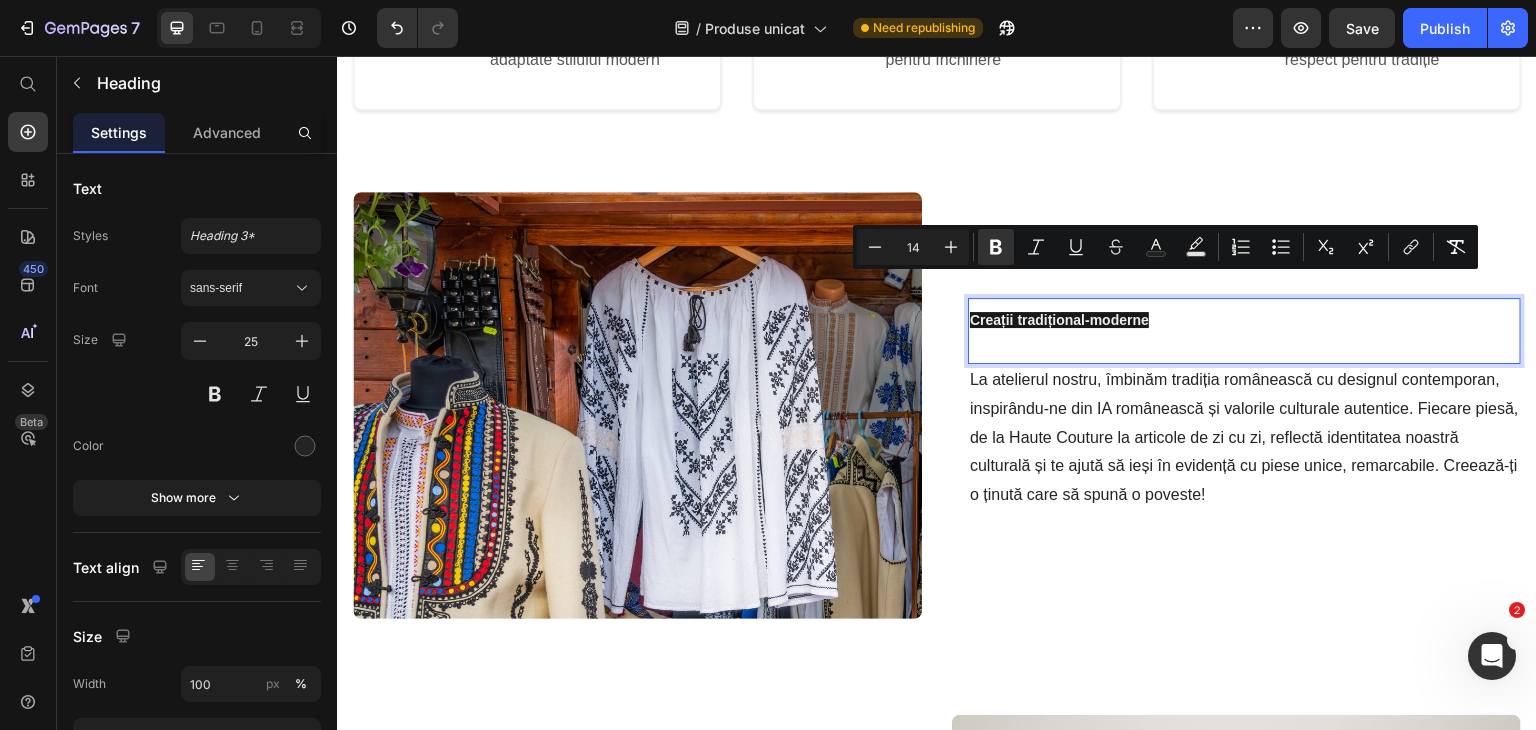 scroll, scrollTop: 1253, scrollLeft: 0, axis: vertical 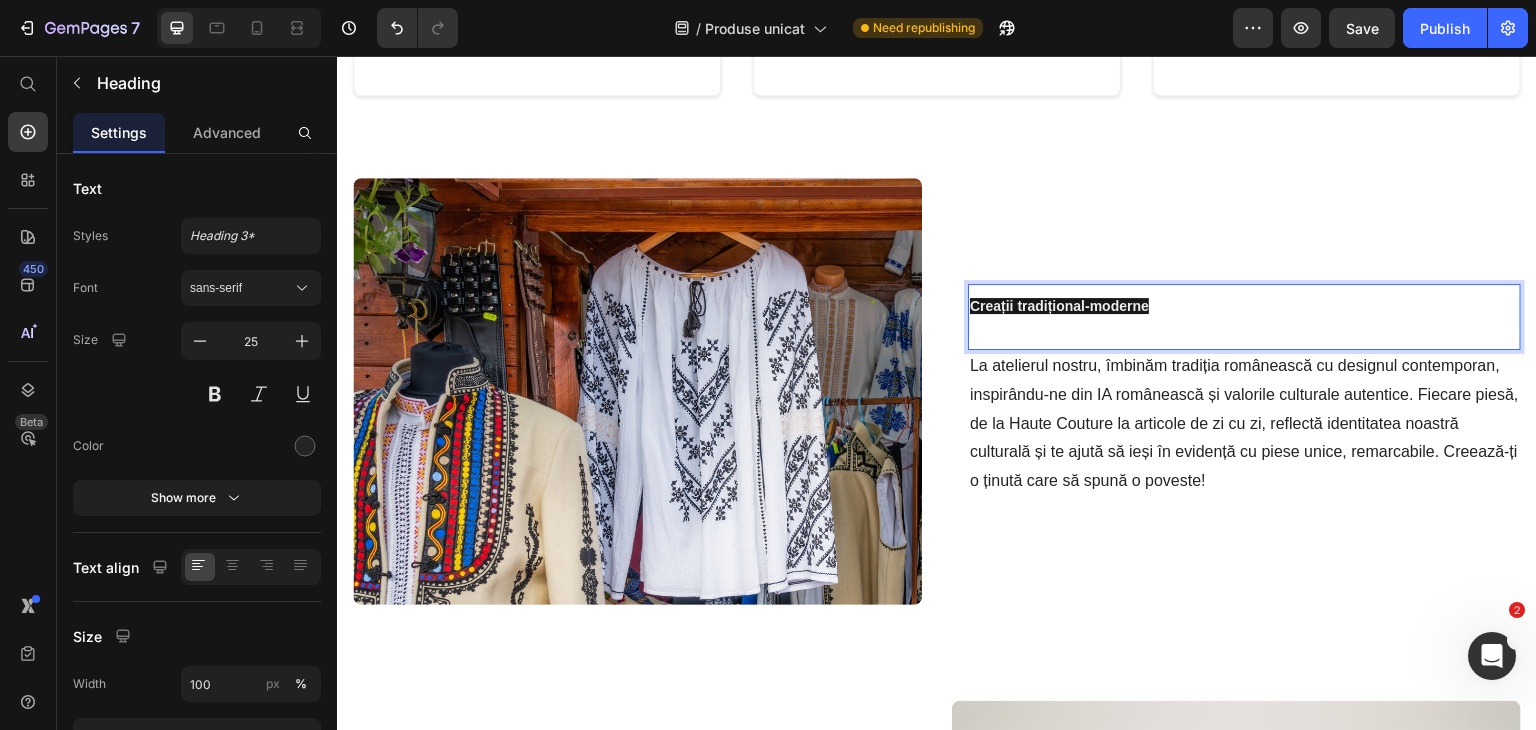 click on "Creații tradițional-moderne" at bounding box center [1059, 306] 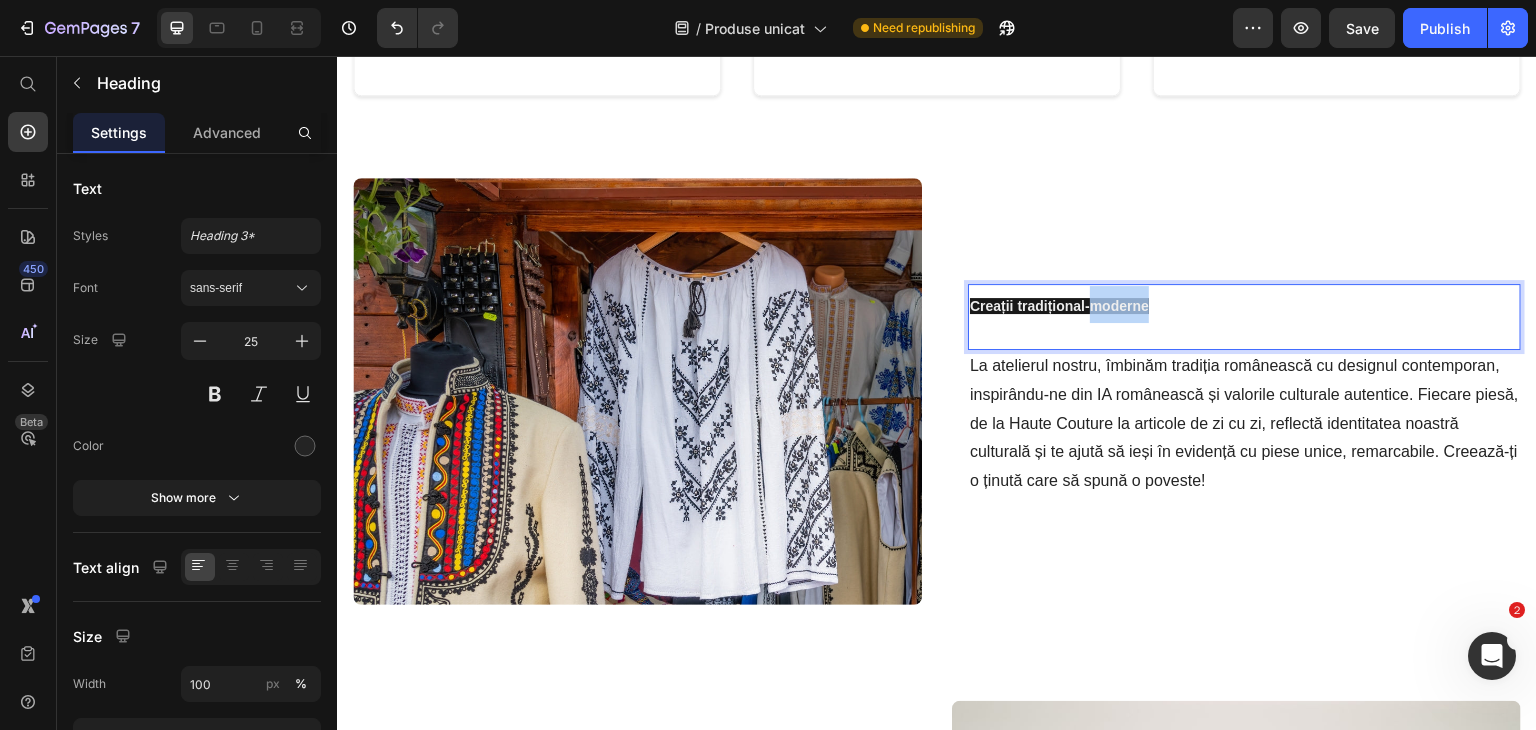 click on "Creații tradițional-moderne" at bounding box center (1059, 306) 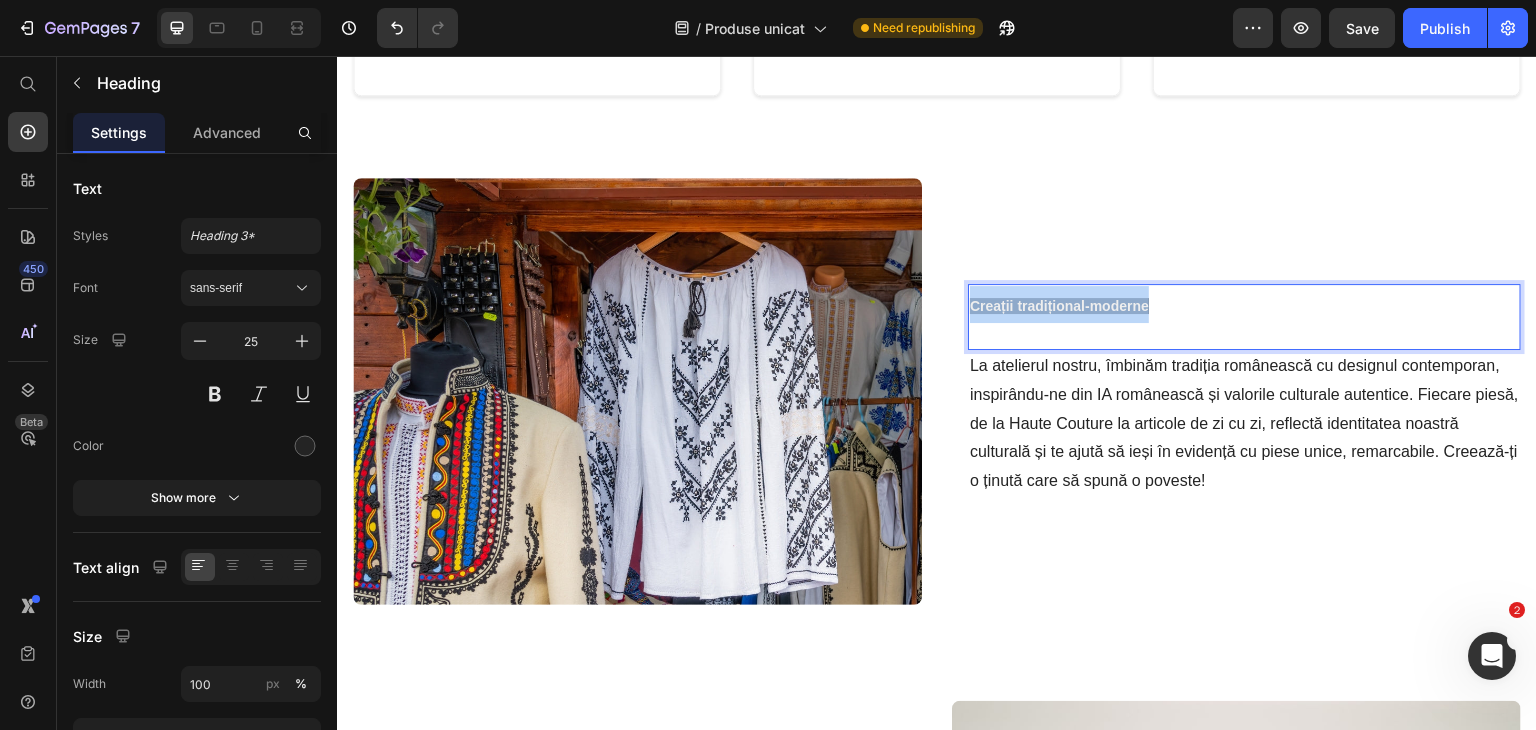 click on "Creații tradițional-moderne" at bounding box center [1059, 306] 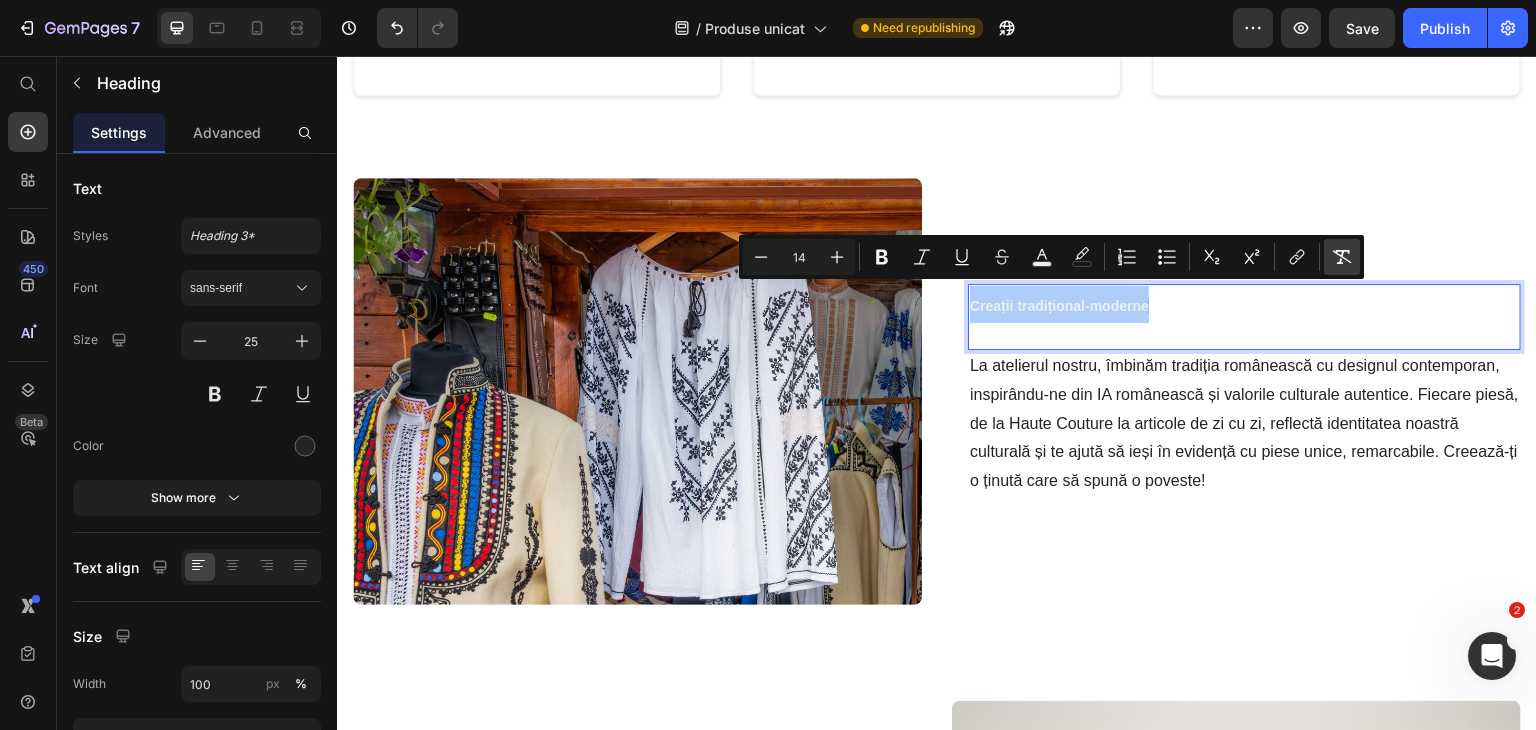 click 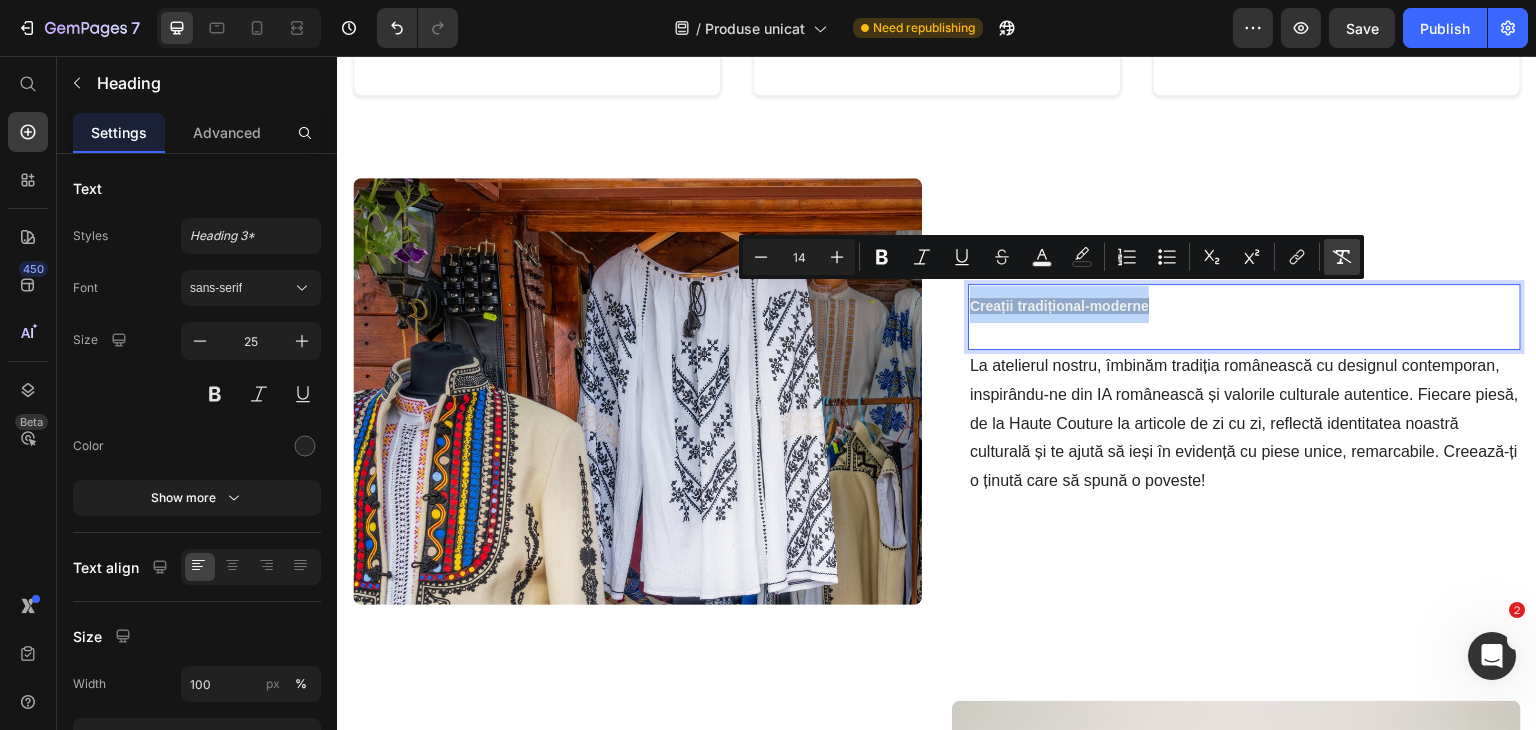 type on "25" 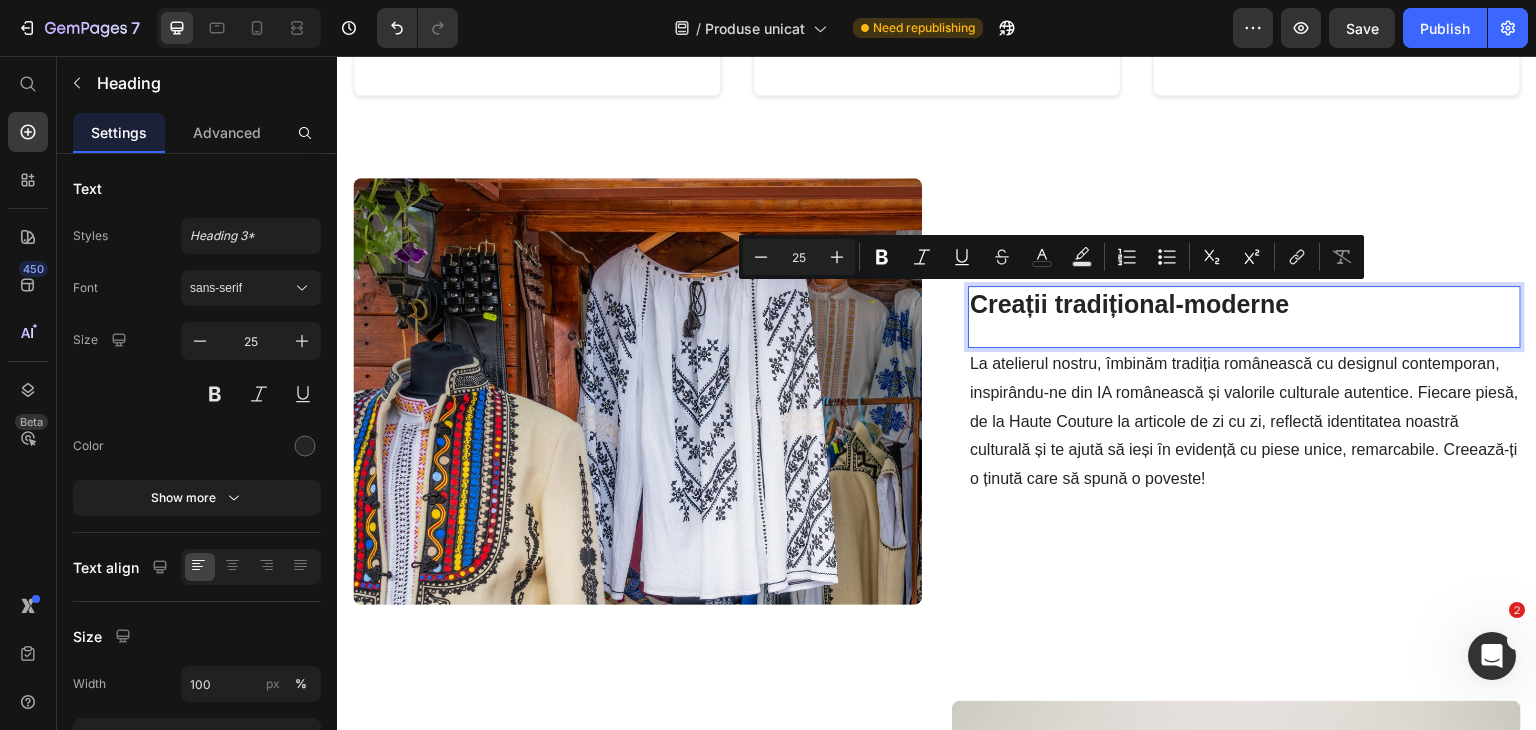 click on "La atelierul nostru, îmbinăm tradiția românească cu designul contemporan, inspirându-ne din IA românească și valorile culturale autentice. Fiecare piesă, de la Haute Couture la articole de zi cu zi, reflectă identitatea noastră culturală și te ajută să ieși în evidență cu piese unice, remarcabile. Creează-ți o ținută care să spună o poveste!" at bounding box center [1244, 422] 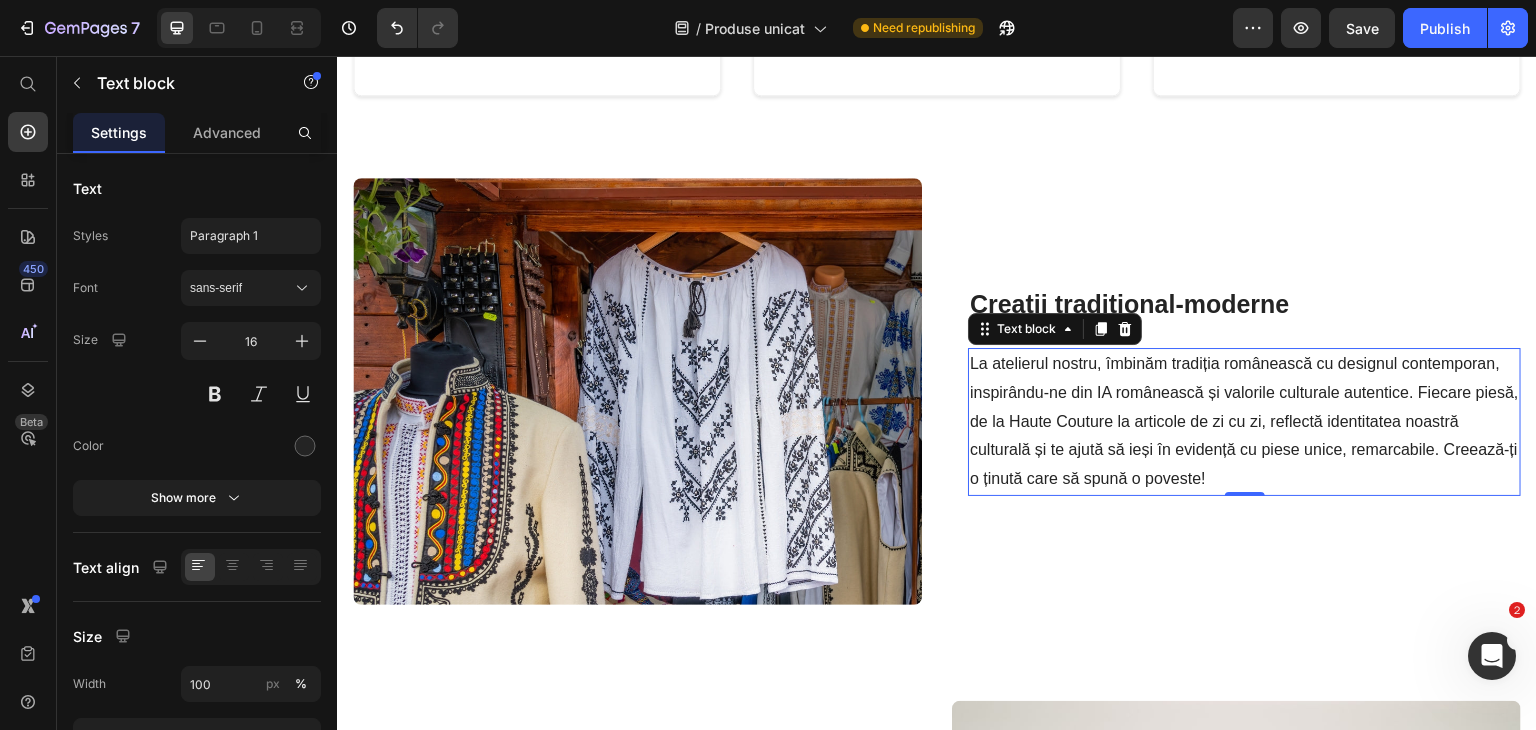 scroll, scrollTop: 1563, scrollLeft: 0, axis: vertical 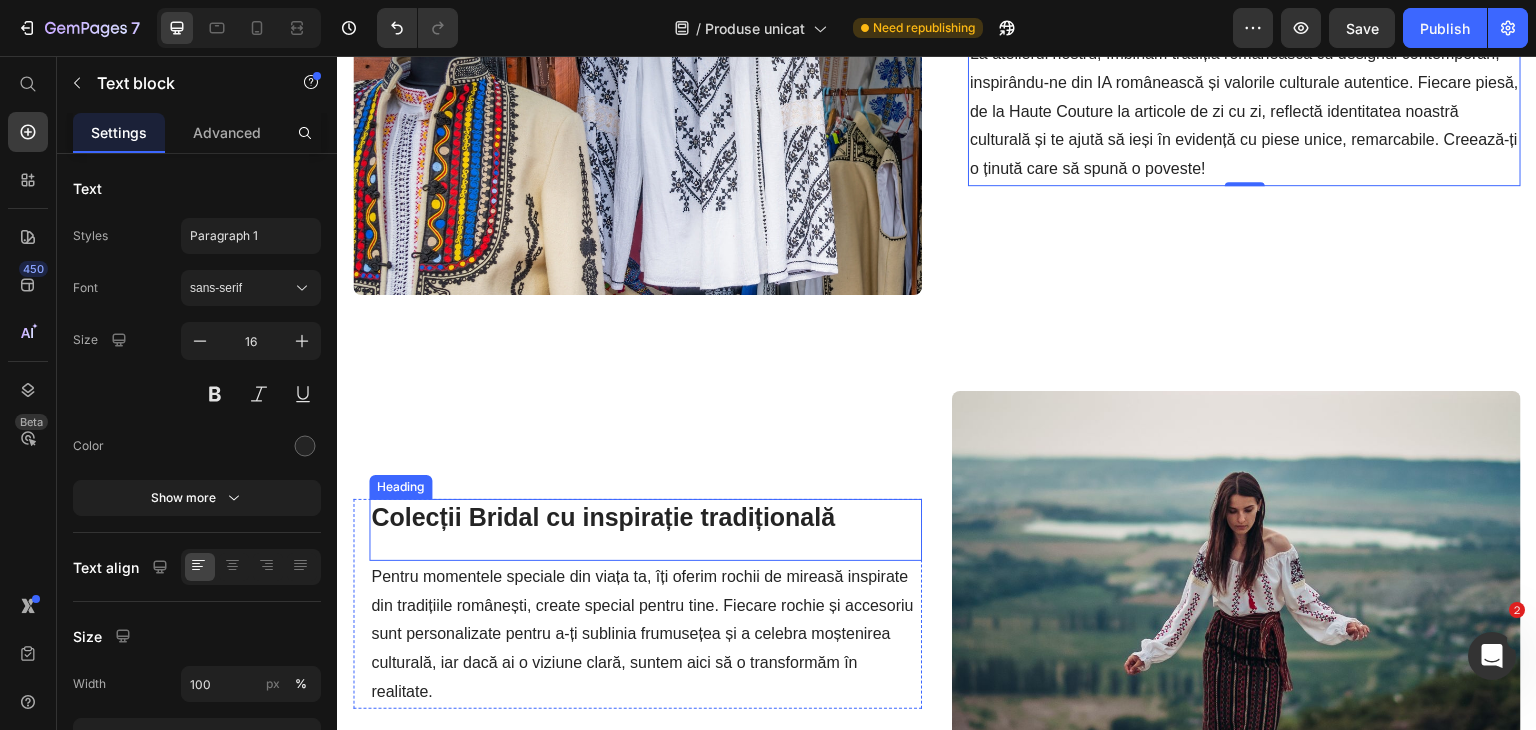 click on "Colecții Bridal cu inspirație tradițională" at bounding box center [603, 517] 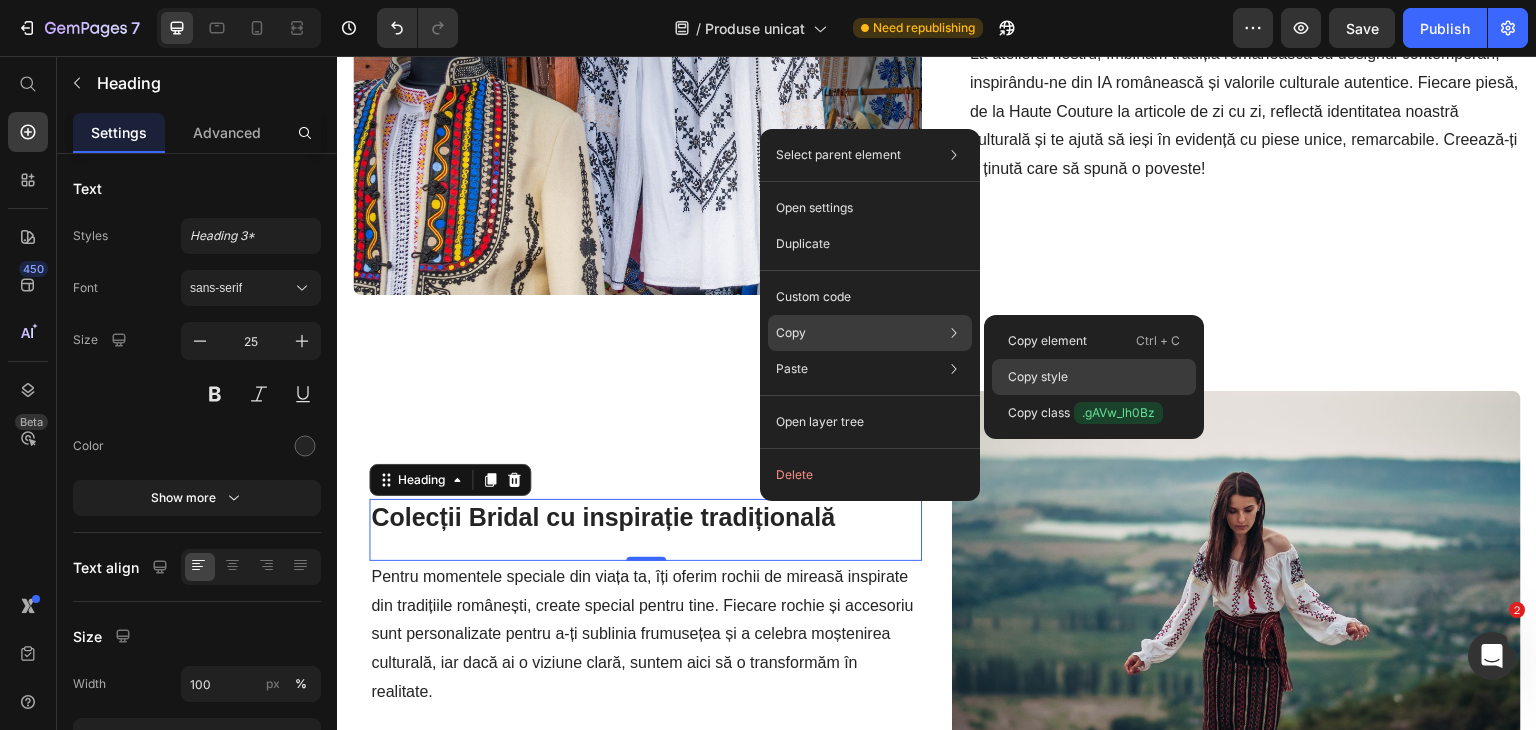 click on "Copy style" 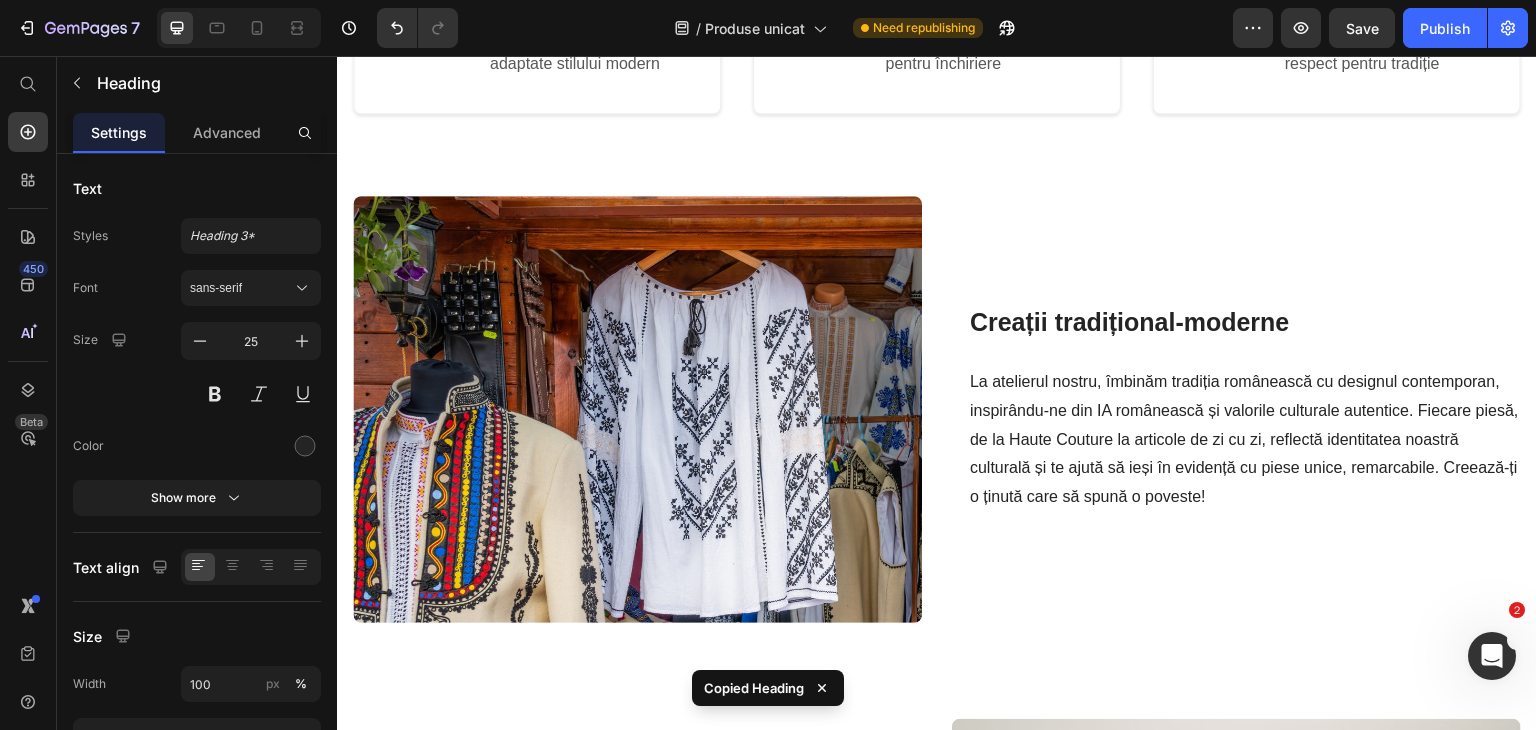 scroll, scrollTop: 1207, scrollLeft: 0, axis: vertical 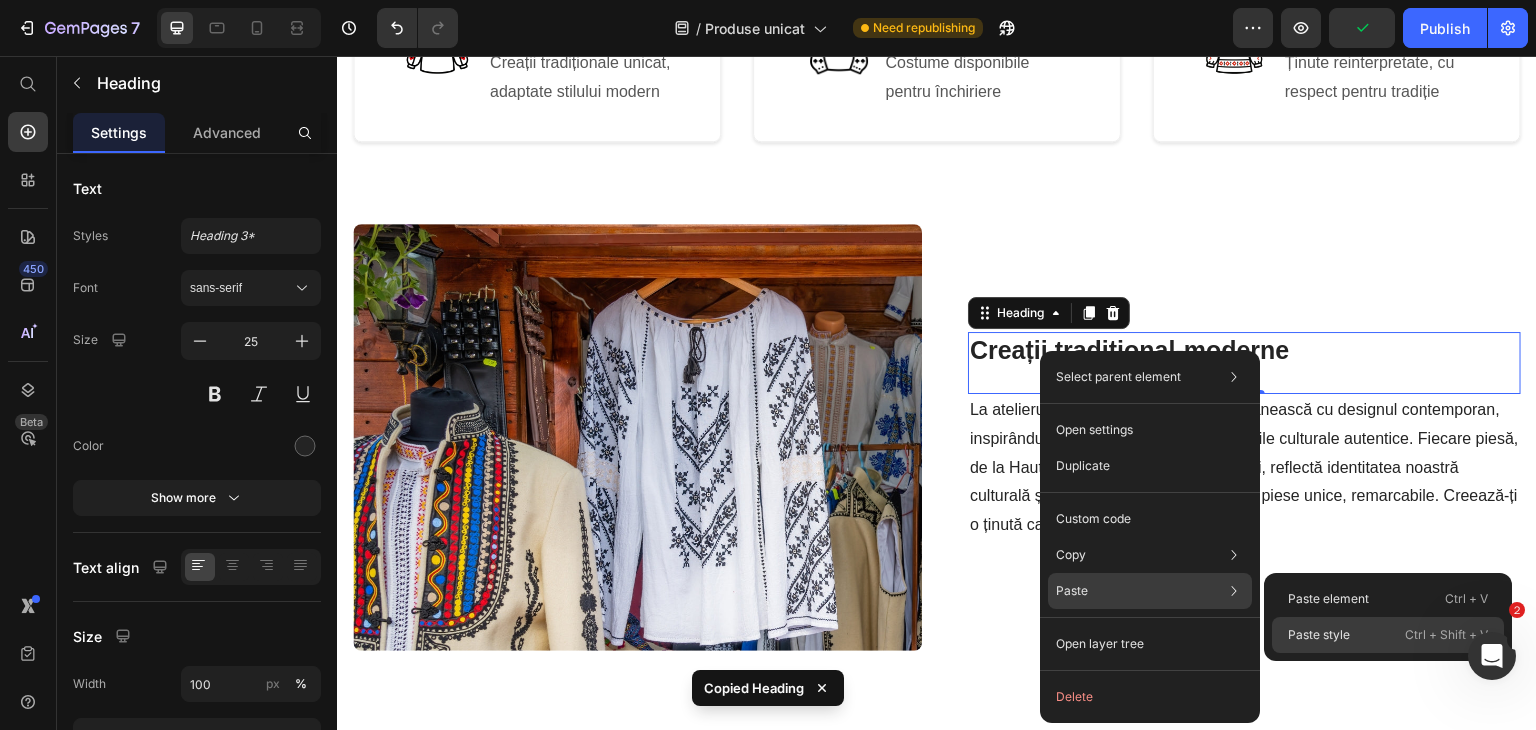 click on "Paste style" at bounding box center (1319, 635) 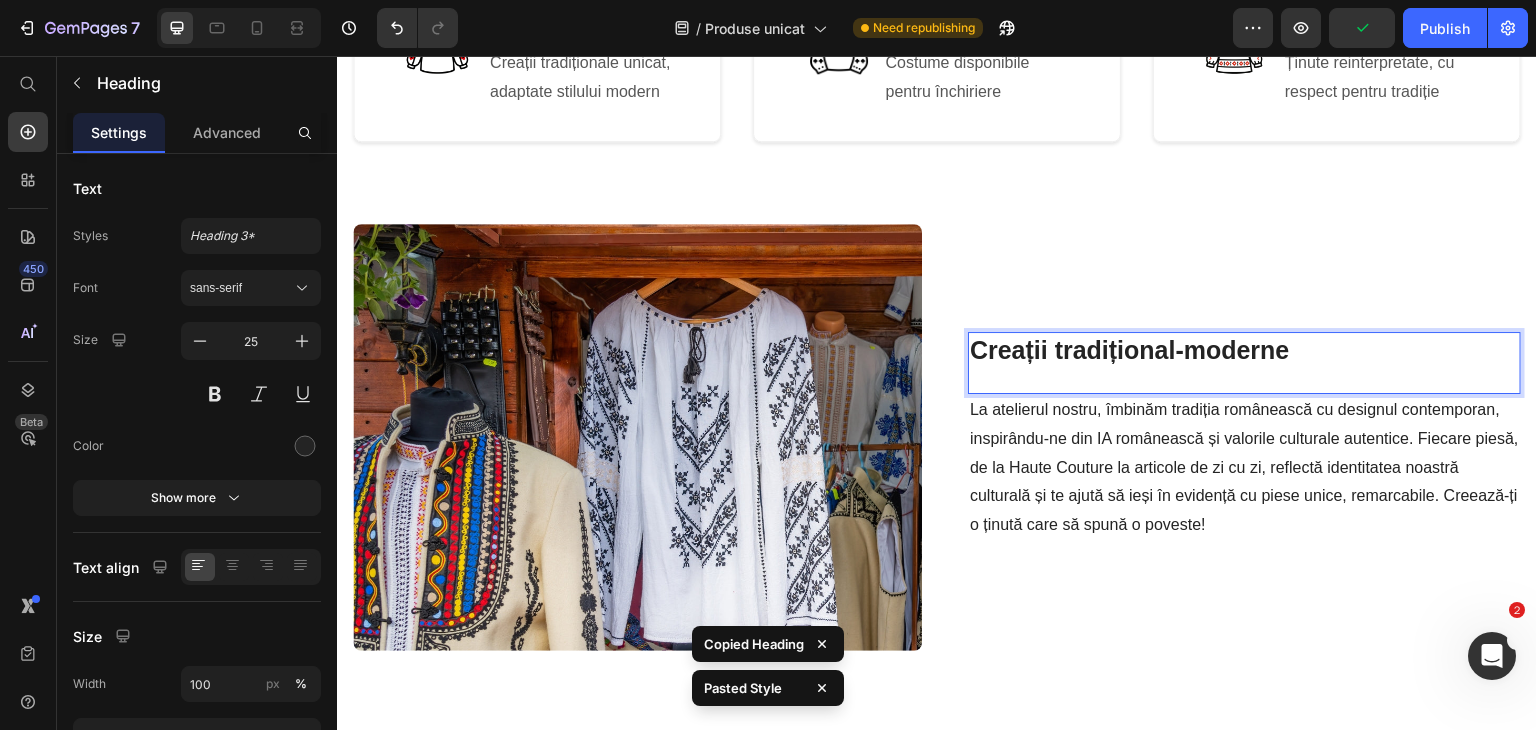 click on "Creații tradițional-moderne" at bounding box center (1244, 350) 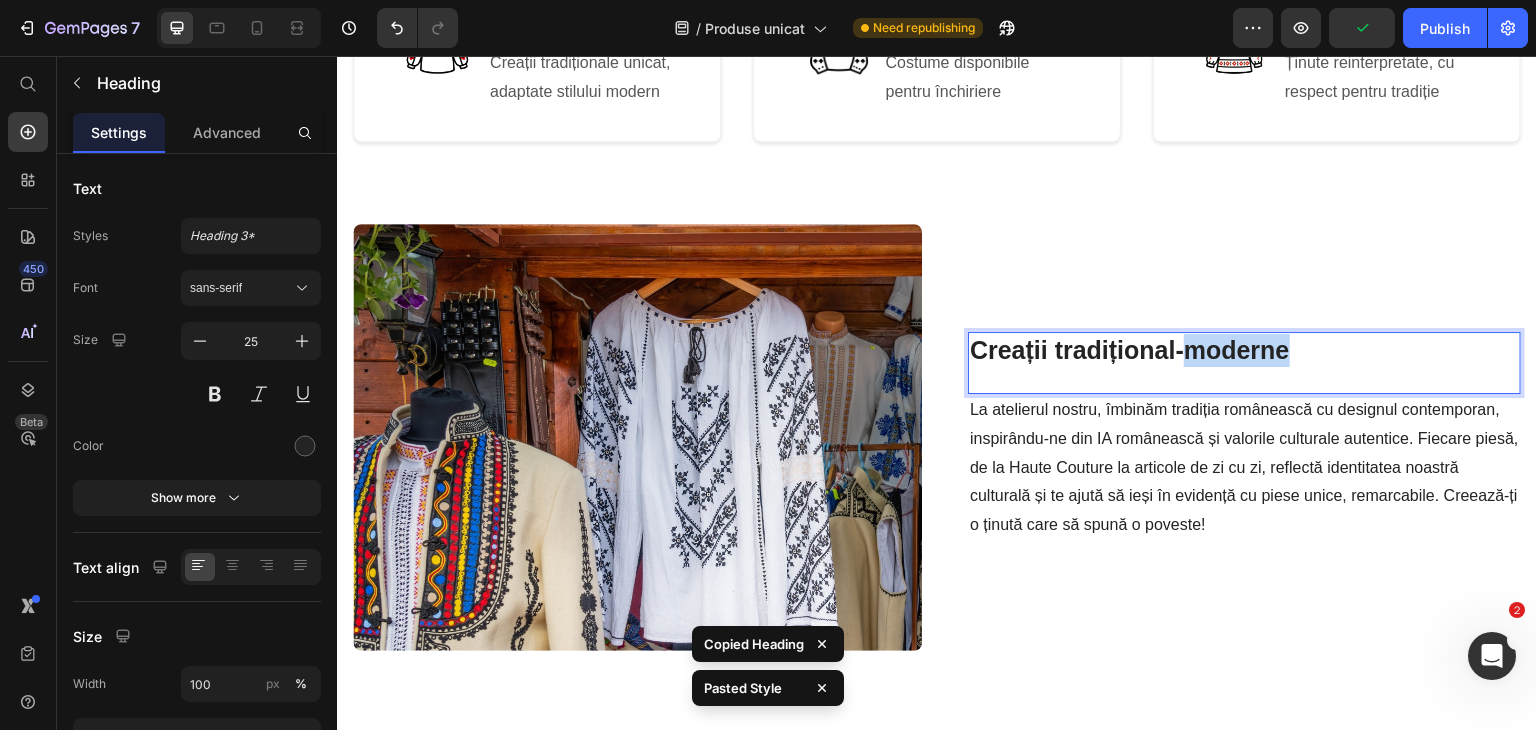 click on "Creații tradițional-moderne" at bounding box center (1244, 350) 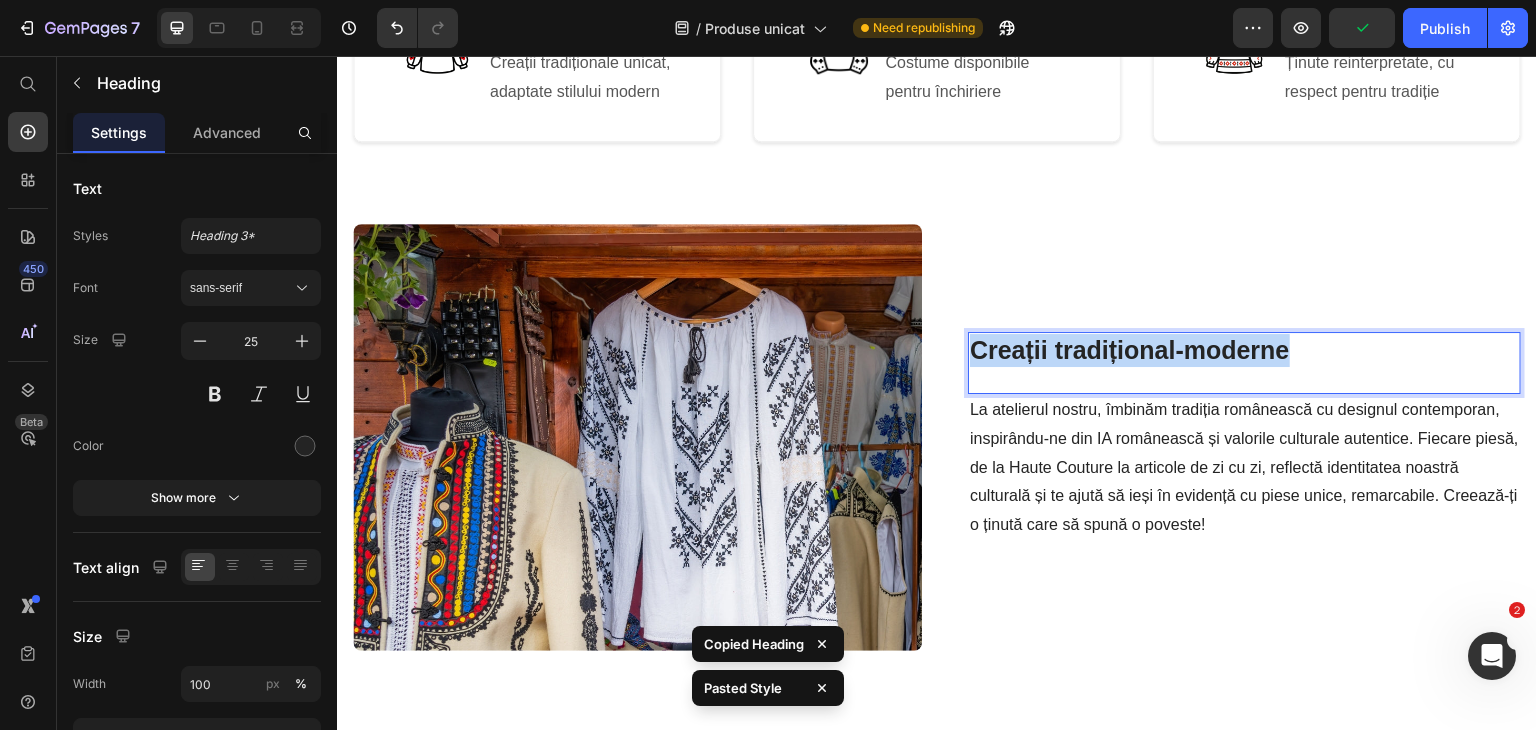 click on "Creații tradițional-moderne" at bounding box center [1244, 350] 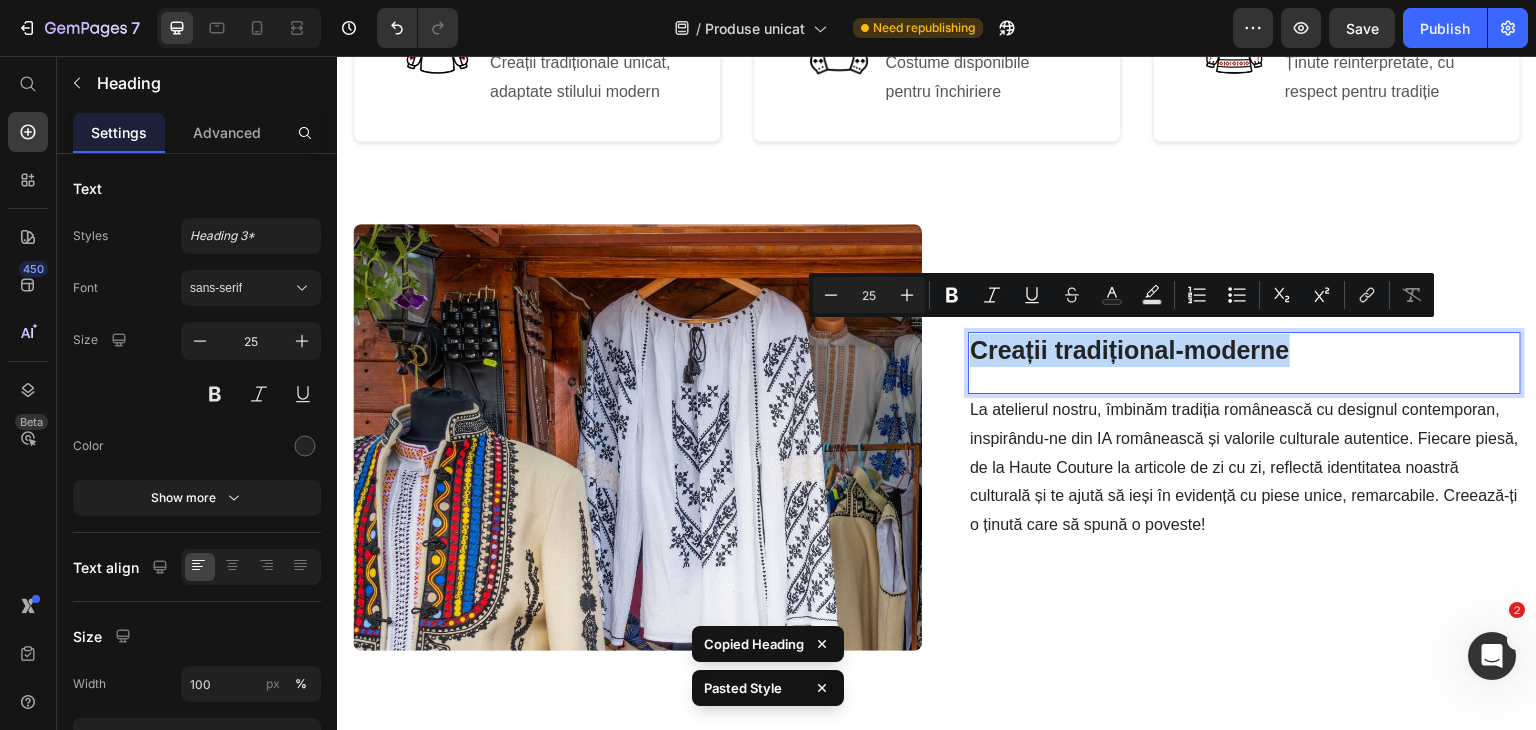 scroll, scrollTop: 1476, scrollLeft: 0, axis: vertical 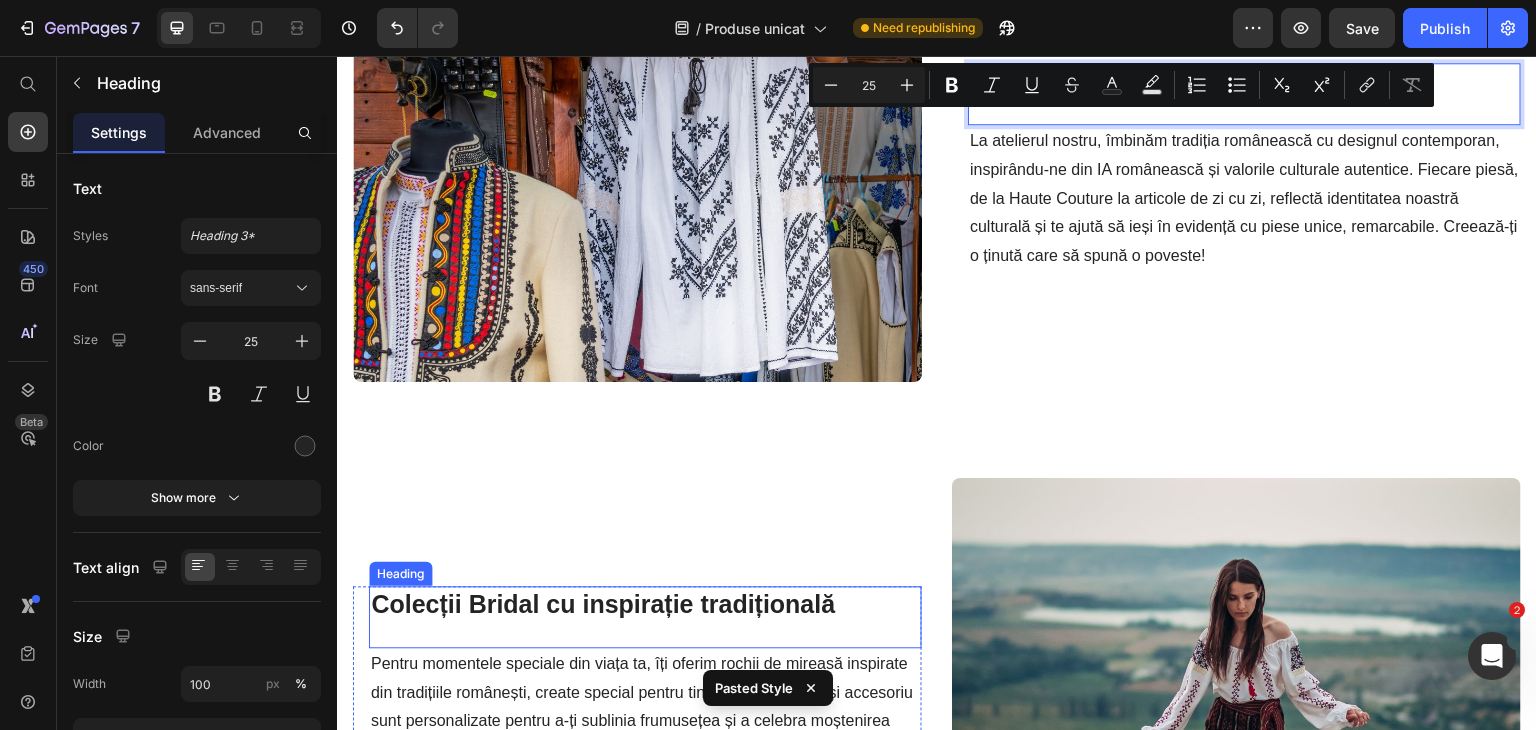 click on "Colecții Bridal cu inspirație tradițională" at bounding box center (603, 604) 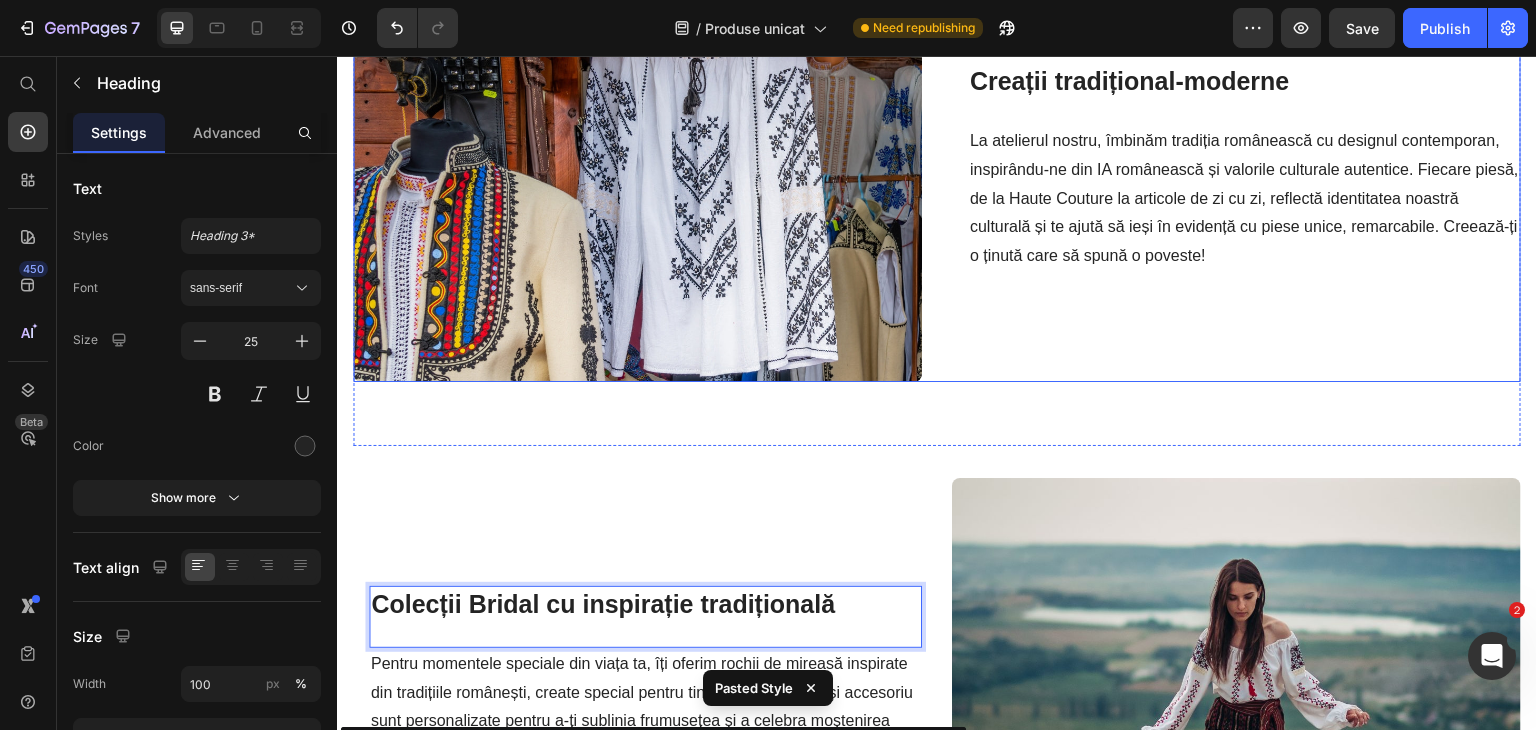 scroll, scrollTop: 1266, scrollLeft: 0, axis: vertical 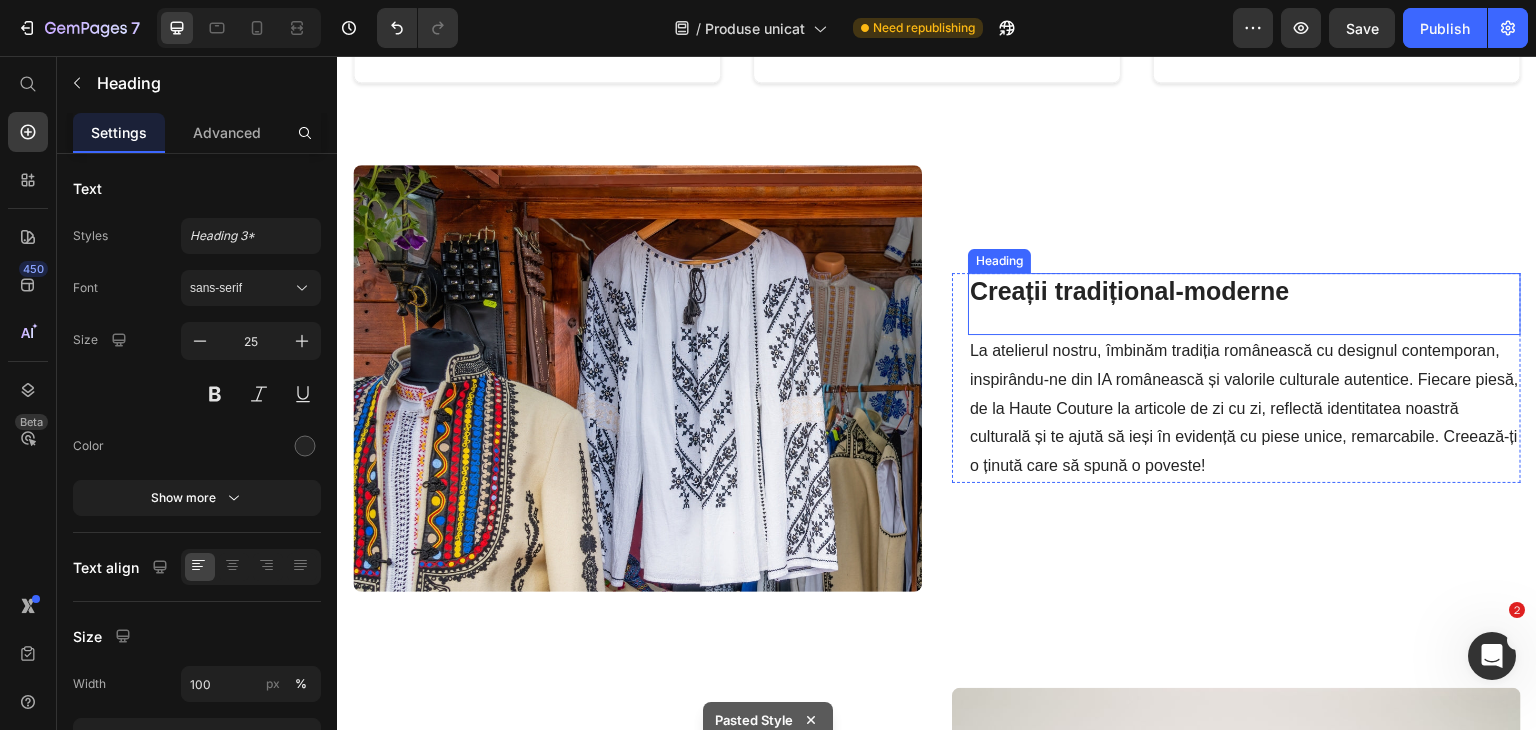 click on "Creații tradițional-moderne" at bounding box center (1244, 291) 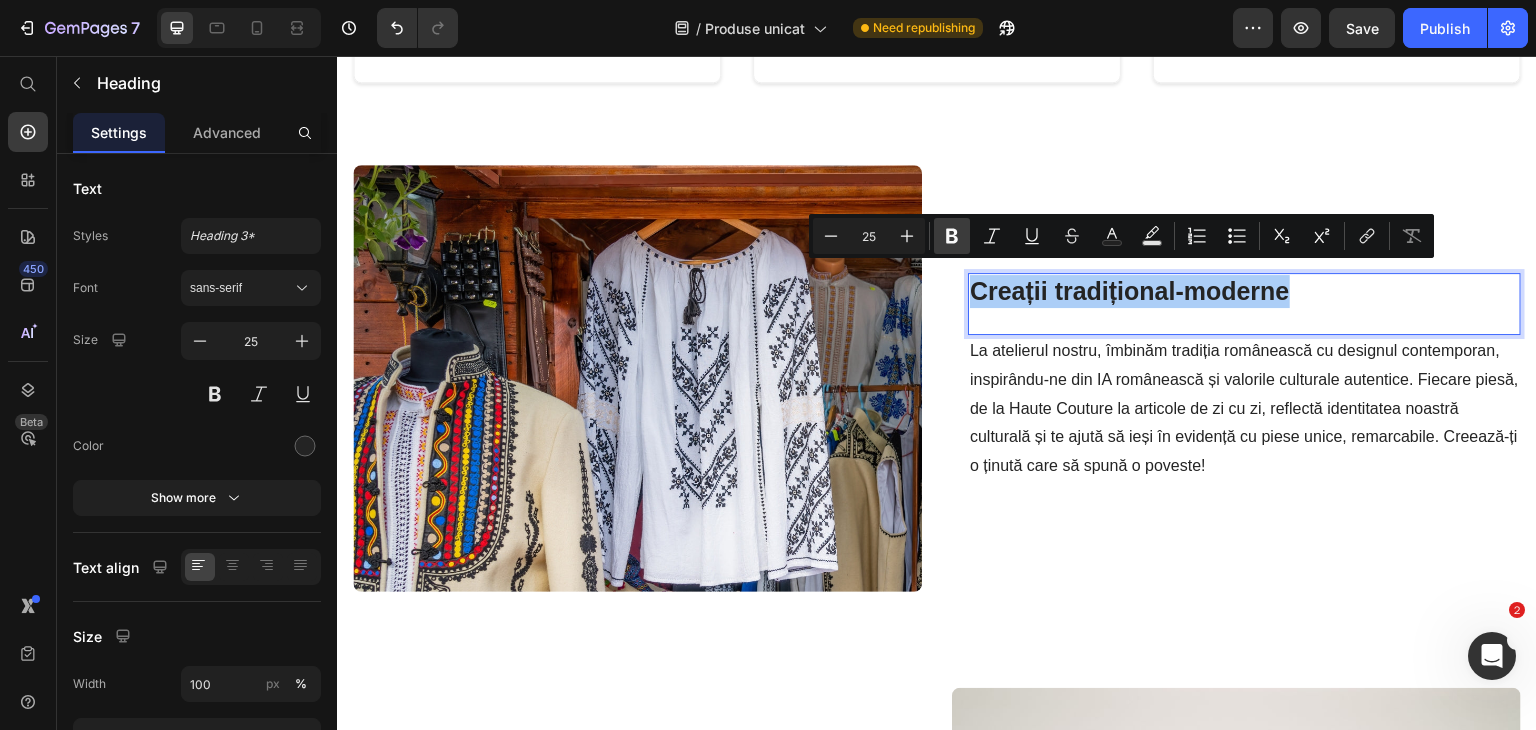 click on "Bold" at bounding box center (952, 236) 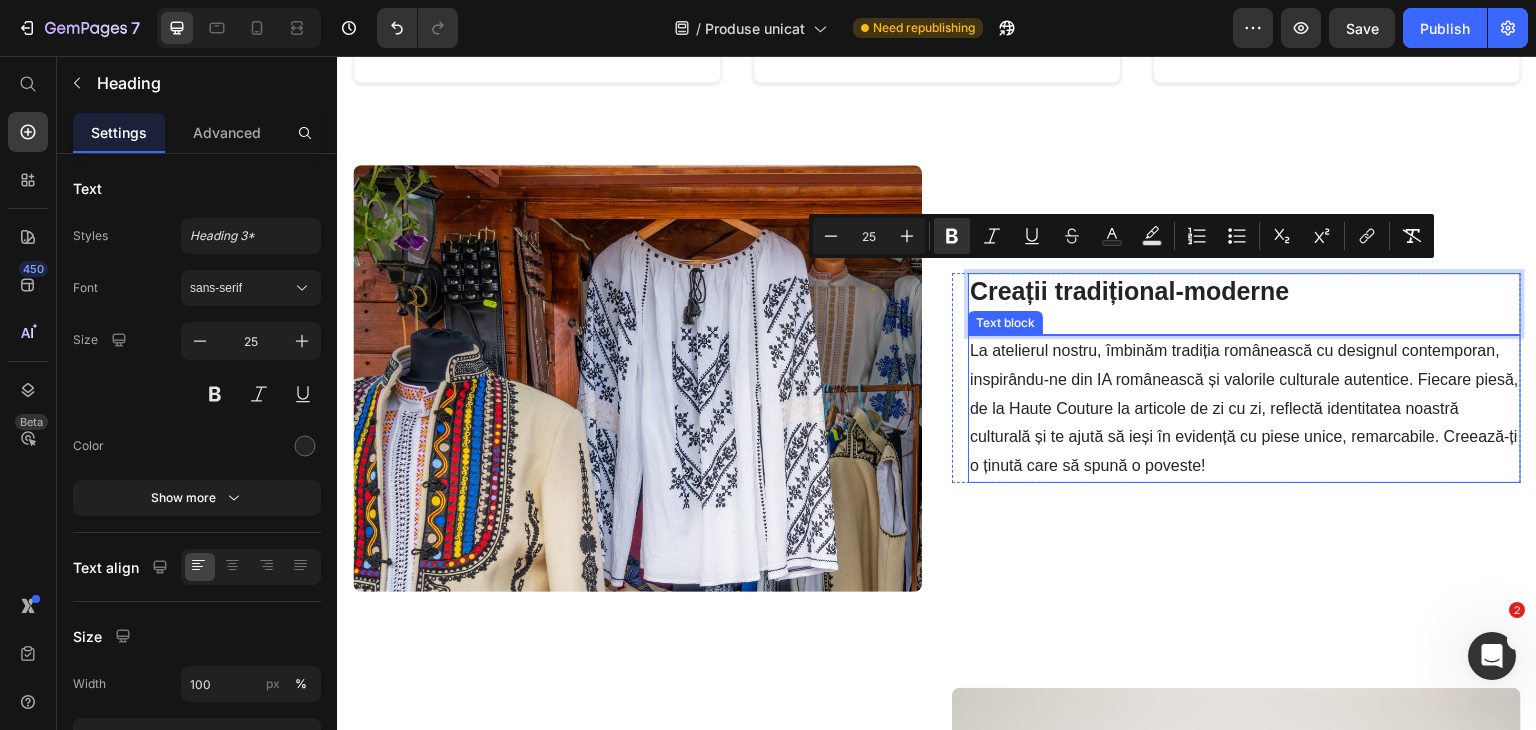 click on "La atelierul nostru, îmbinăm tradiția românească cu designul contemporan, inspirându-ne din IA românească și valorile culturale autentice. Fiecare piesă, de la Haute Couture la articole de zi cu zi, reflectă identitatea noastră culturală și te ajută să ieși în evidență cu piese unice, remarcabile. Creează-ți o ținută care să spună o poveste!" at bounding box center [1244, 409] 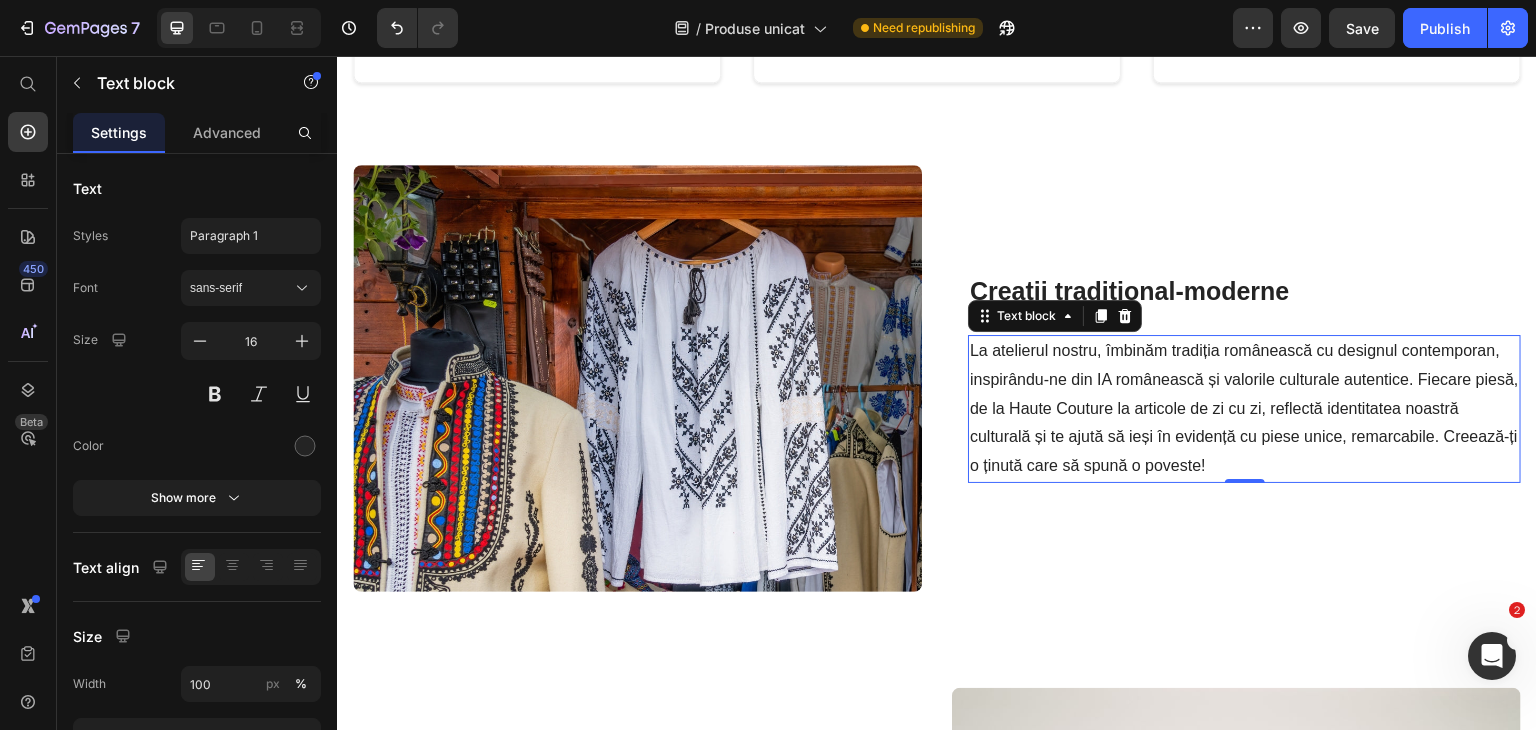 scroll, scrollTop: 1690, scrollLeft: 0, axis: vertical 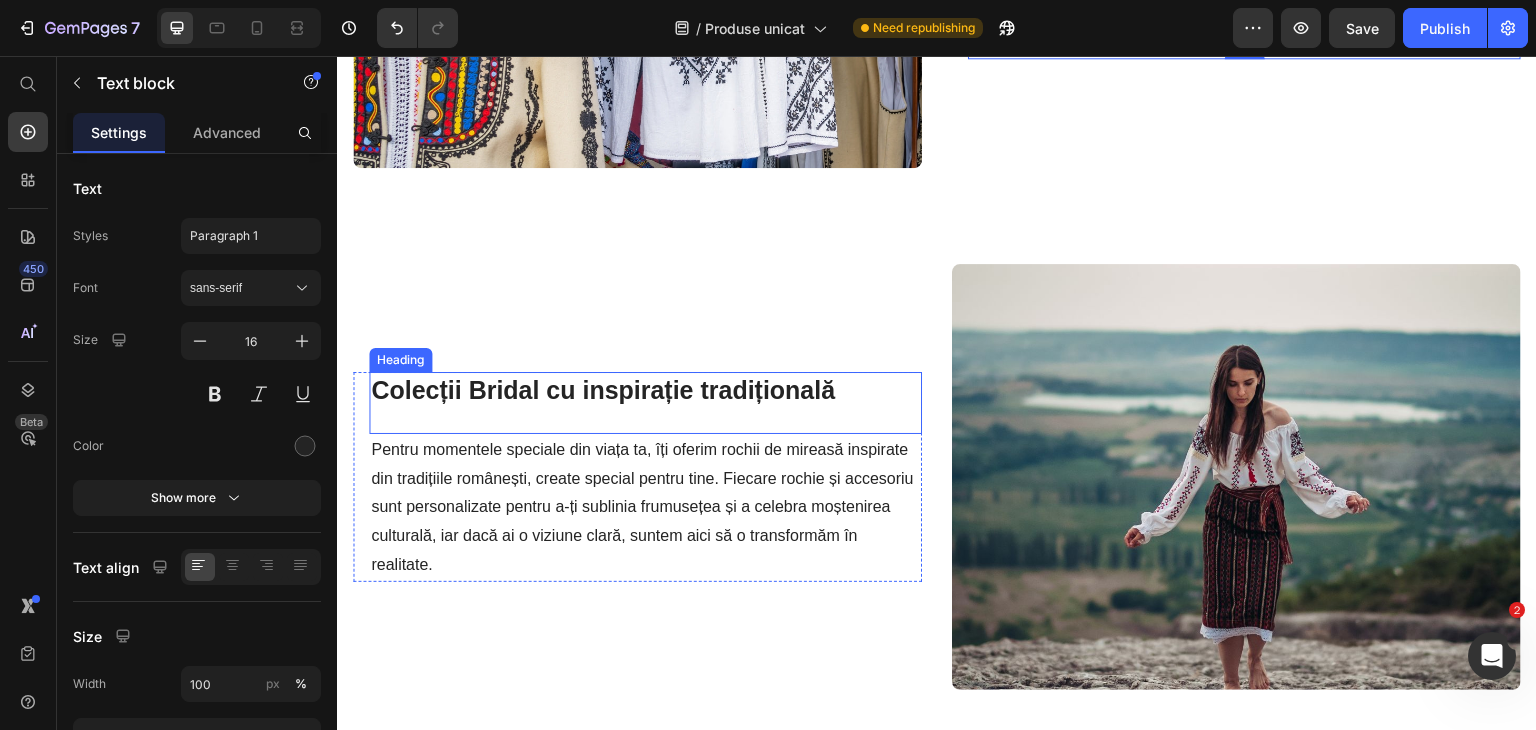 click on "Colecții Bridal cu inspirație tradițională" at bounding box center [603, 390] 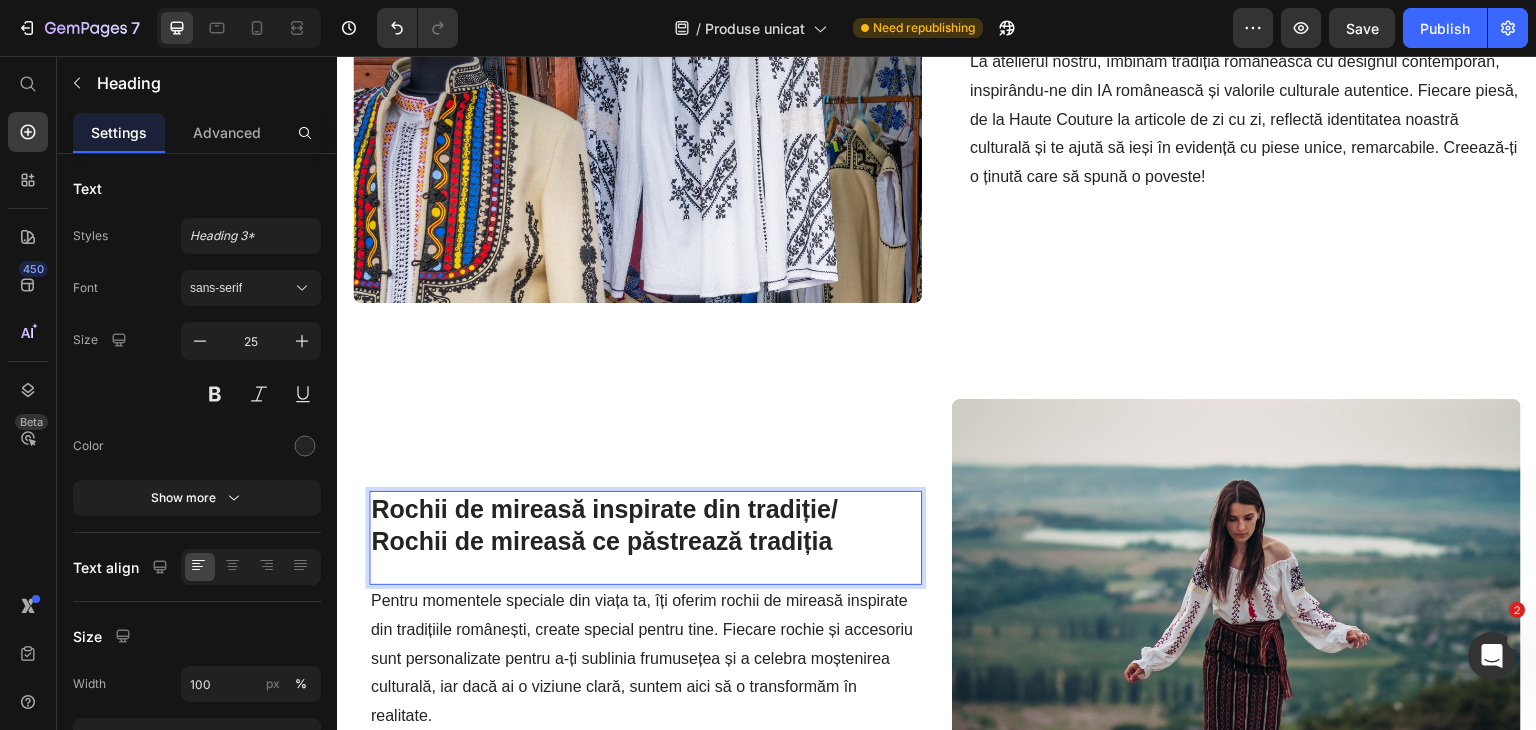 scroll, scrollTop: 1576, scrollLeft: 0, axis: vertical 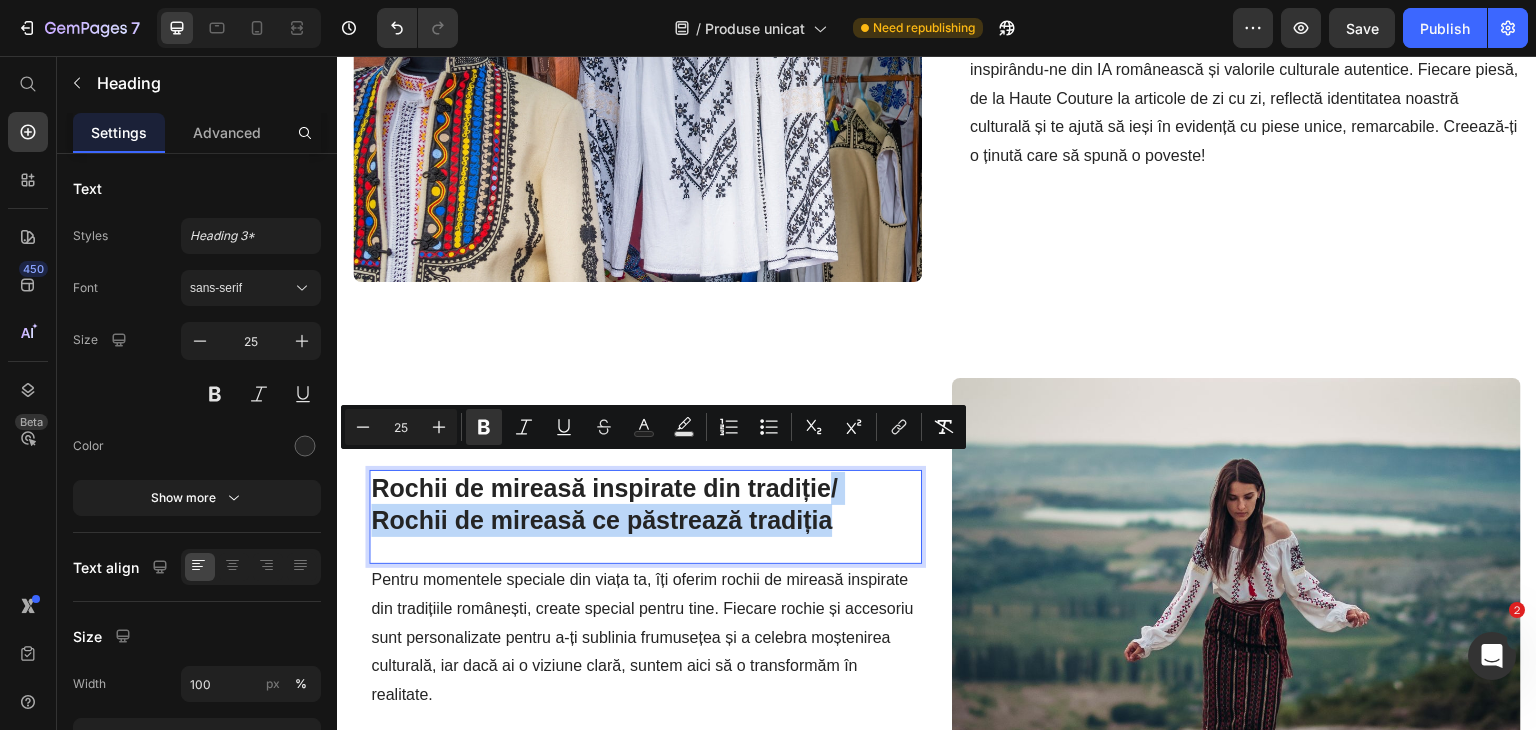 drag, startPoint x: 850, startPoint y: 507, endPoint x: 829, endPoint y: 475, distance: 38.27532 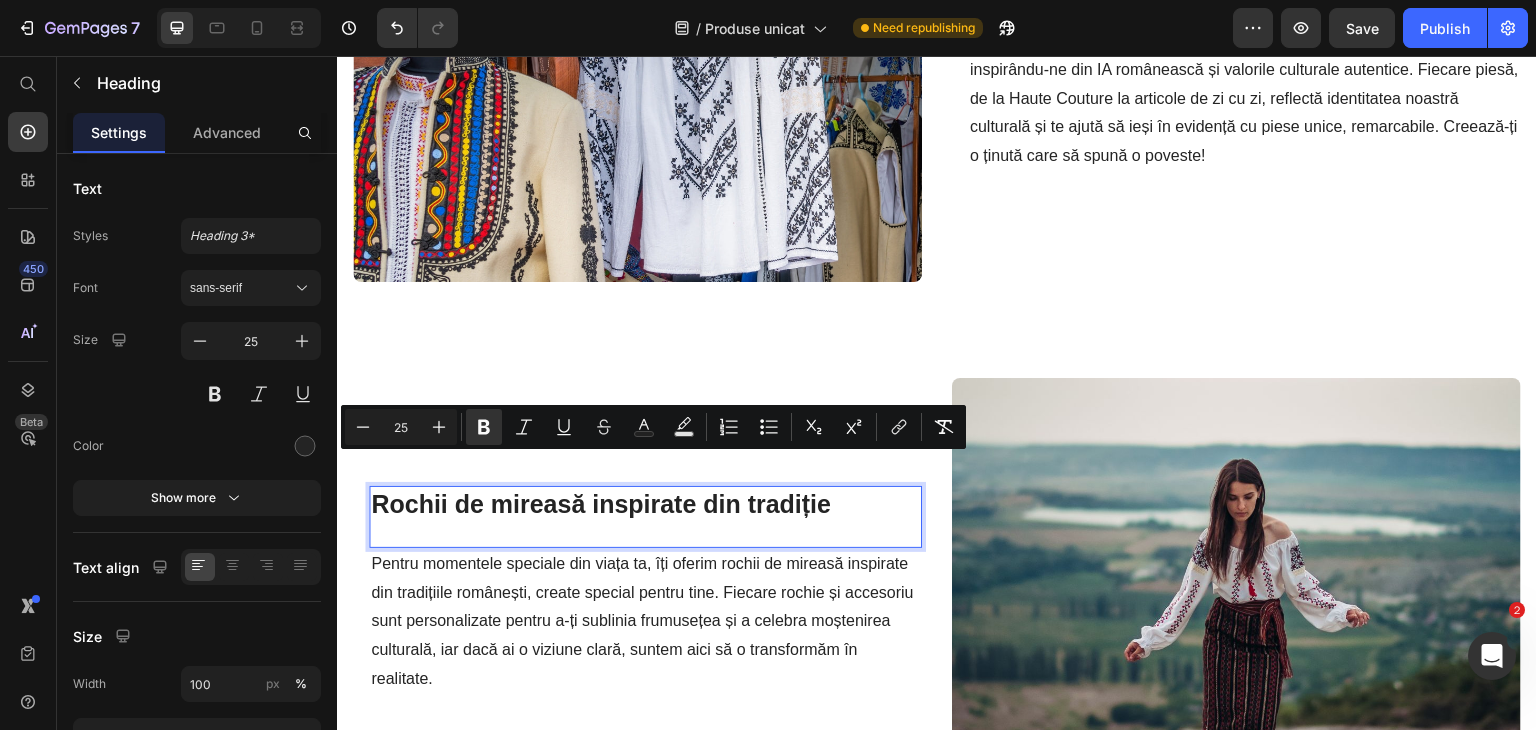 scroll, scrollTop: 1592, scrollLeft: 0, axis: vertical 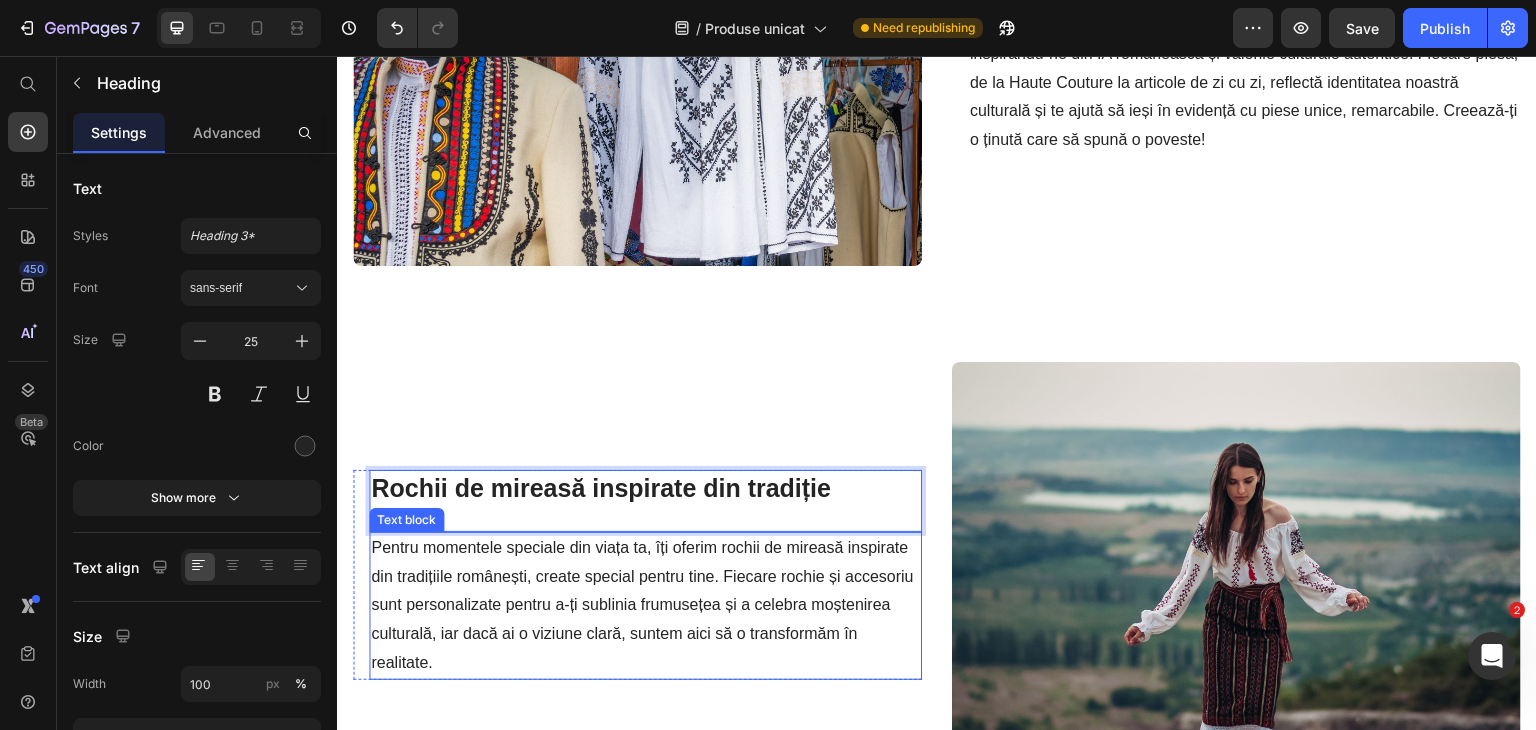 click on "Pentru momentele speciale din viața ta, îți oferim rochii de mireasă inspirate din tradițiile românești, create special pentru tine. Fiecare rochie și accesoriu sunt personalizate pentru a-ți sublinia frumusețea și a celebra moștenirea culturală, iar dacă ai o viziune clară, suntem aici să o transformăm în realitate." at bounding box center (645, 606) 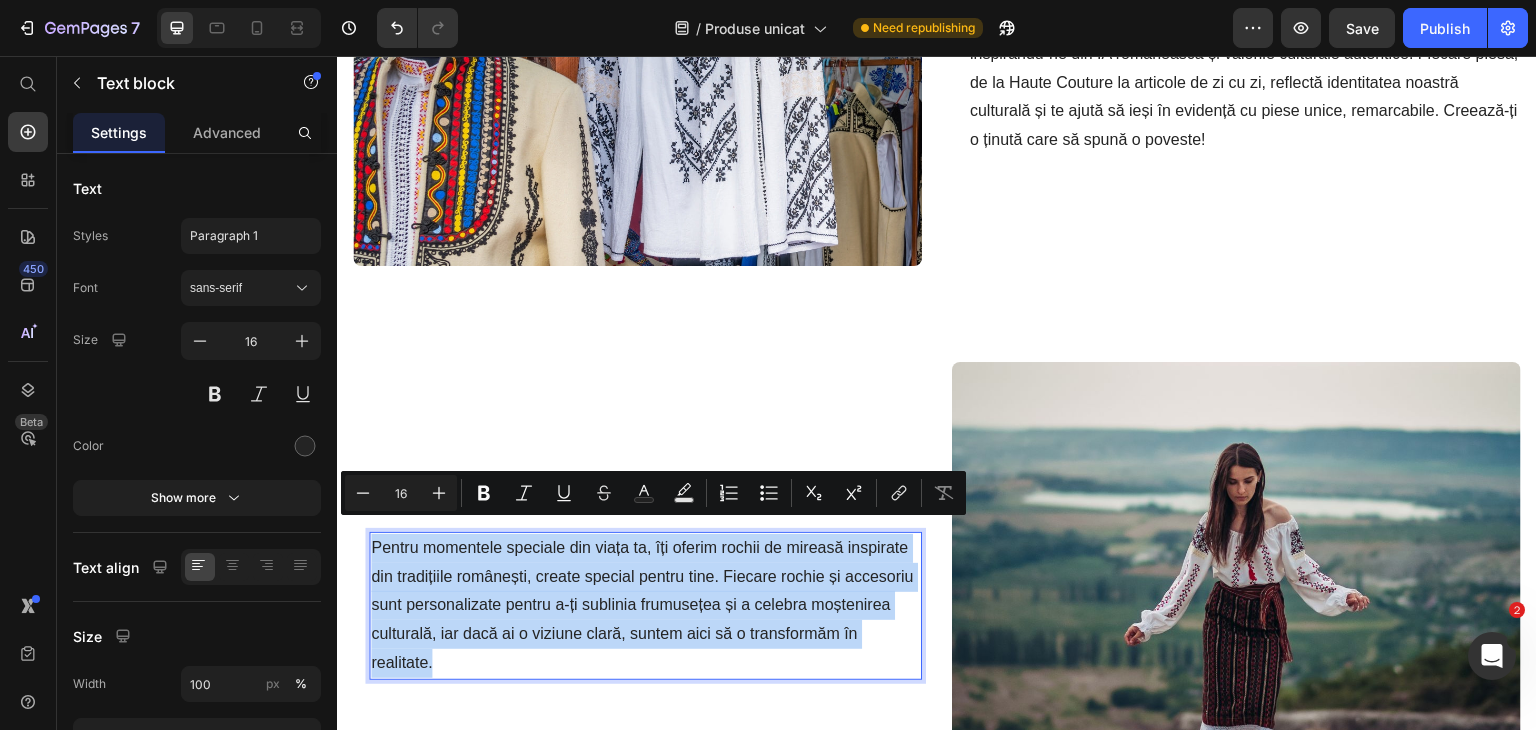 click on "Pentru momentele speciale din viața ta, îți oferim rochii de mireasă inspirate din tradițiile românești, create special pentru tine. Fiecare rochie și accesoriu sunt personalizate pentru a-ți sublinia frumusețea și a celebra moștenirea culturală, iar dacă ai o viziune clară, suntem aici să o transformăm în realitate." at bounding box center [645, 606] 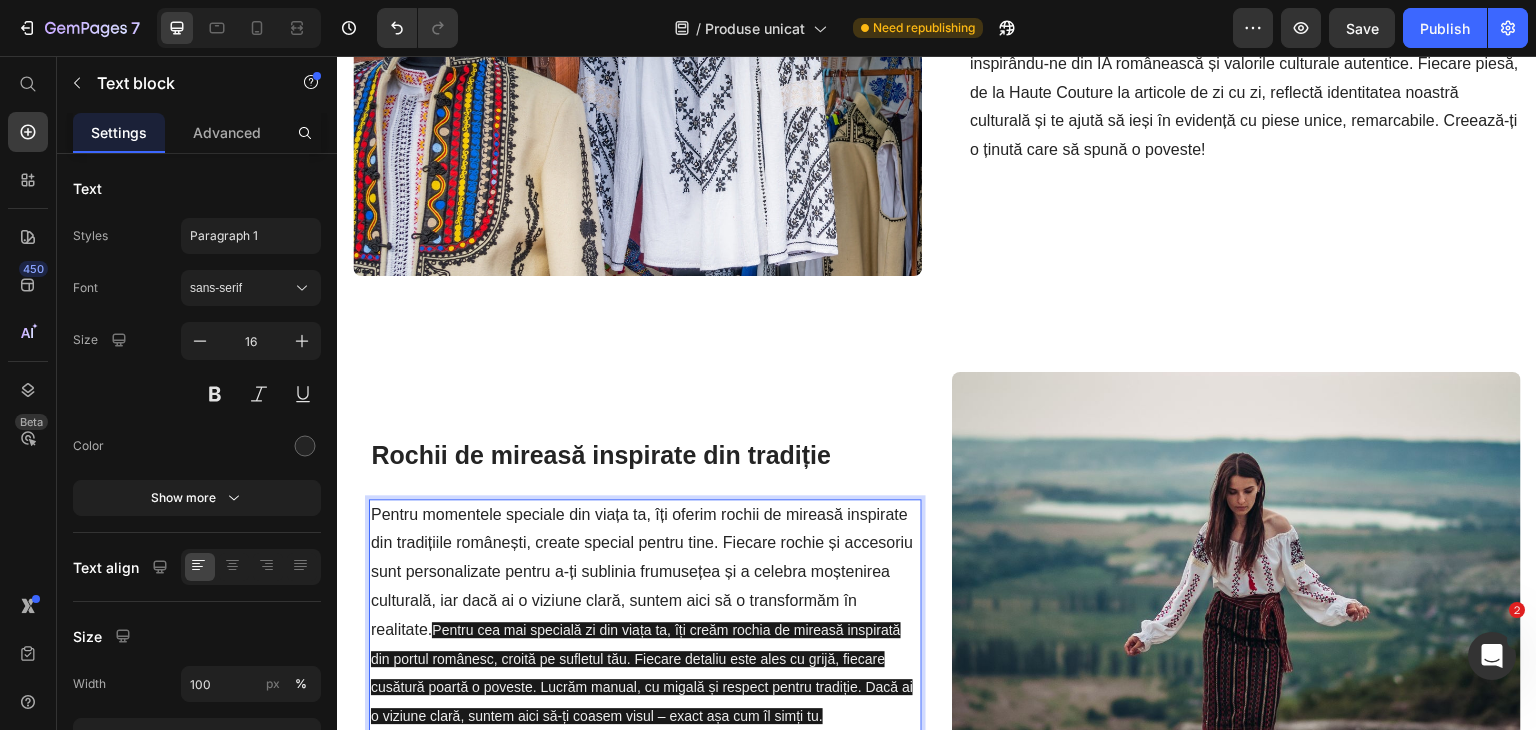 scroll, scrollTop: 1597, scrollLeft: 0, axis: vertical 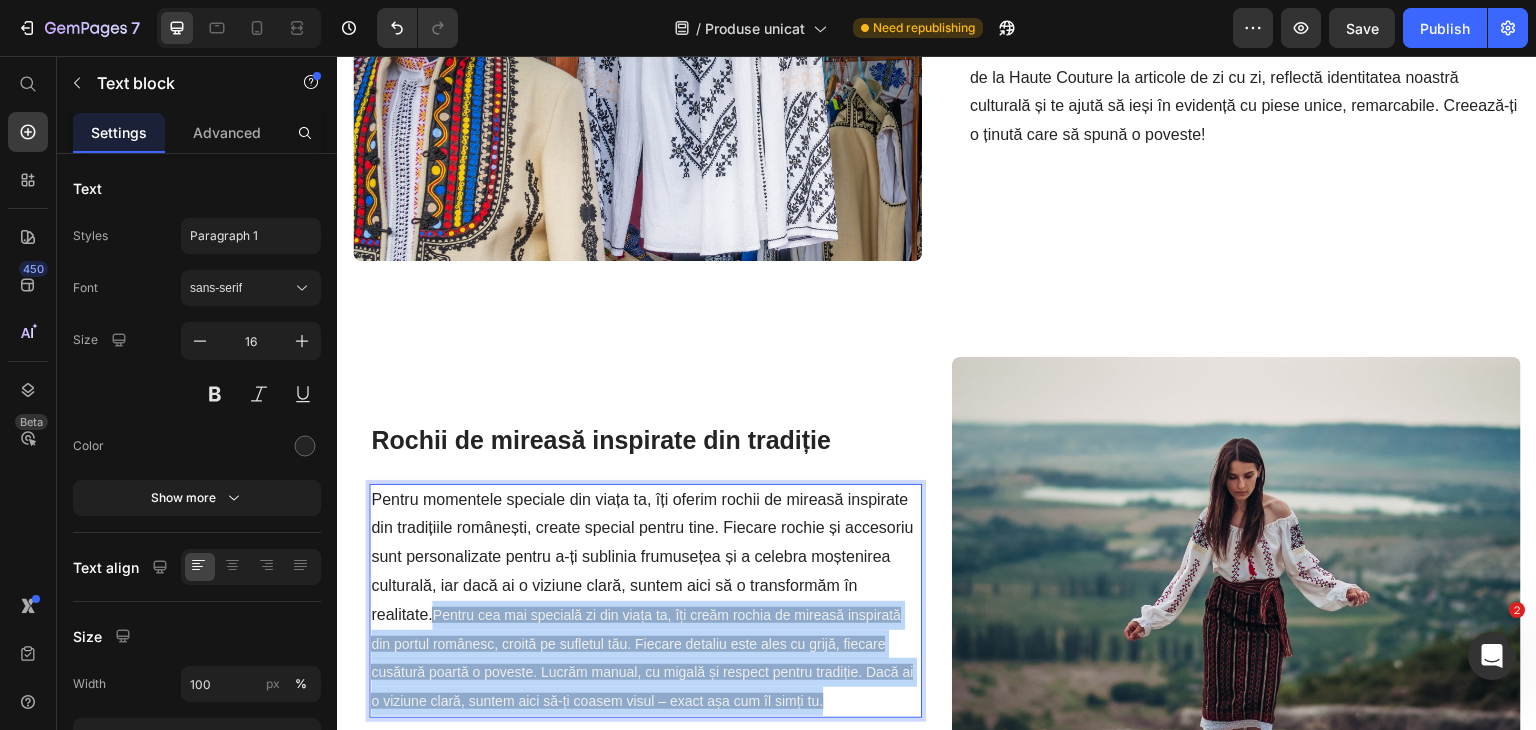 drag, startPoint x: 547, startPoint y: 577, endPoint x: 630, endPoint y: 695, distance: 144.26712 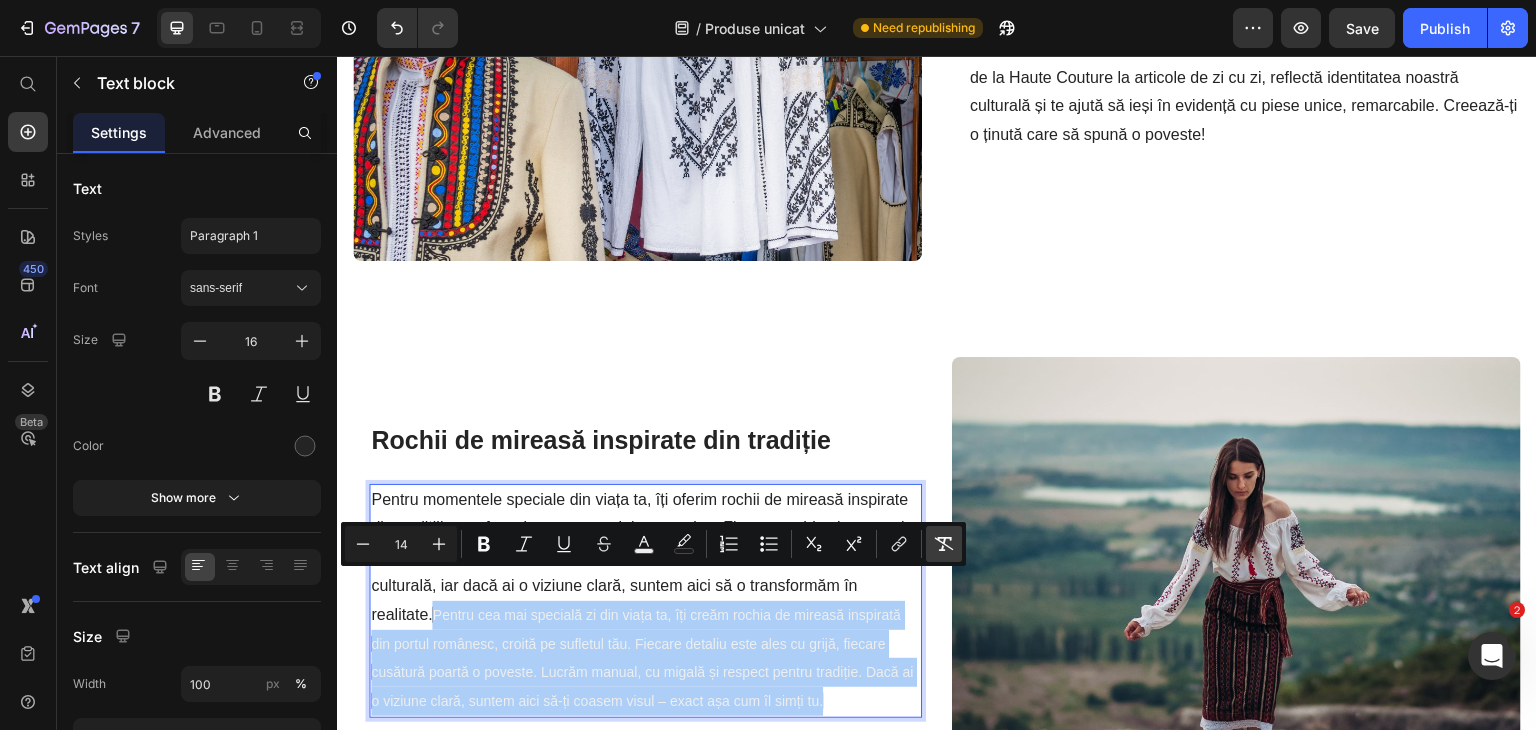 click on "Remove Format" at bounding box center (944, 544) 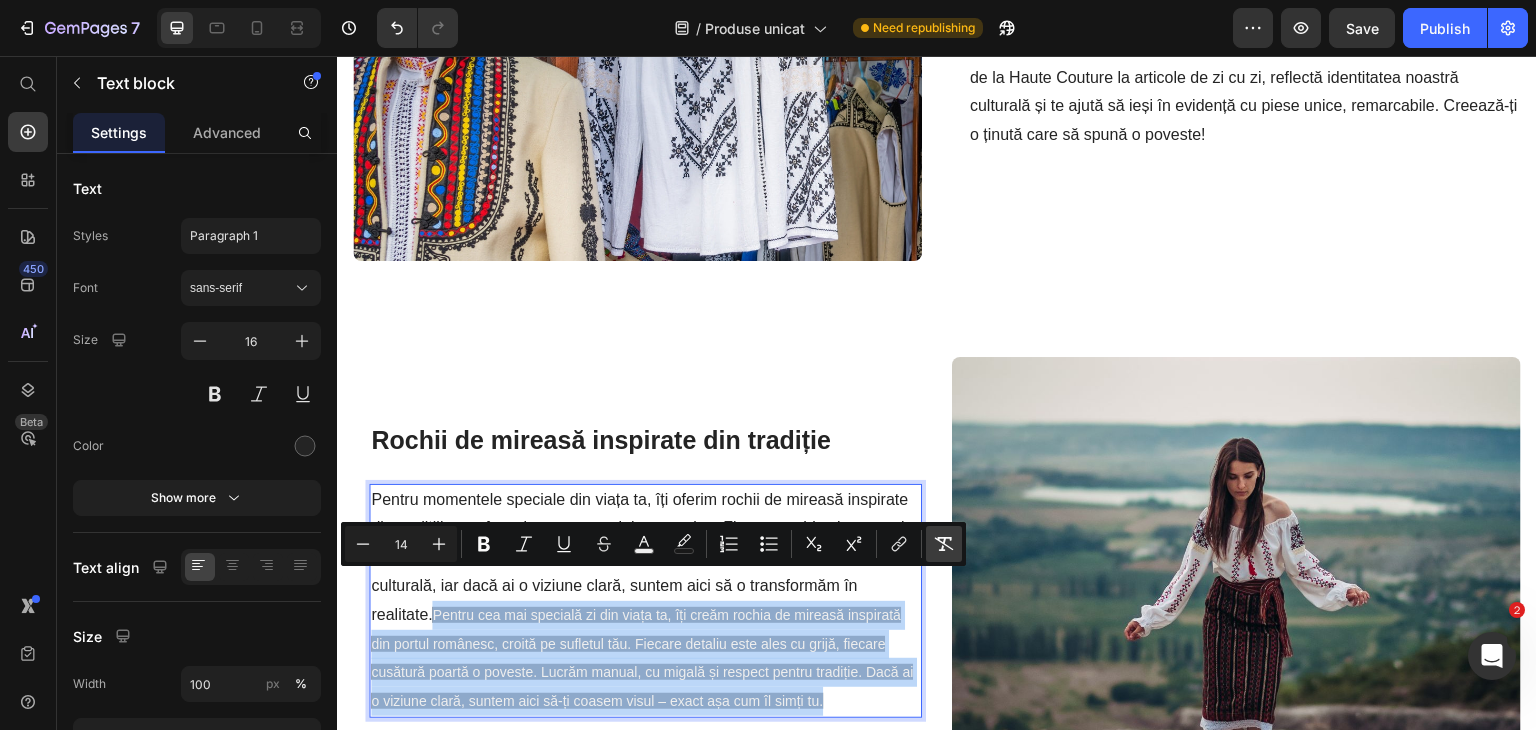 type on "16" 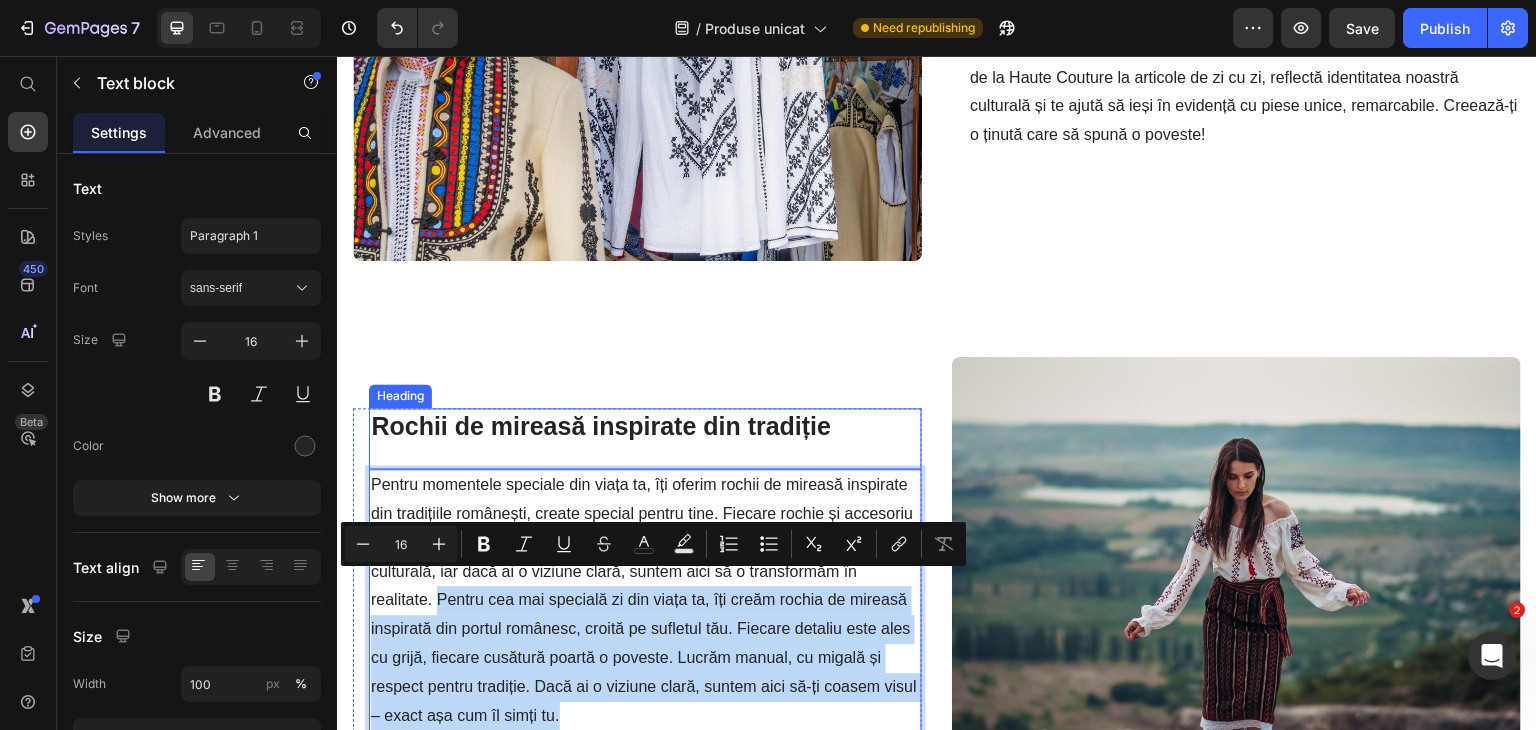 click on "⁠⁠⁠⁠⁠⁠⁠ Rochii de mireasă inspirate din tradiție Heading" at bounding box center [645, 439] 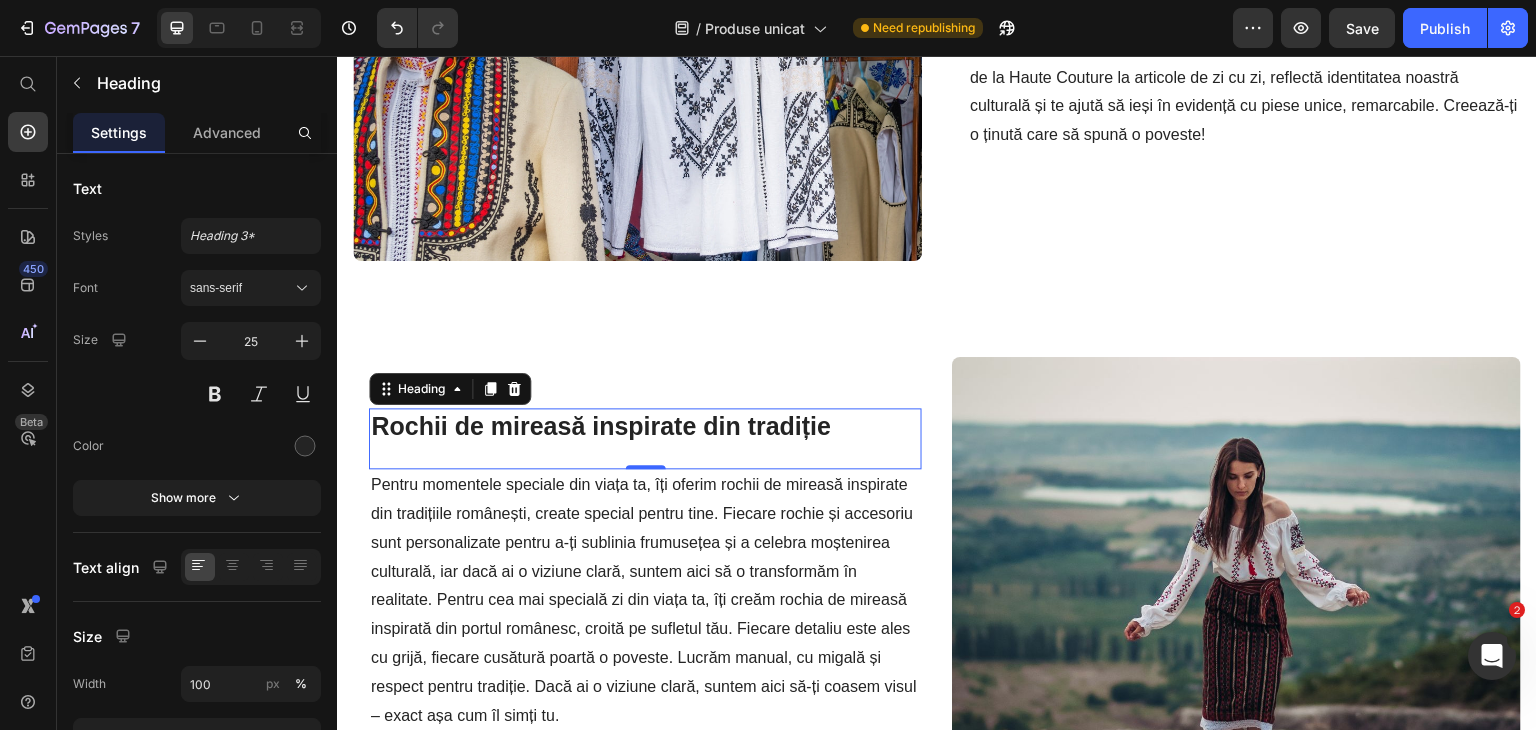 scroll, scrollTop: 0, scrollLeft: 0, axis: both 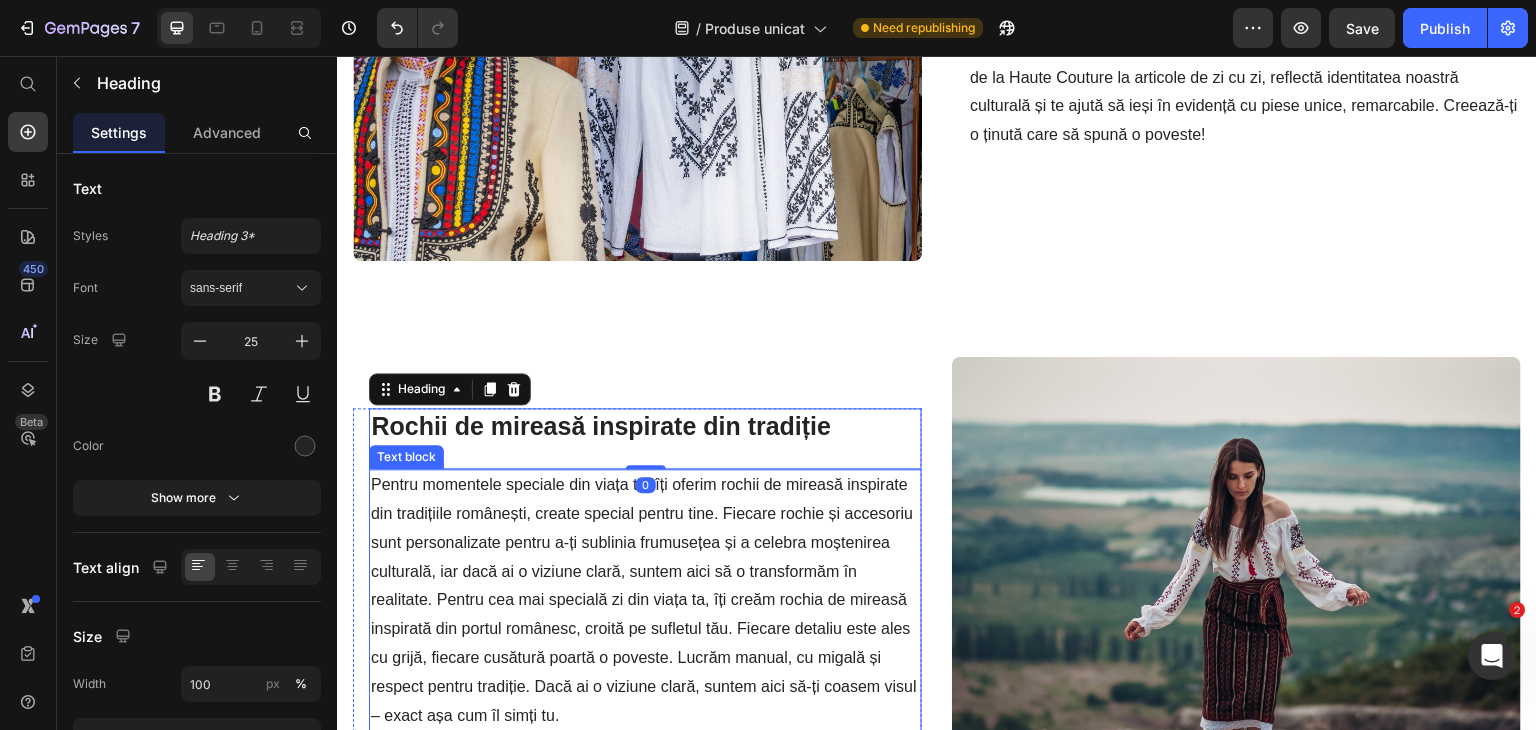click on "Pentru momentele speciale din viața ta, îți oferim rochii de mireasă inspirate din tradițiile românești, create special pentru tine. Fiecare rochie și accesoriu sunt personalizate pentru a-ți sublinia frumusețea și a celebra moștenirea culturală, iar dacă ai o viziune clară, suntem aici să o transformăm în realitate. Pentru cea mai specială zi din viața ta, îți creăm rochia de mireasă inspirată din portul românesc, croită pe sufletul tău. Fiecare detaliu este ales cu grijă, fiecare cusătură poartă o poveste. Lucrăm manual, cu migală și respect pentru tradiție. Dacă ai o viziune clară, suntem aici să-ți coasem visul – exact așa cum îl simți tu." at bounding box center (645, 600) 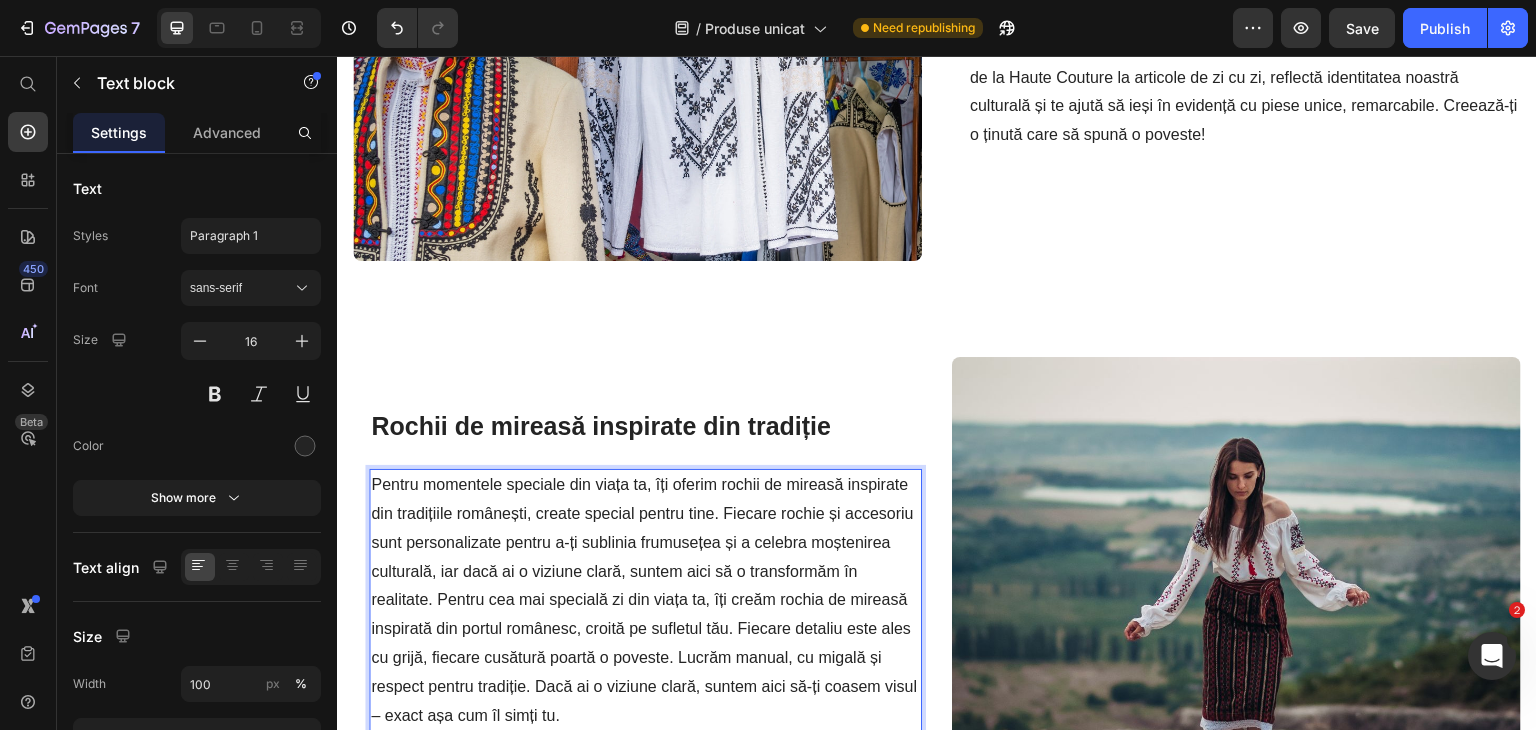 click on "Pentru momentele speciale din viața ta, îți oferim rochii de mireasă inspirate din tradițiile românești, create special pentru tine. Fiecare rochie și accesoriu sunt personalizate pentru a-ți sublinia frumusețea și a celebra moștenirea culturală, iar dacă ai o viziune clară, suntem aici să o transformăm în realitate. Pentru cea mai specială zi din viața ta, îți creăm rochia de mireasă inspirată din portul românesc, croită pe sufletul tău. Fiecare detaliu este ales cu grijă, fiecare cusătură poartă o poveste. Lucrăm manual, cu migală și respect pentru tradiție. Dacă ai o viziune clară, suntem aici să-ți coasem visul – exact așa cum îl simți tu." at bounding box center [645, 600] 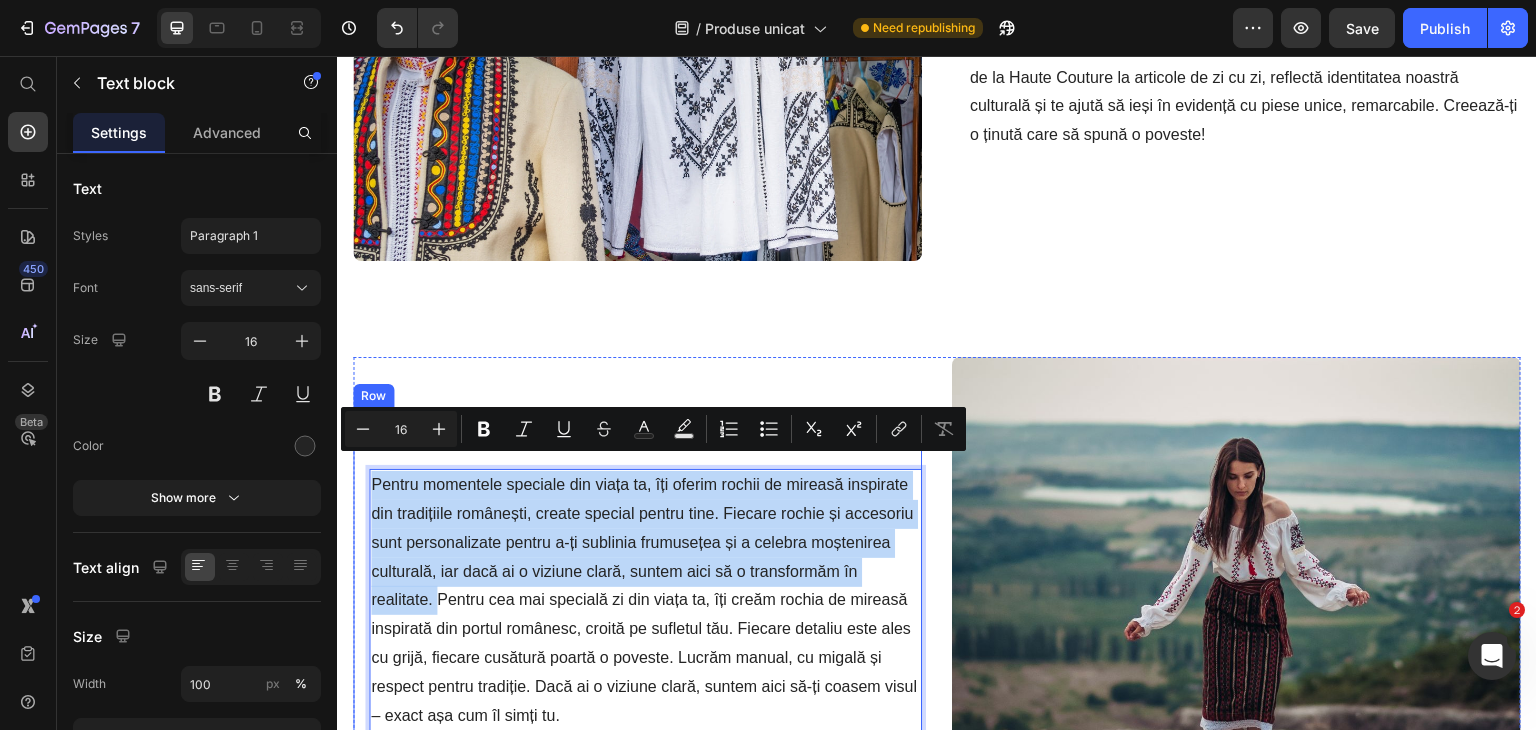 drag, startPoint x: 547, startPoint y: 588, endPoint x: 366, endPoint y: 470, distance: 216.06712 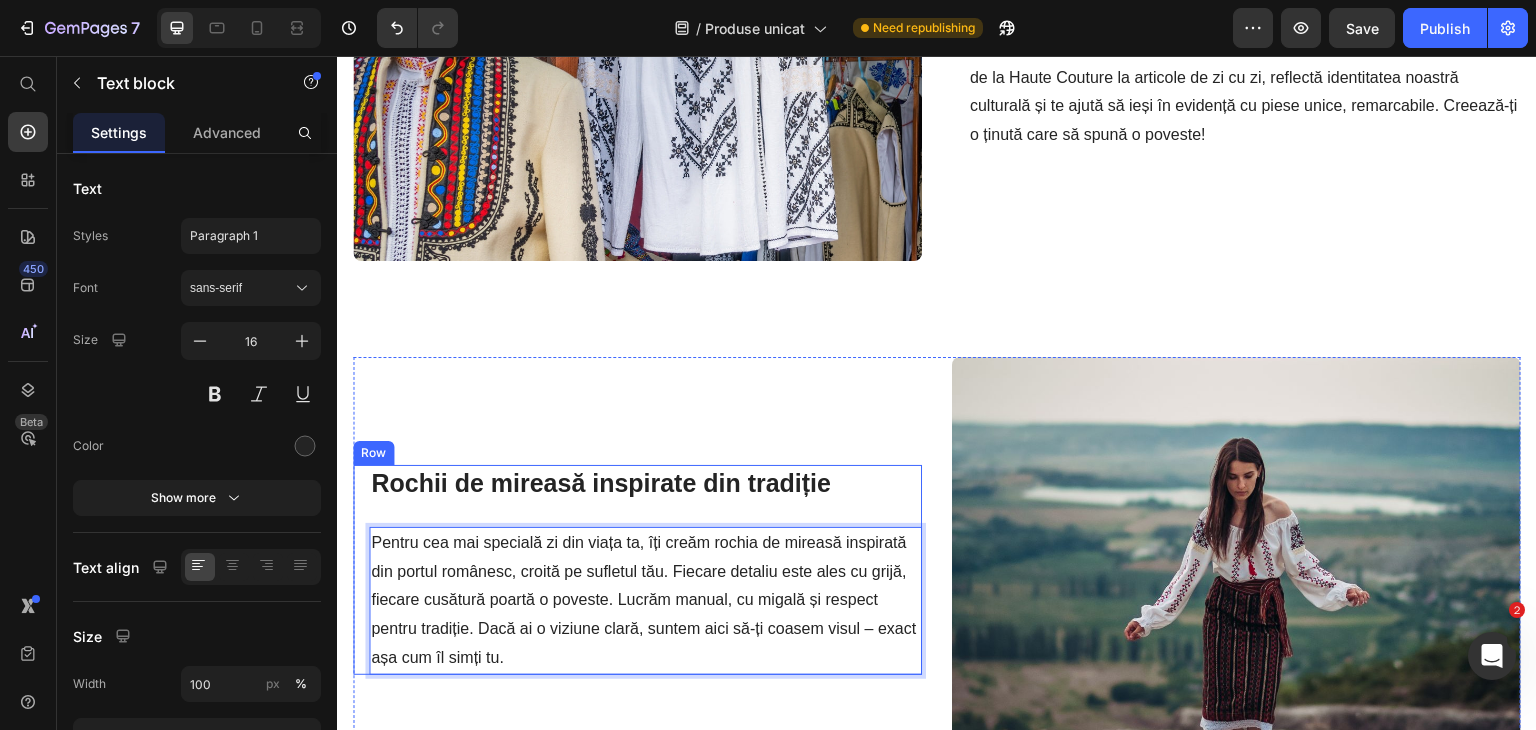 scroll, scrollTop: 1655, scrollLeft: 0, axis: vertical 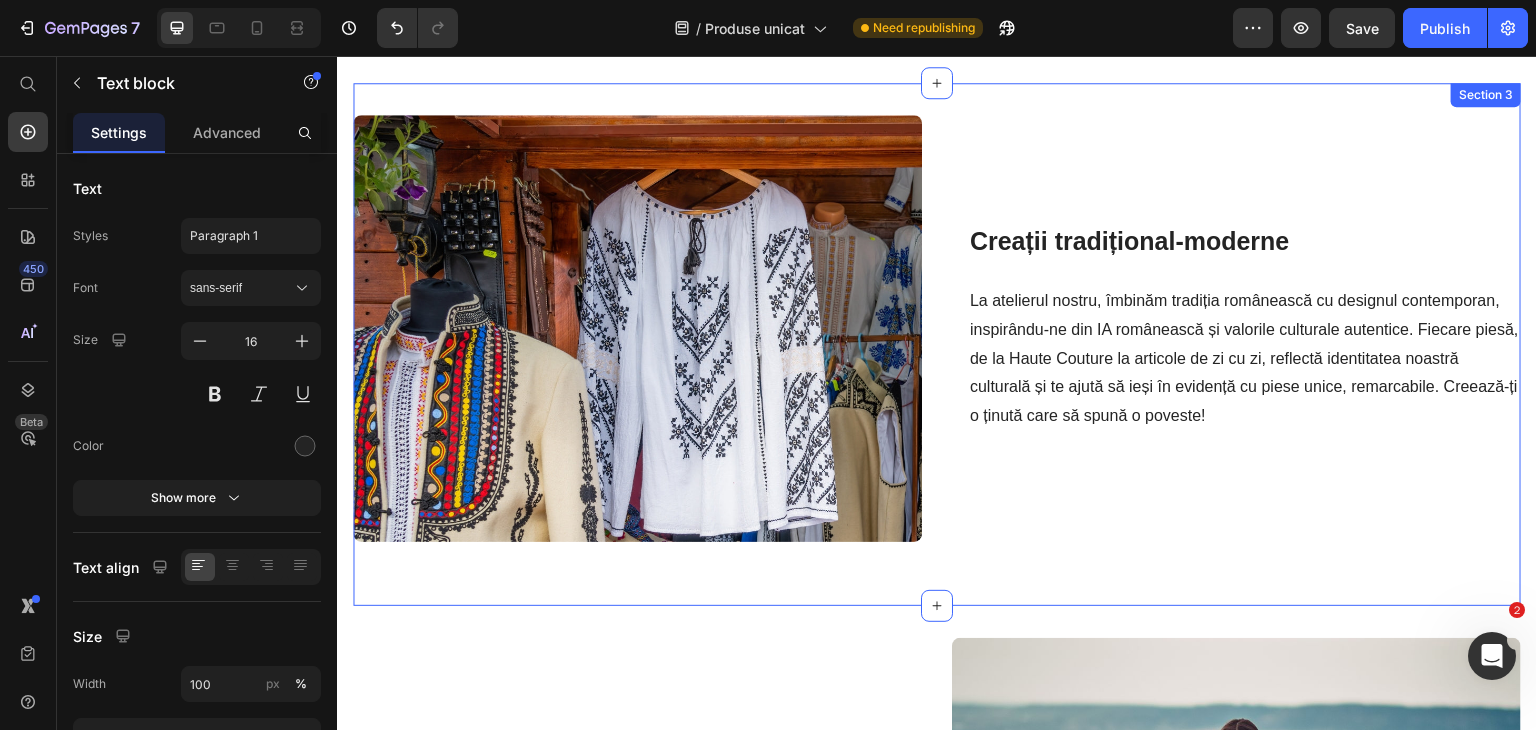 click on "Image ⁠⁠⁠⁠⁠⁠⁠ Creații tradițional-moderne Heading La atelierul nostru, îmbinăm tradiția românească cu designul contemporan, inspirându-ne din IA românească și valorile culturale autentice. Fiecare piesă, de la Haute Couture la articole de zi cu zi, reflectă identitatea noastră culturală și te ajută să ieși în evidență cu piese unice, remarcabile. Creează-ți o ținută care să spună o poveste! Text block Row Row Section 3" at bounding box center [937, 344] 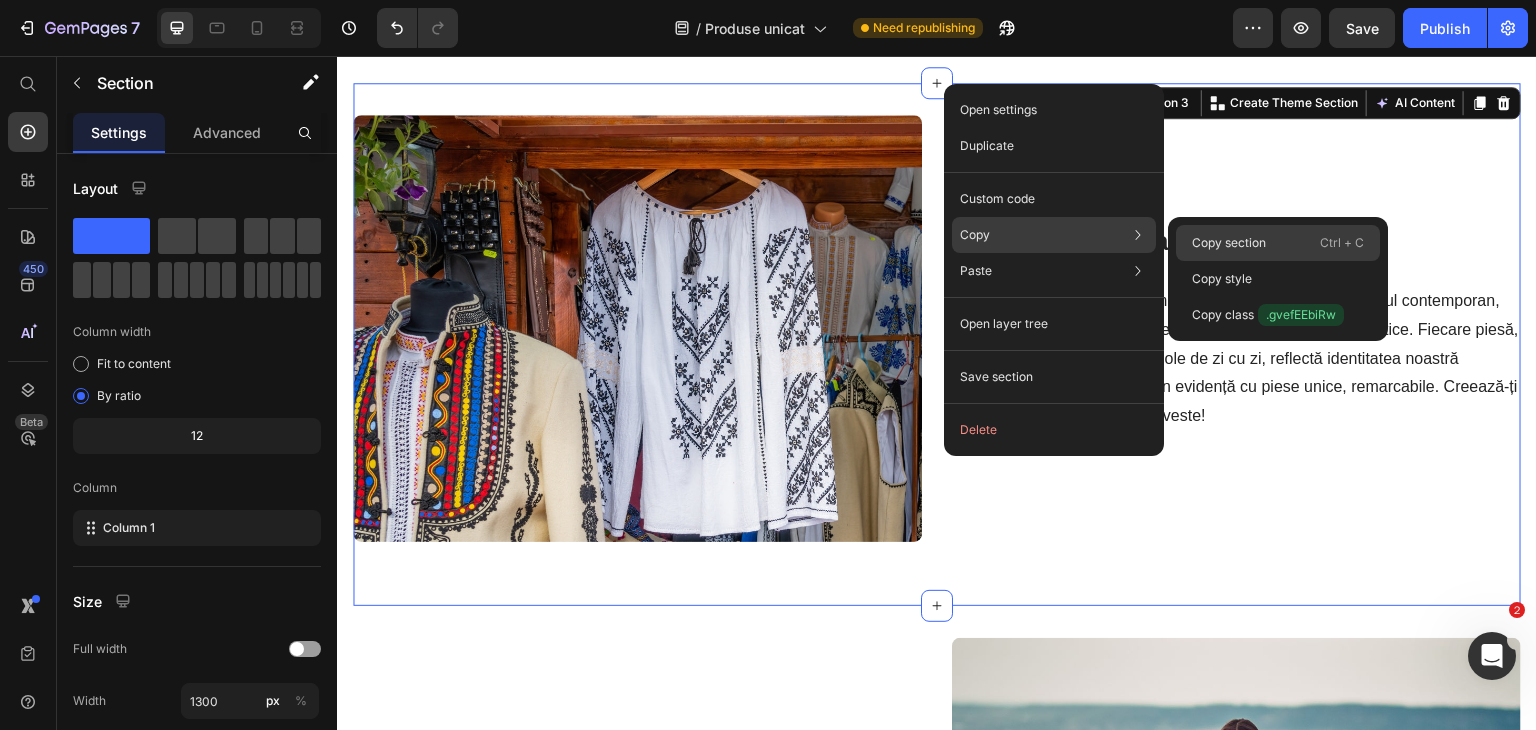 click on "Copy section" at bounding box center [1229, 243] 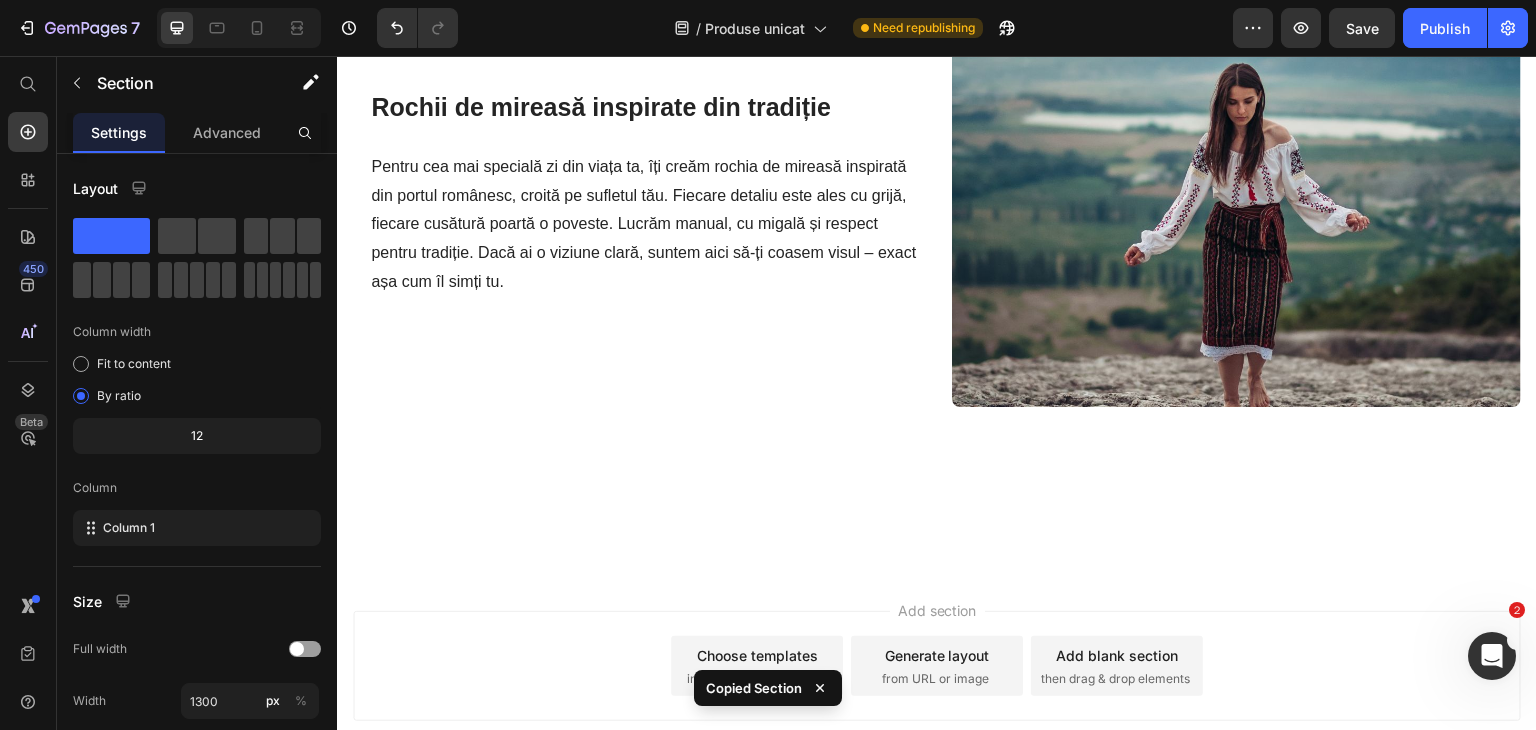 scroll, scrollTop: 1968, scrollLeft: 0, axis: vertical 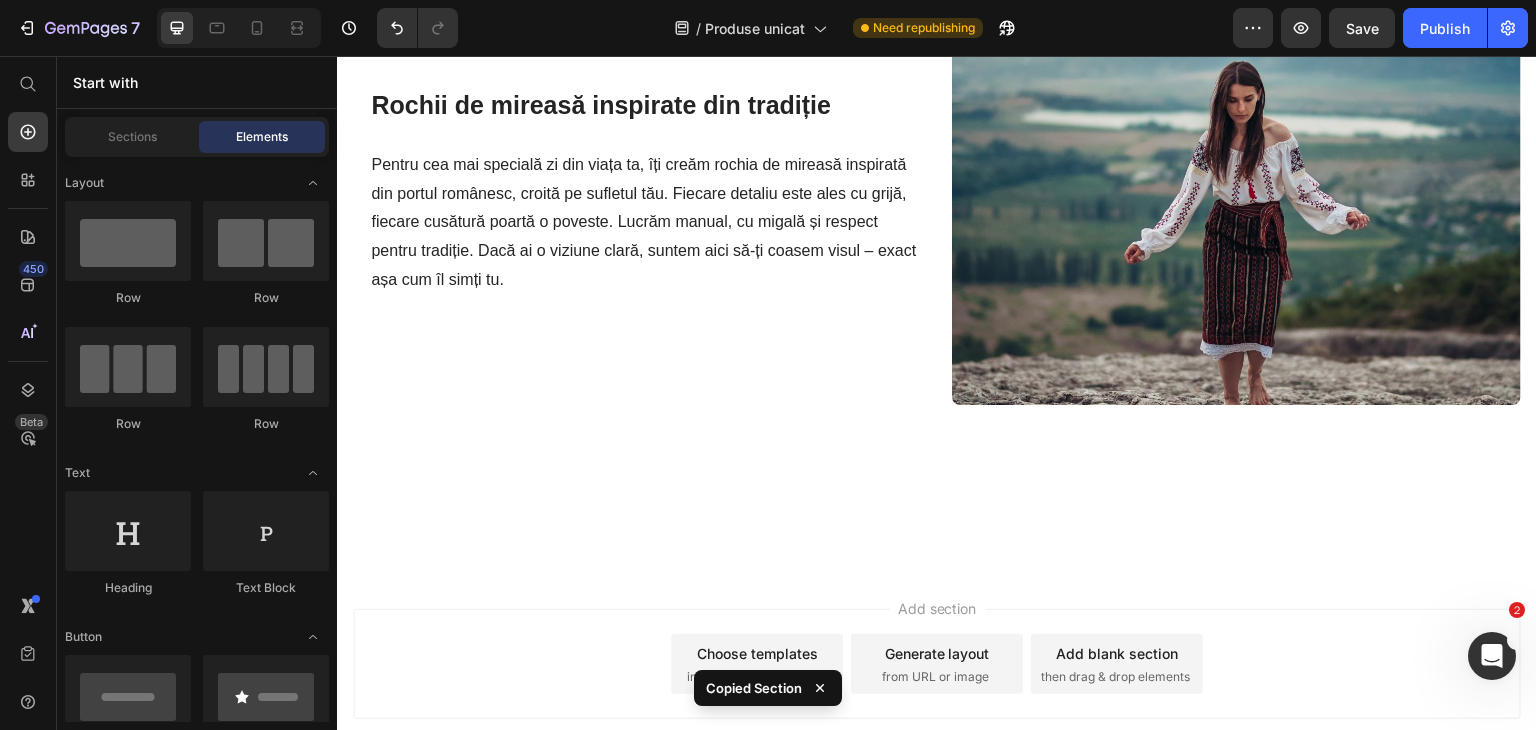 drag, startPoint x: 926, startPoint y: 537, endPoint x: 1050, endPoint y: 655, distance: 171.17242 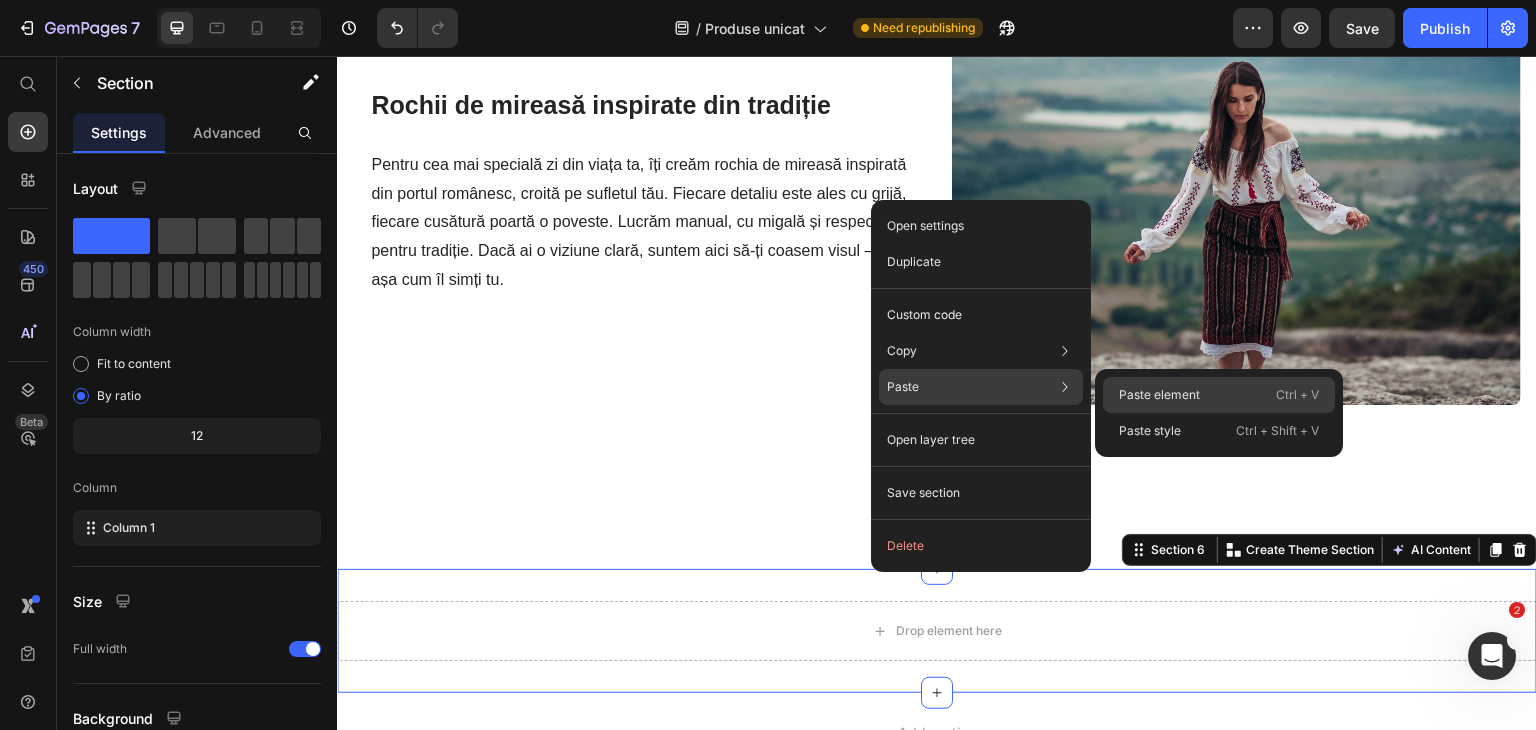 click on "Paste element" at bounding box center [1159, 395] 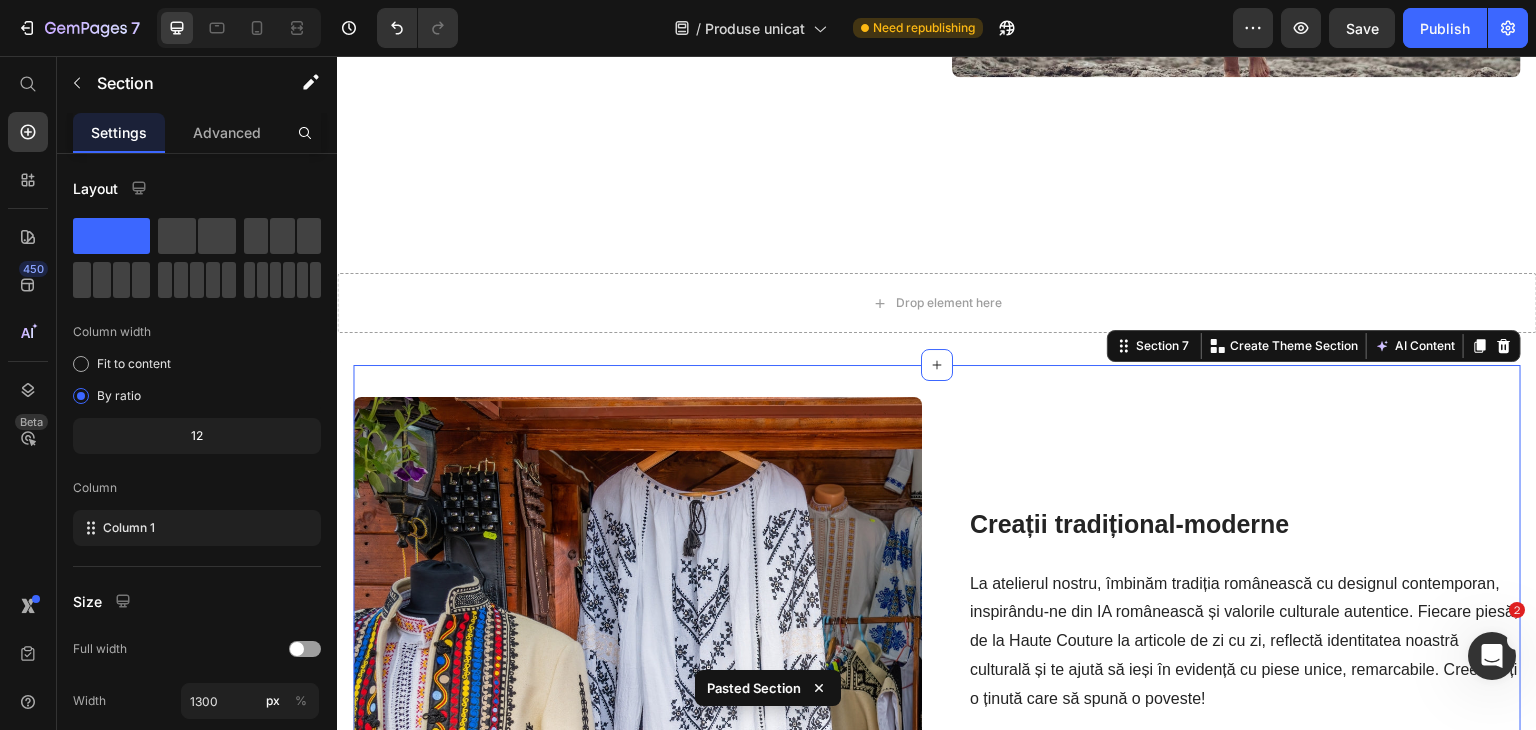scroll, scrollTop: 2294, scrollLeft: 0, axis: vertical 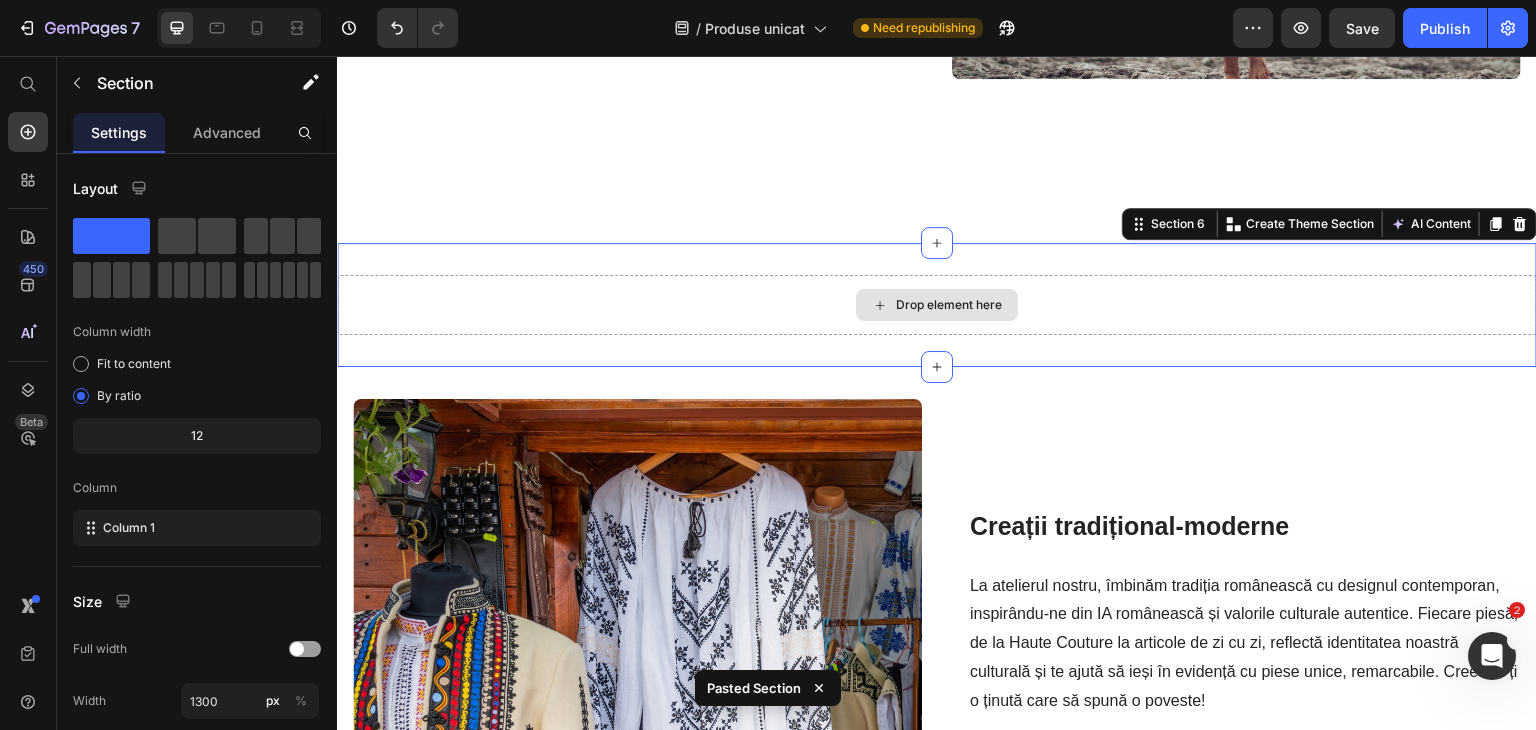 click on "Drop element here" at bounding box center [937, 305] 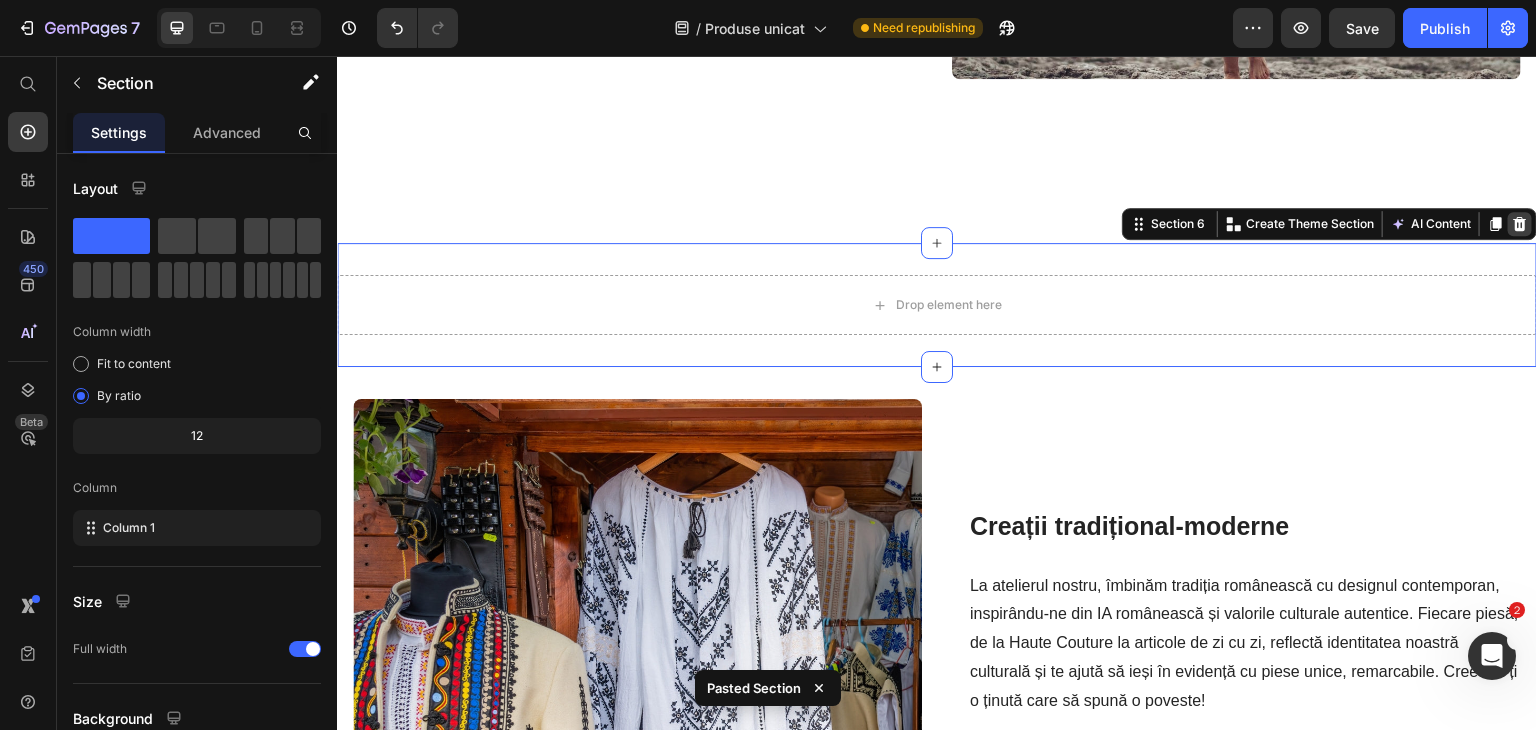 click 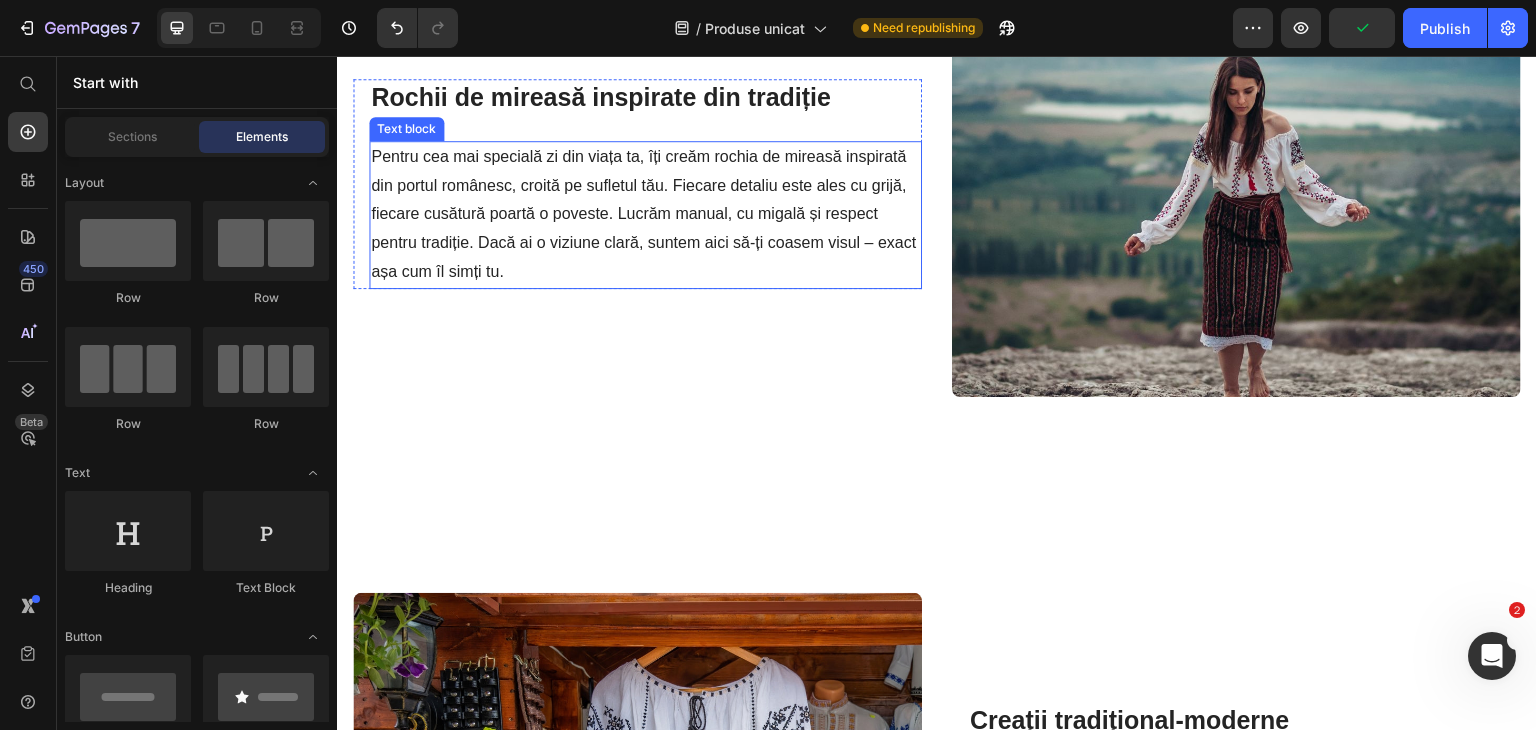 scroll, scrollTop: 2396, scrollLeft: 0, axis: vertical 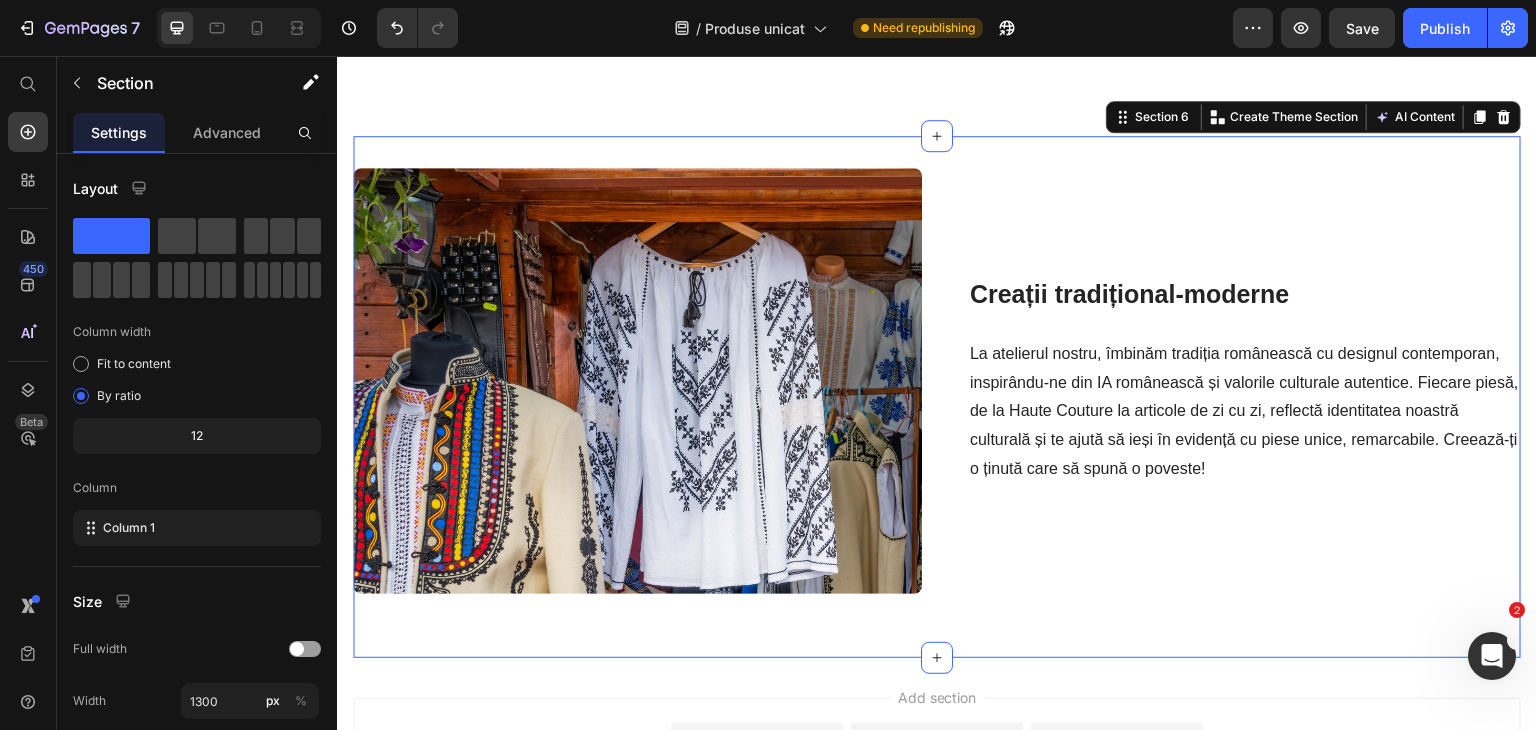 click on "Image Creații tradițional-moderne Heading La atelierul nostru, îmbinăm tradiția românească cu designul contemporan, inspirându-ne din IA românească și valorile culturale autentice. Fiecare piesă, de la Haute Couture la articole de zi cu zi, reflectă identitatea noastră culturală și te ajută să ieși în evidență cu piese unice, remarcabile. Creează-ți o ținută care să spună o poveste! Text block Row Row Section 6 Create Theme Section AI Content Write with GemAI What would you like to describe here? Tone and Voice Persuasive Product Show more Generate" at bounding box center (937, 397) 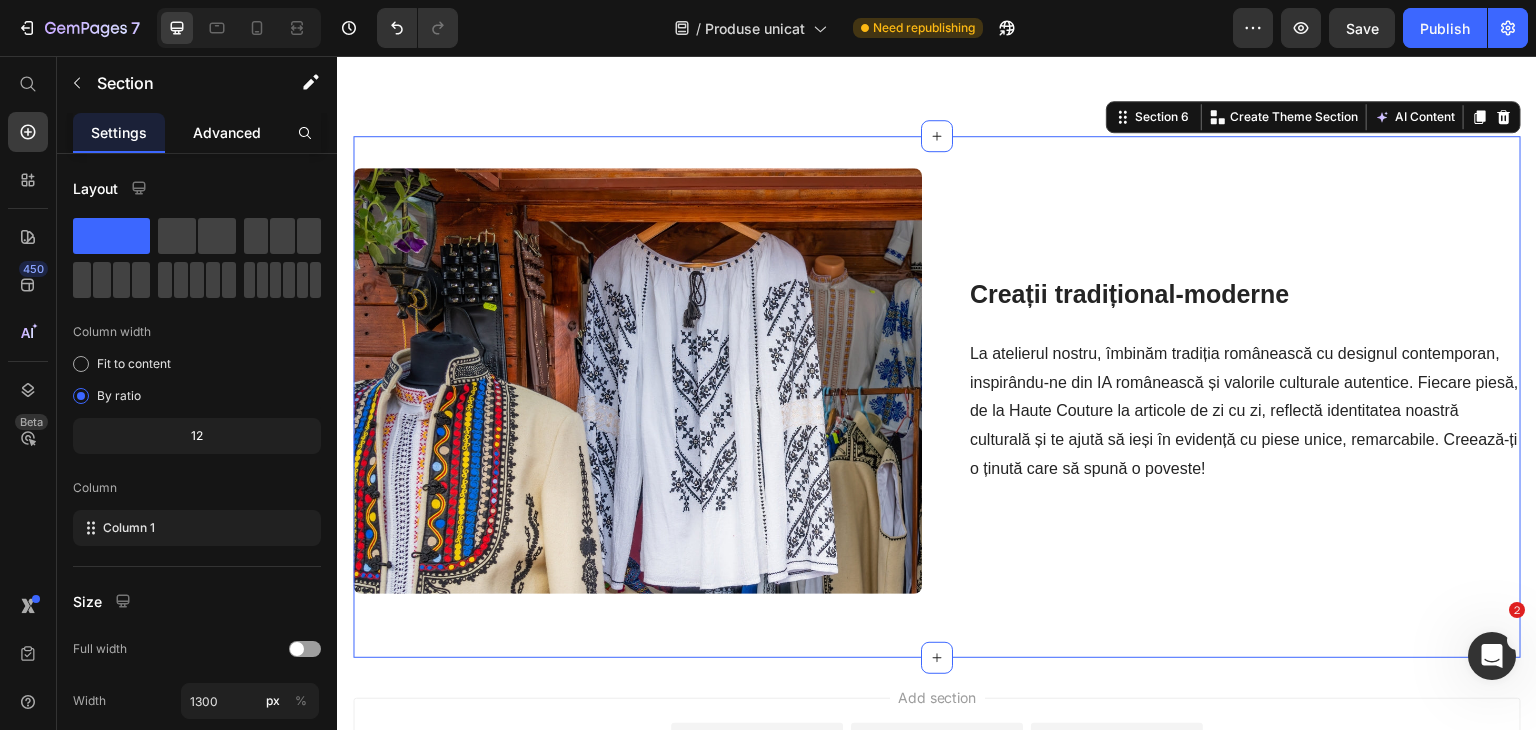 click on "Advanced" at bounding box center (227, 132) 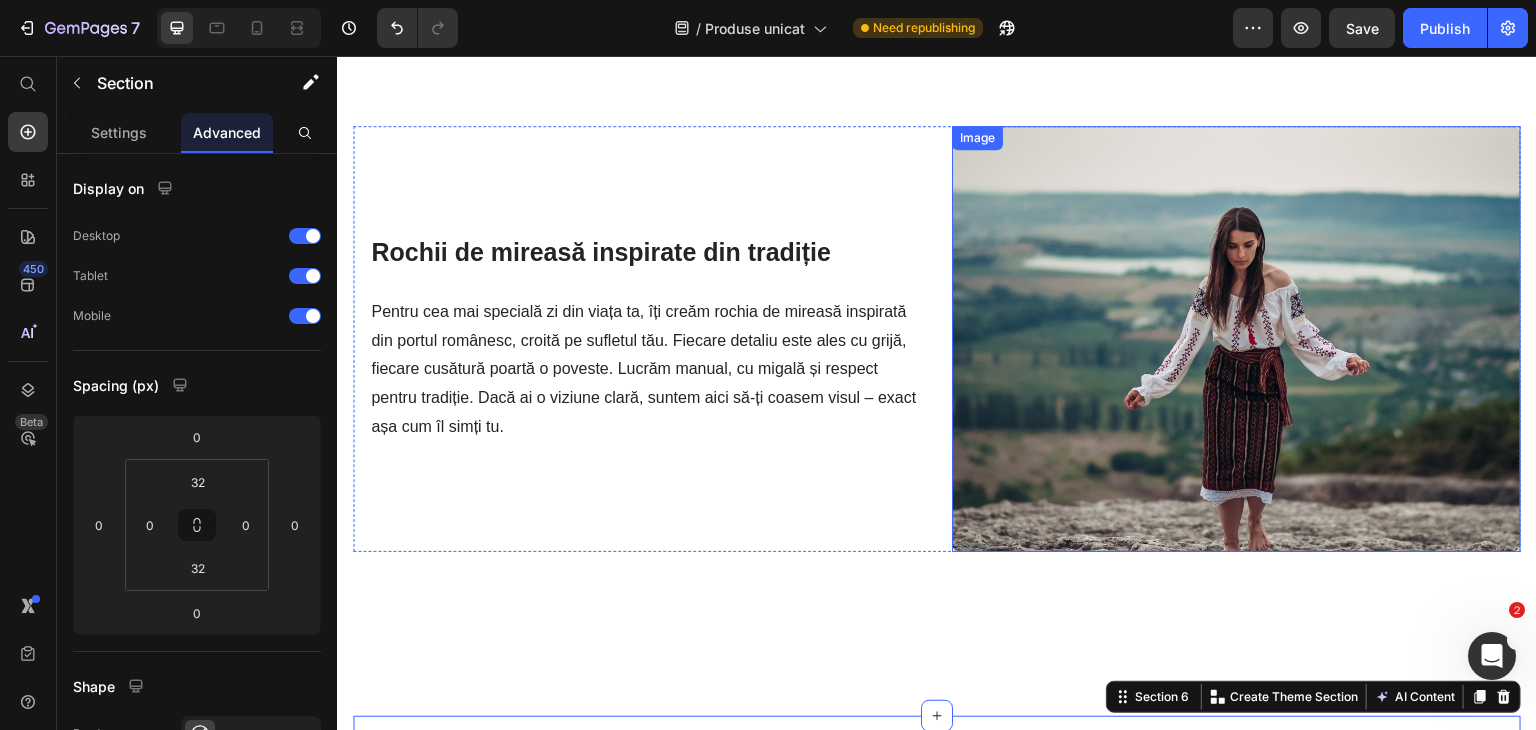scroll, scrollTop: 1728, scrollLeft: 0, axis: vertical 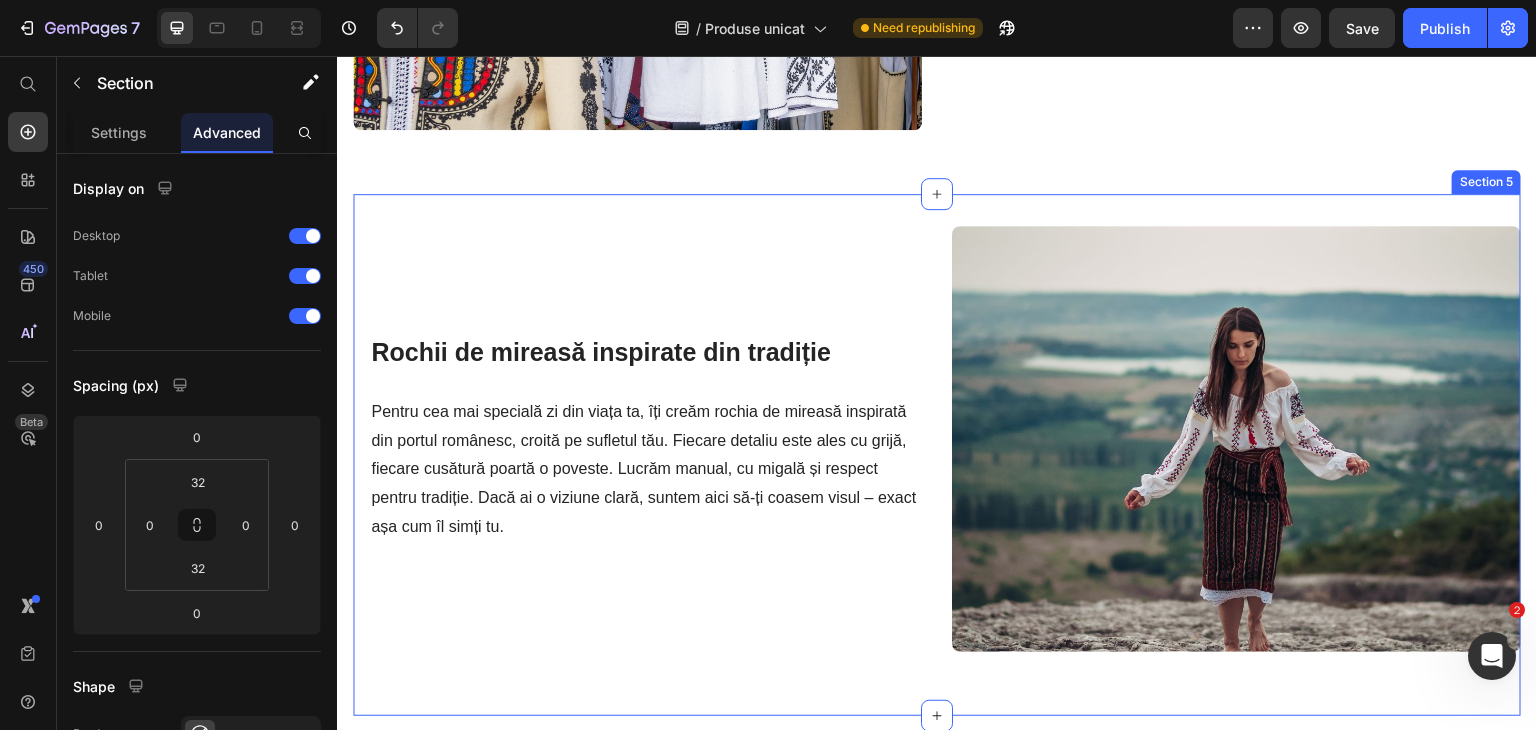 click on "Image ⁠⁠⁠⁠⁠⁠⁠ Rochii de mireasă inspirate din tradiție Heading Pentru cea mai specială zi din viața ta, îți creăm rochia de mireasă inspirată din portul românesc, croită pe sufletul tău. Fiecare detaliu este ales cu grijă, fiecare cusătură poartă o poveste. Lucrăm manual, cu migală și respect pentru tradiție. Dacă ai o viziune clară, suntem aici să-ți coasem visul – exact așa cum îl simți tu. Text block Row Row Section 5" at bounding box center (937, 455) 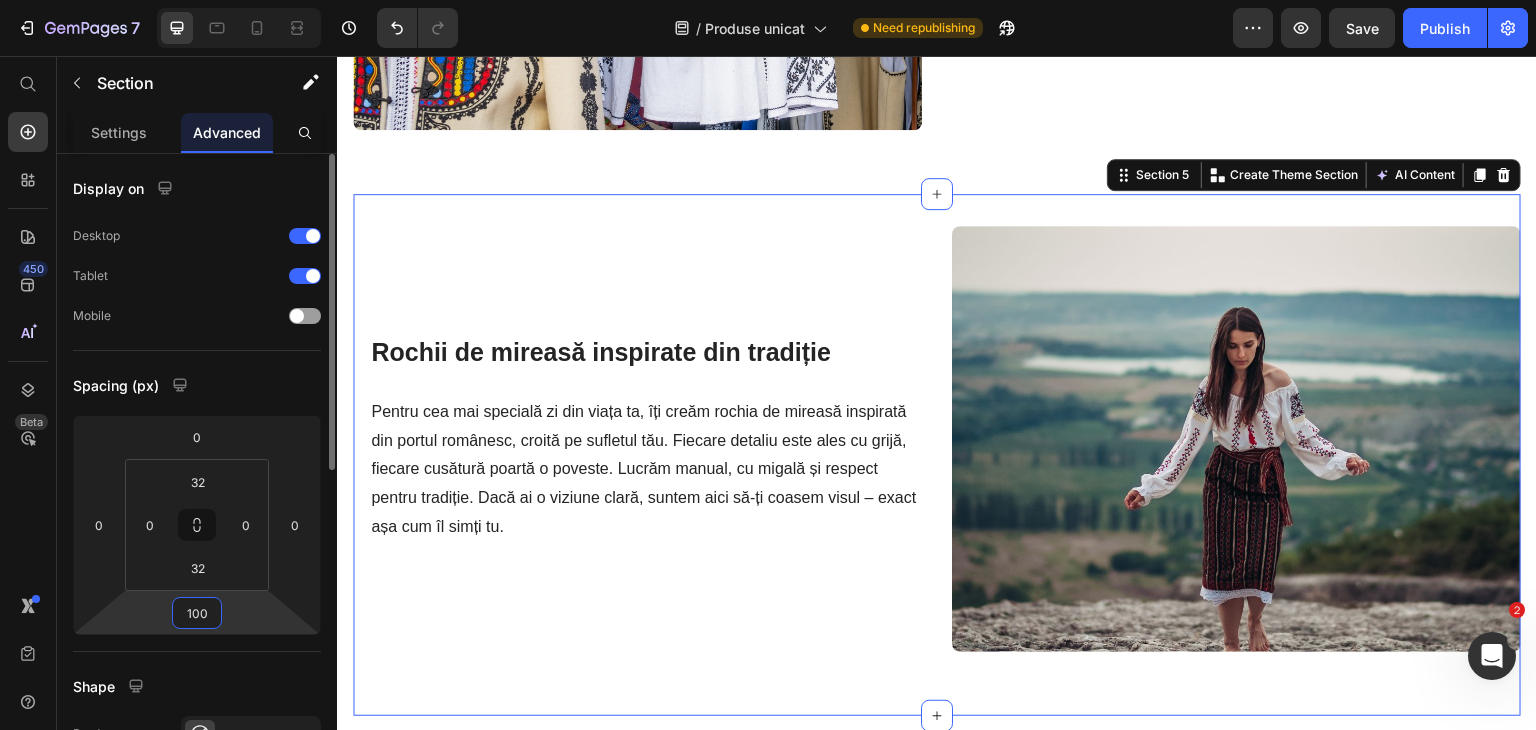 click on "100" at bounding box center [197, 613] 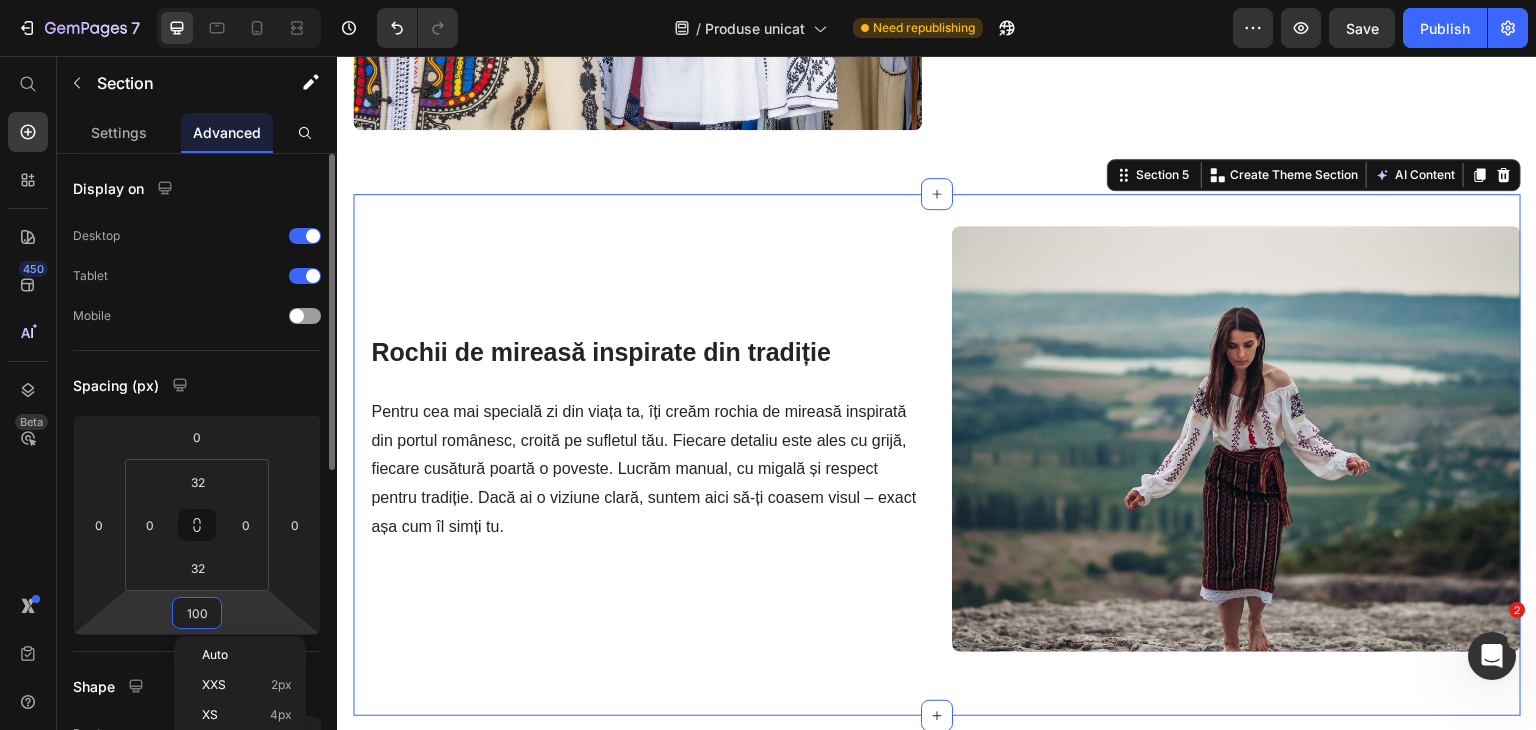 type 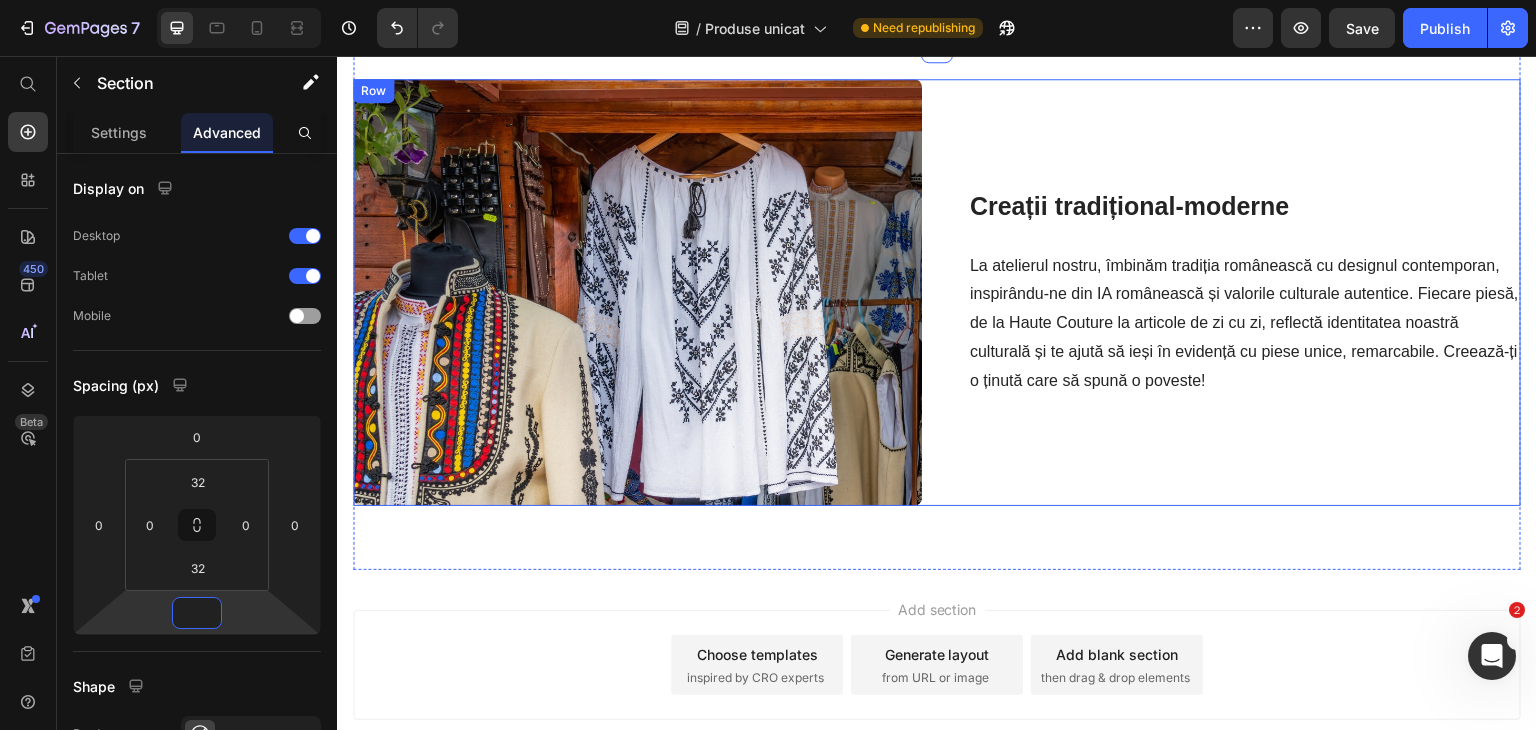 scroll, scrollTop: 2232, scrollLeft: 0, axis: vertical 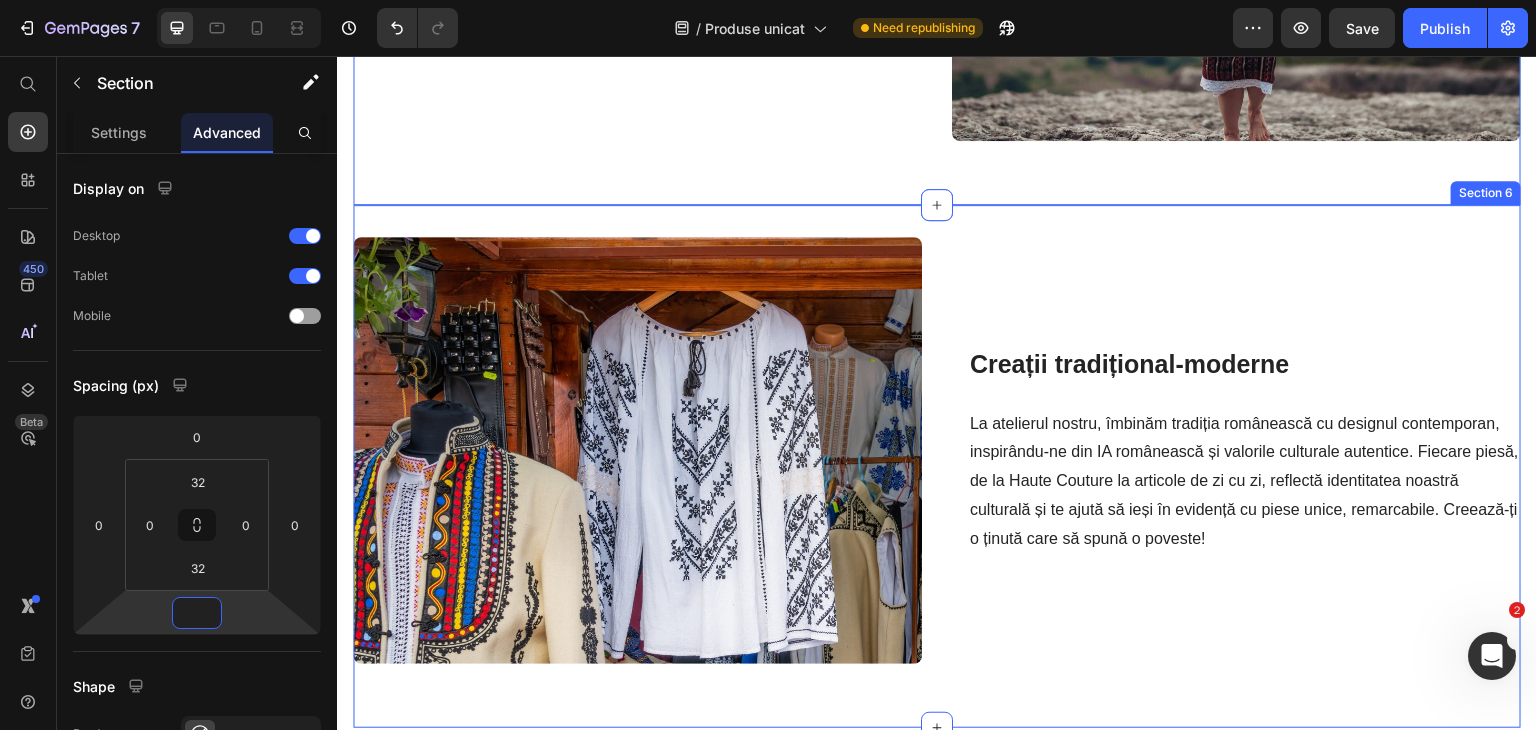 click on "Image Creații tradițional-moderne Heading La atelierul nostru, îmbinăm tradiția românească cu designul contemporan, inspirându-ne din IA românească și valorile culturale autentice. Fiecare piesă, de la Haute Couture la articole de zi cu zi, reflectă identitatea noastră culturală și te ajută să ieși în evidență cu piese unice, remarcabile. Creează-ți o ținută care să spună o poveste! Text block Row Row Section 6" at bounding box center [937, 466] 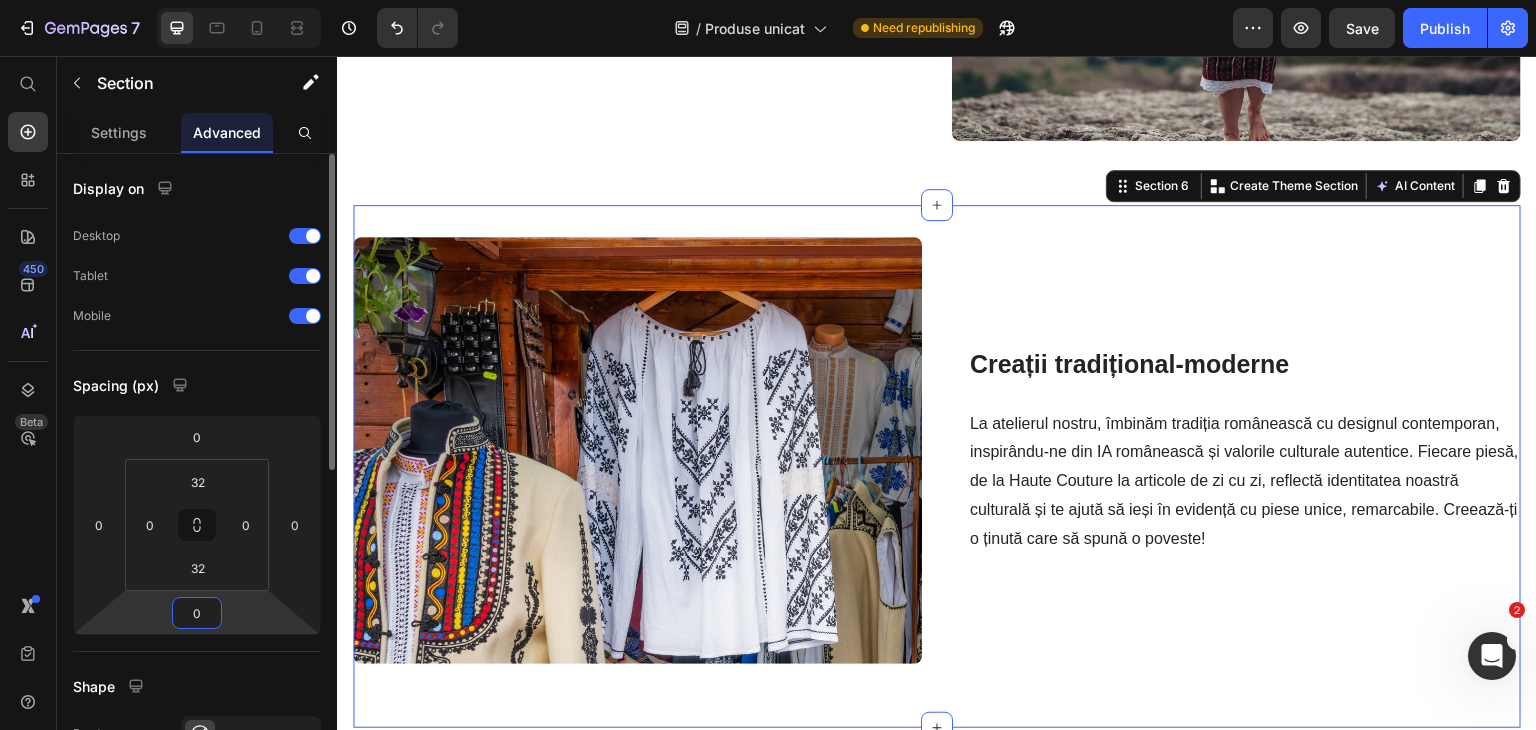 click on "0" at bounding box center [197, 613] 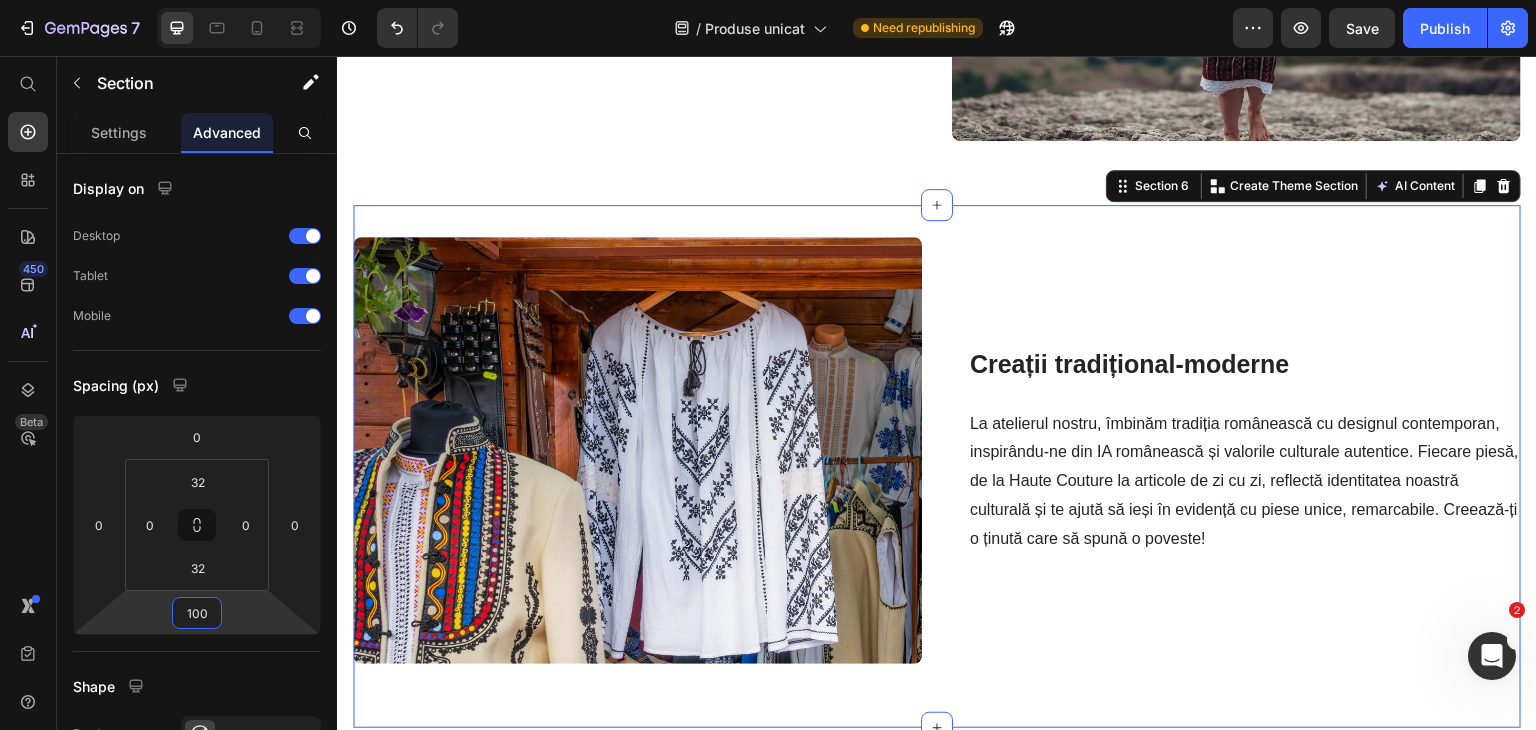 type on "100" 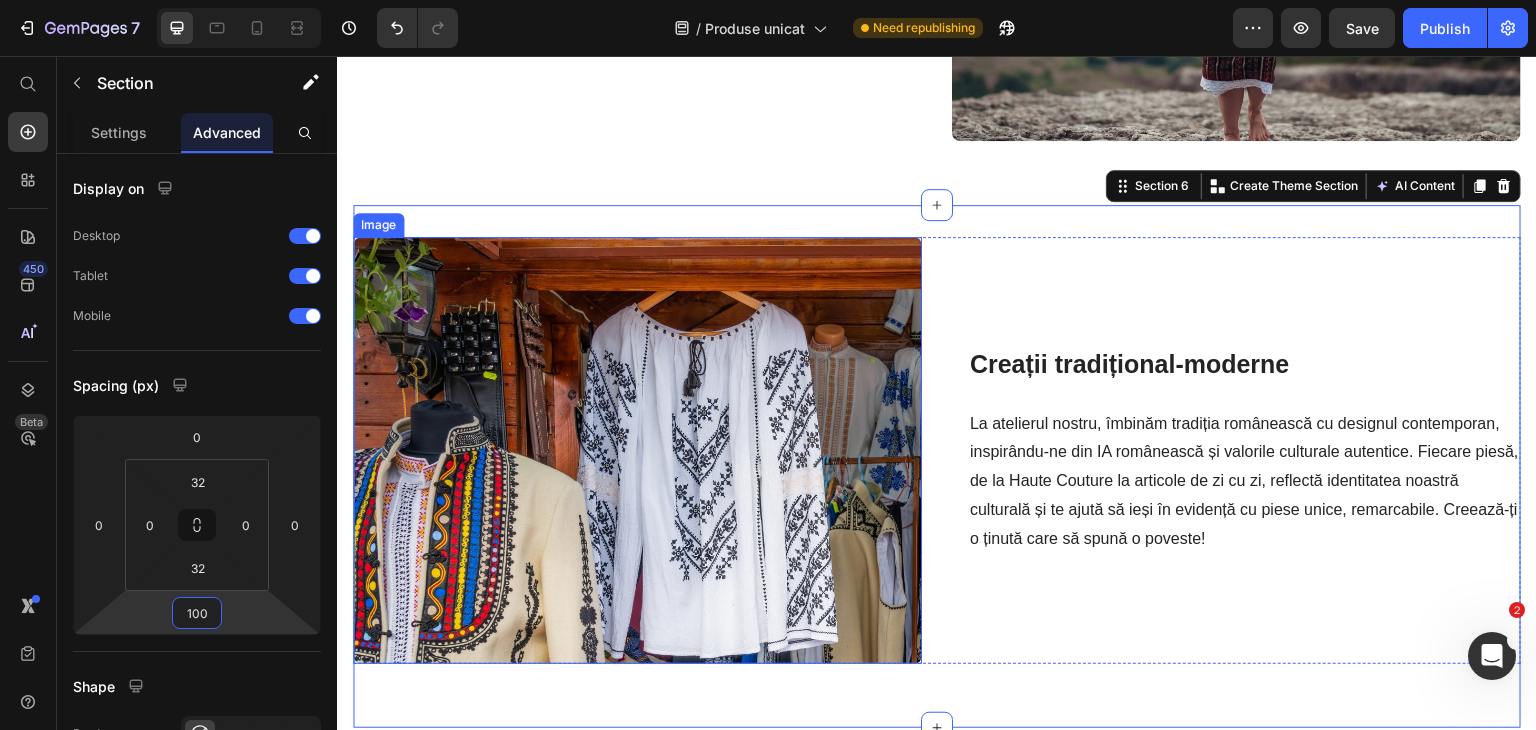 scroll, scrollTop: 2112, scrollLeft: 0, axis: vertical 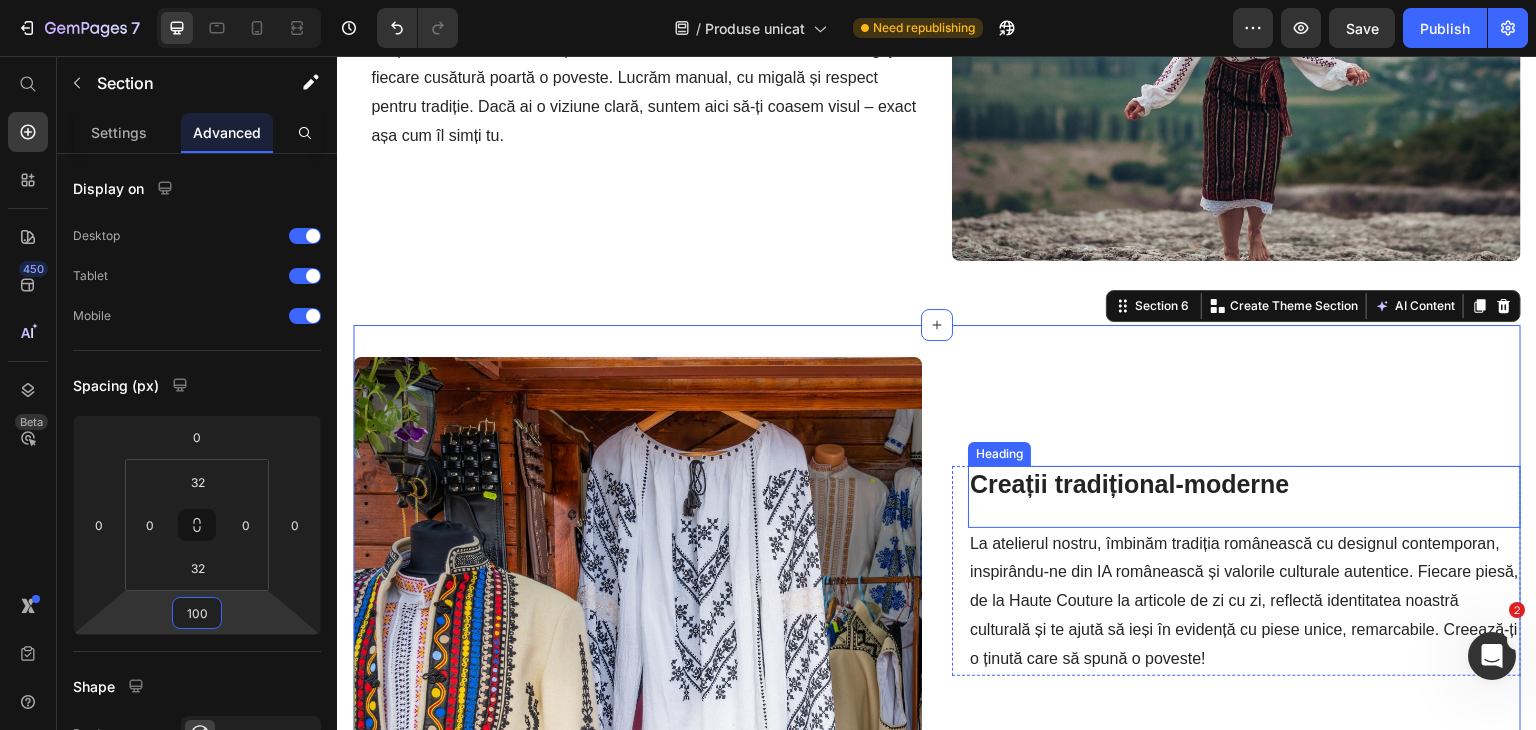 click on "Creații tradițional-moderne" at bounding box center (1130, 484) 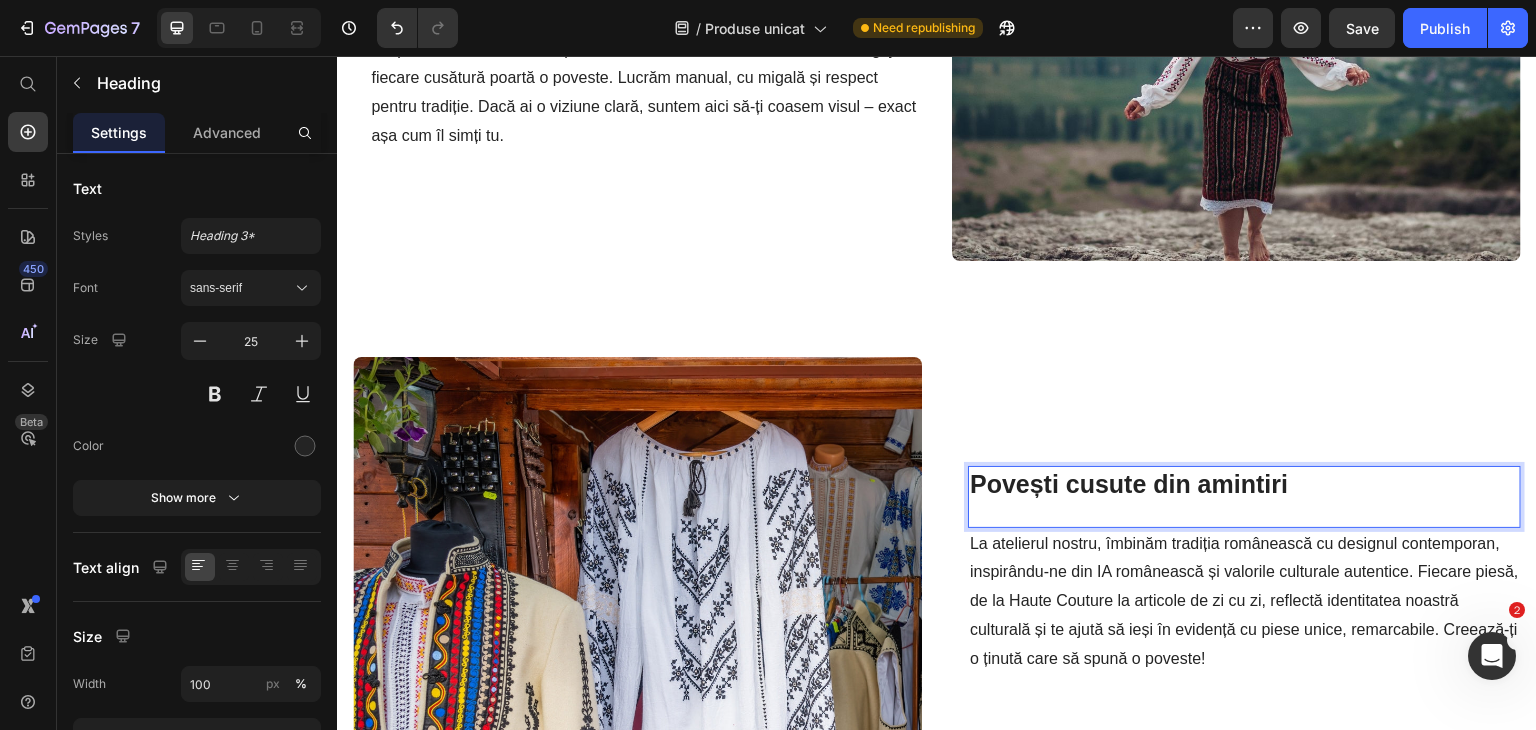 click on "Povești cusute din amintiri" at bounding box center (1129, 484) 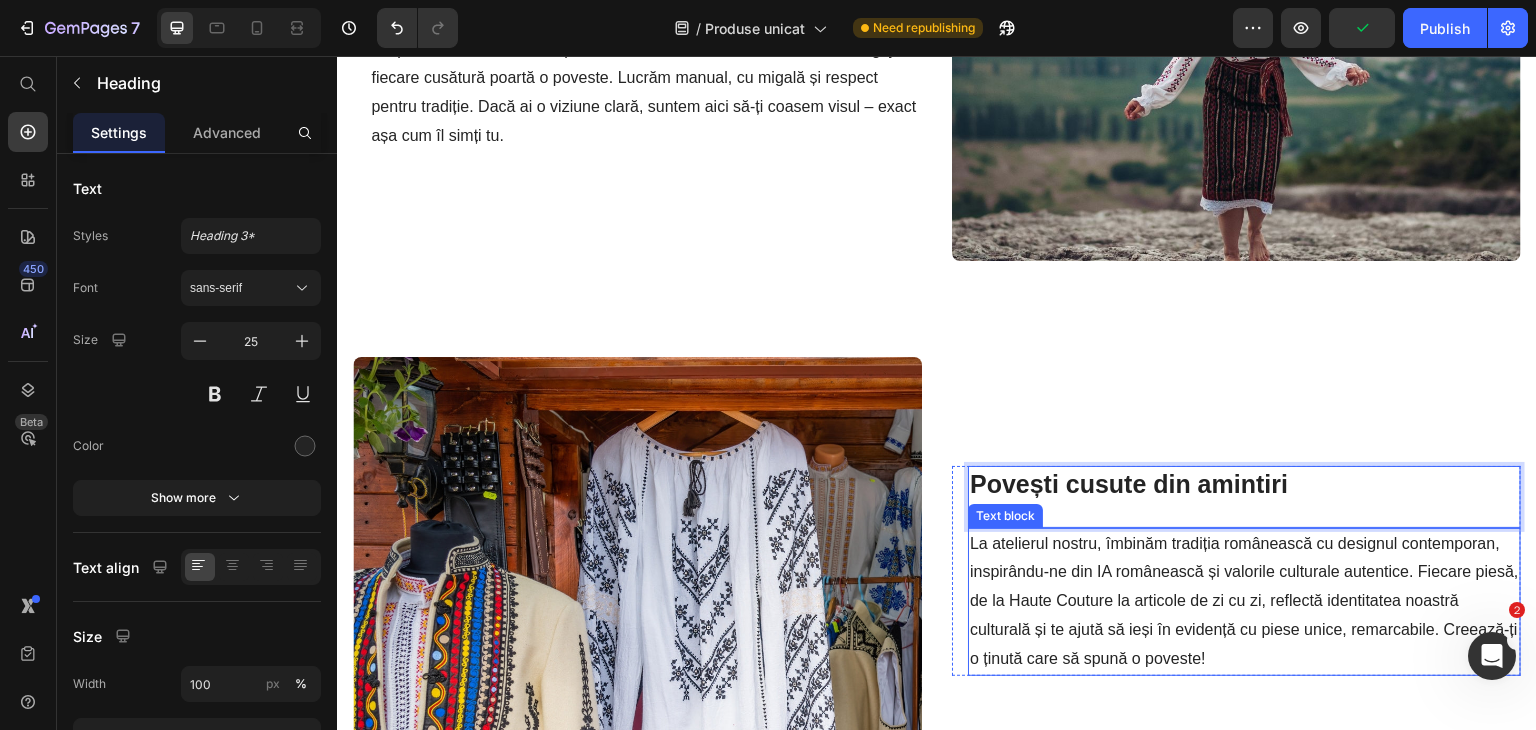 click on "La atelierul nostru, îmbinăm tradiția românească cu designul contemporan, inspirându-ne din IA românească și valorile culturale autentice. Fiecare piesă, de la Haute Couture la articole de zi cu zi, reflectă identitatea noastră culturală și te ajută să ieși în evidență cu piese unice, remarcabile. Creează-ți o ținută care să spună o poveste!" at bounding box center (1244, 602) 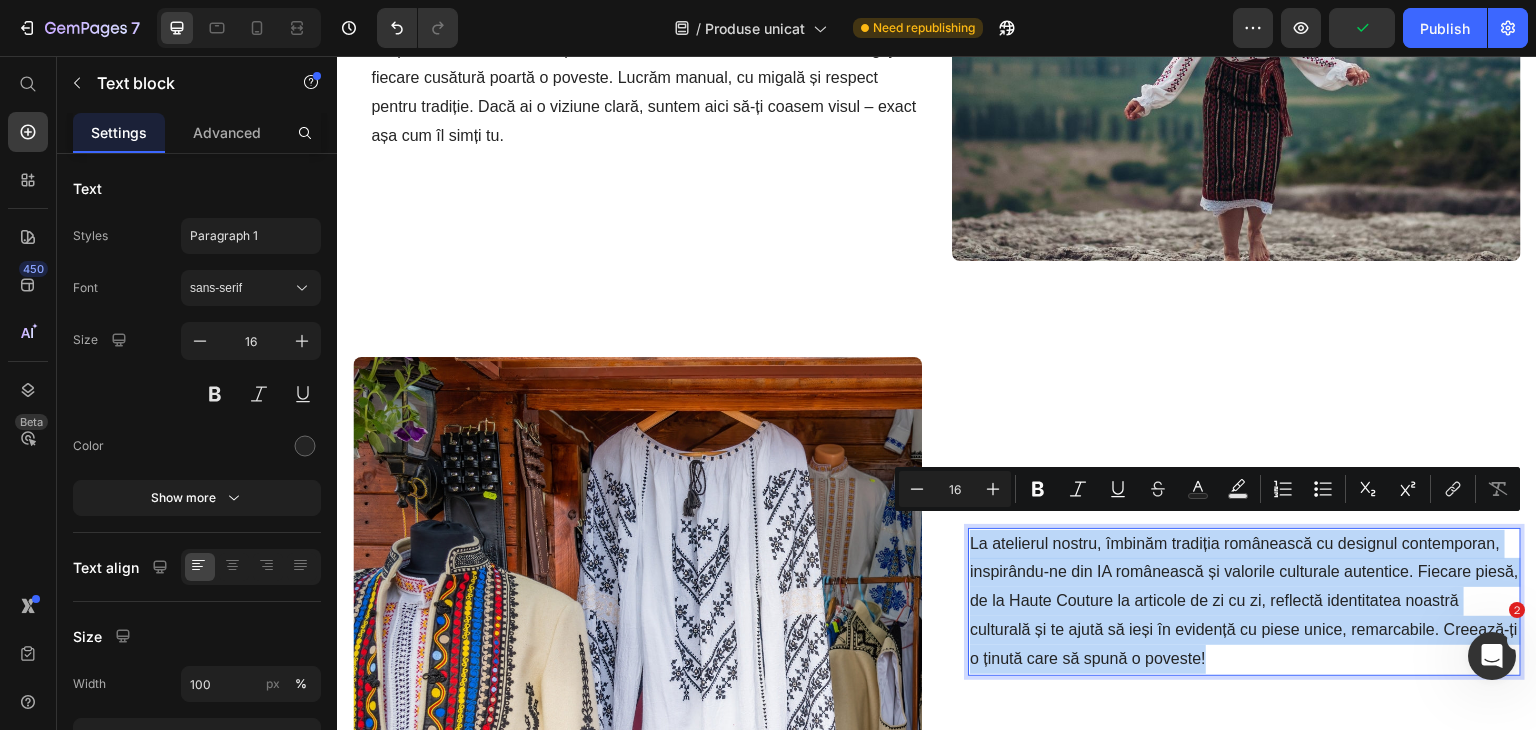 type on "14" 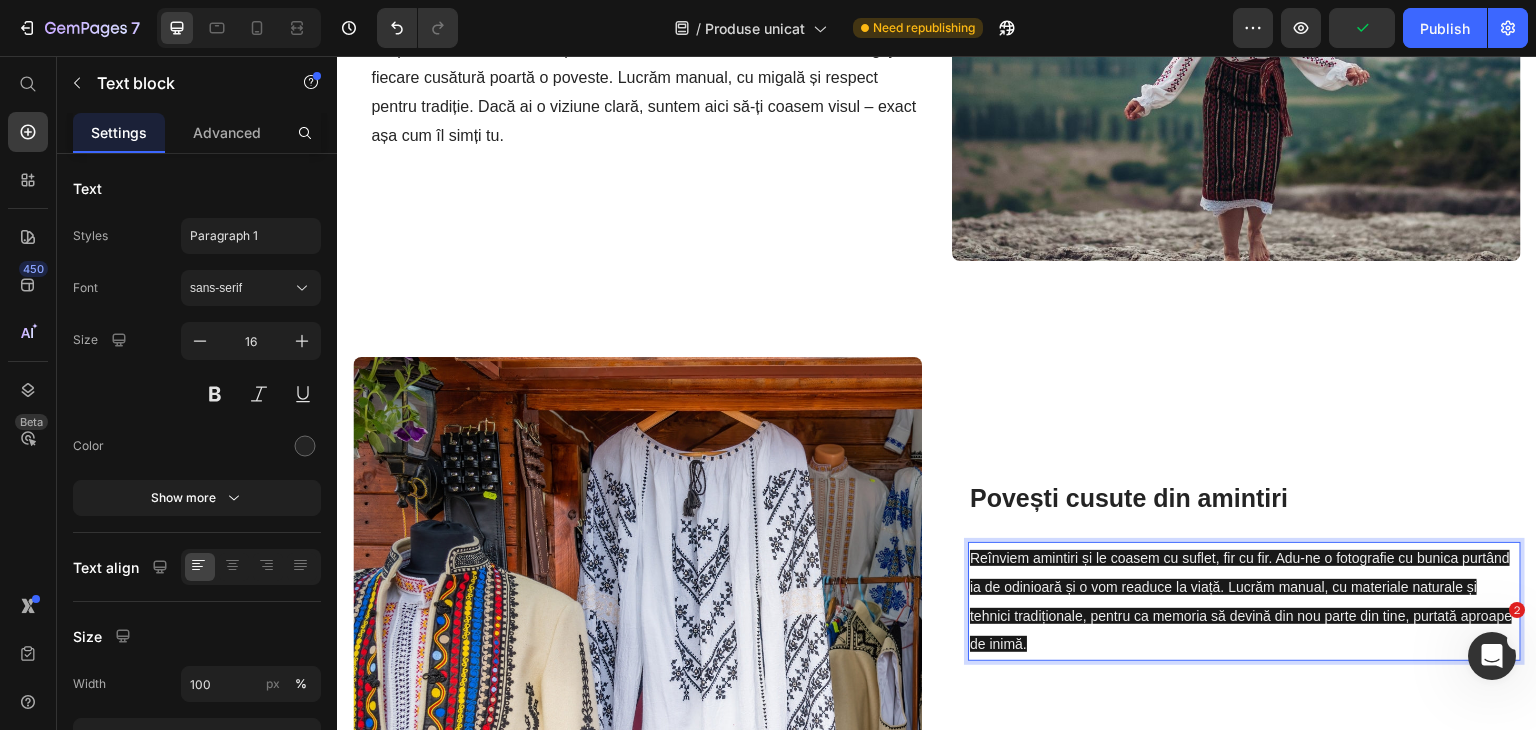 scroll, scrollTop: 2125, scrollLeft: 0, axis: vertical 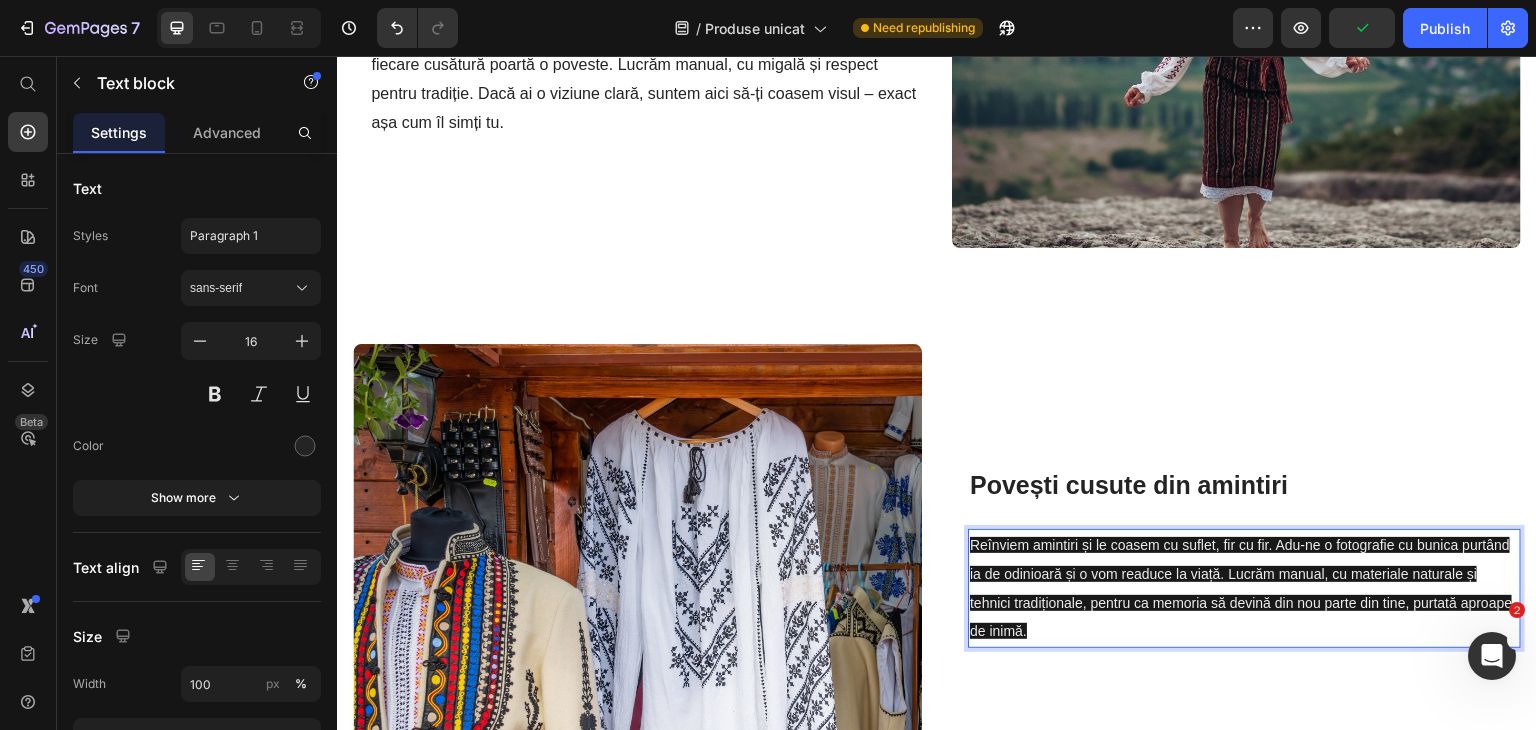 click on "Reînviem amintiri și le coasem cu suflet, fir cu fir. Adu-ne o fotografie cu bunica purtând ia de odinioară și o vom readuce la viață. Lucrăm manual, cu materiale naturale și tehnici tradiționale, pentru ca memoria să devină din nou parte din tine, purtată aproape de inimă." at bounding box center [1241, 588] 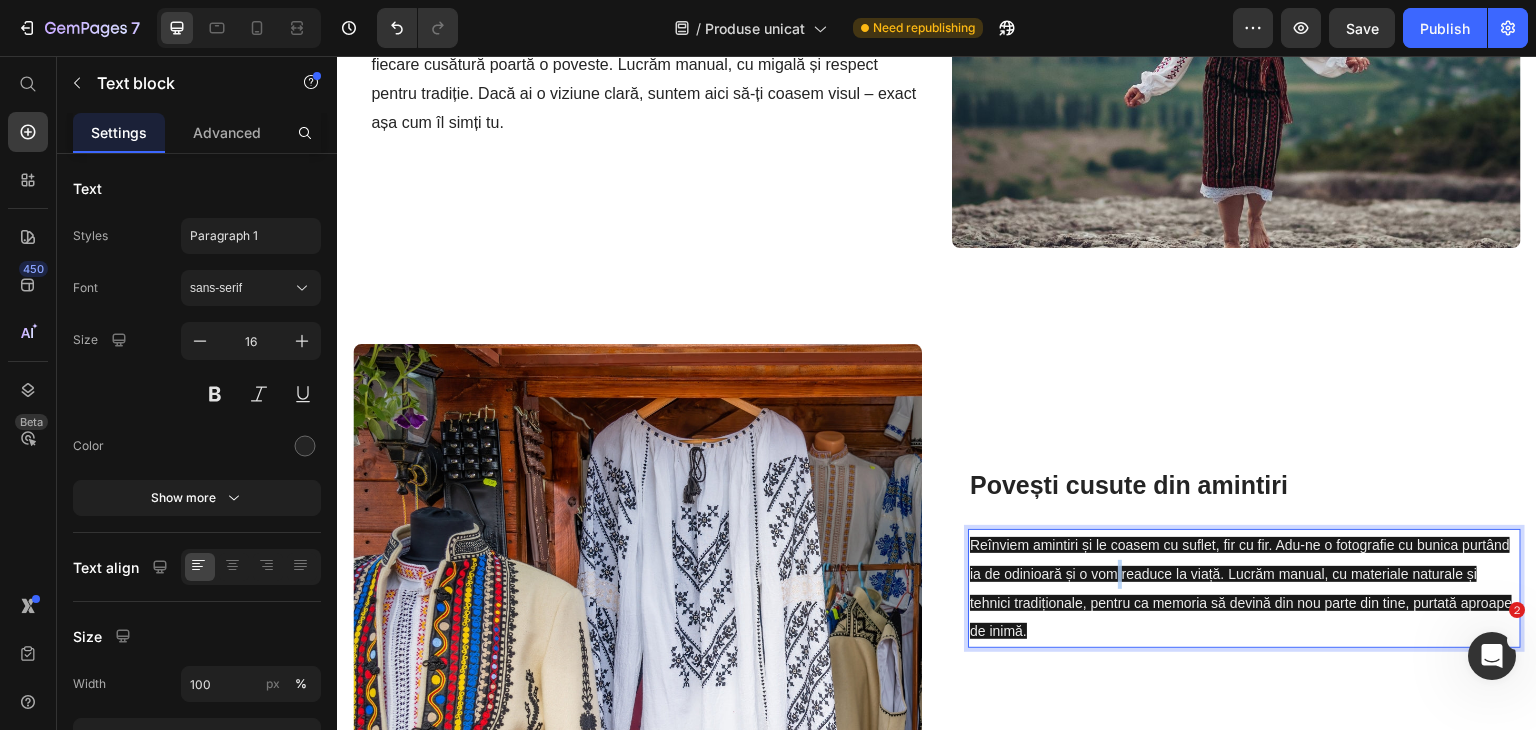 click on "Reînviem amintiri și le coasem cu suflet, fir cu fir. Adu-ne o fotografie cu bunica purtând ia de odinioară și o vom readuce la viață. Lucrăm manual, cu materiale naturale și tehnici tradiționale, pentru ca memoria să devină din nou parte din tine, purtată aproape de inimă." at bounding box center [1241, 588] 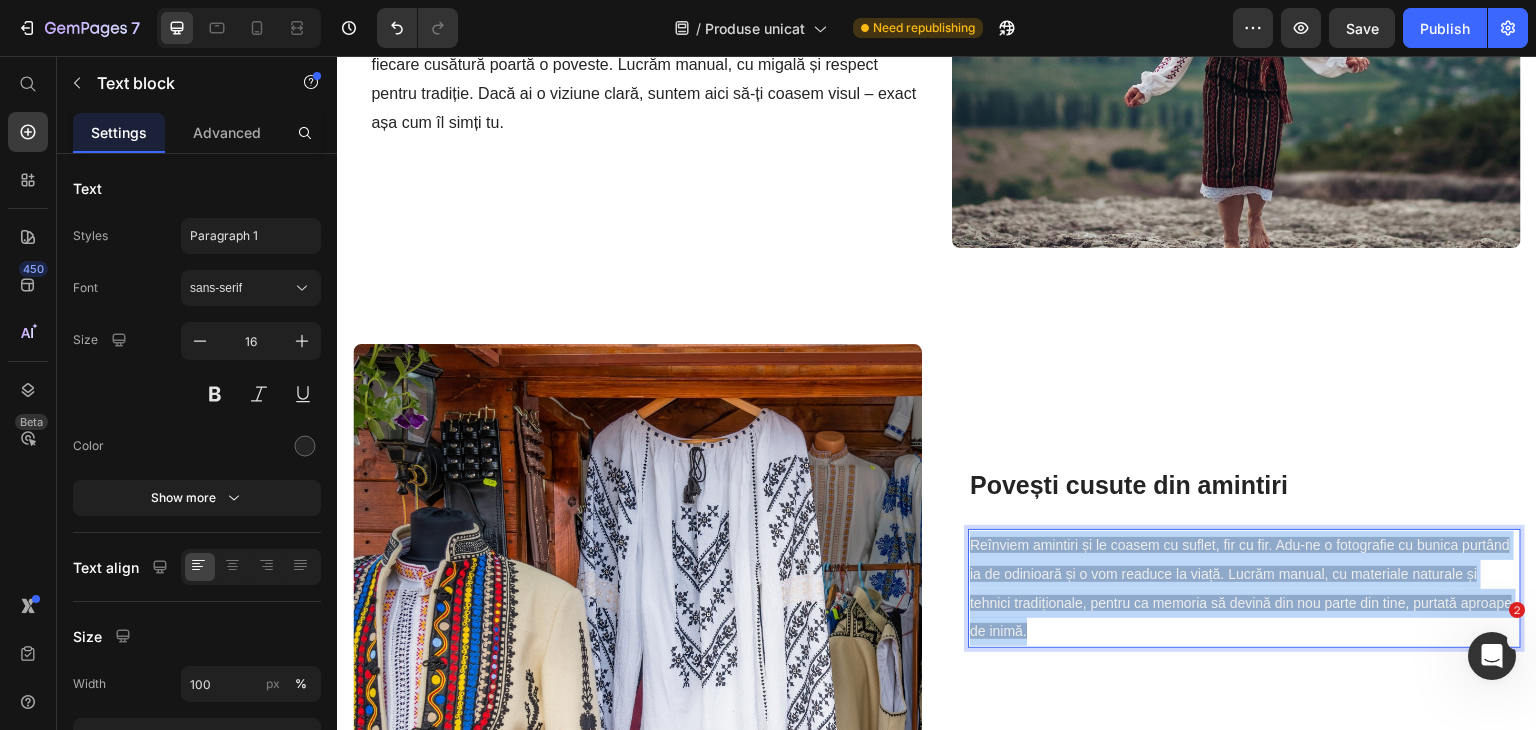 click on "Reînviem amintiri și le coasem cu suflet, fir cu fir. Adu-ne o fotografie cu bunica purtând ia de odinioară și o vom readuce la viață. Lucrăm manual, cu materiale naturale și tehnici tradiționale, pentru ca memoria să devină din nou parte din tine, purtată aproape de inimă." at bounding box center [1241, 588] 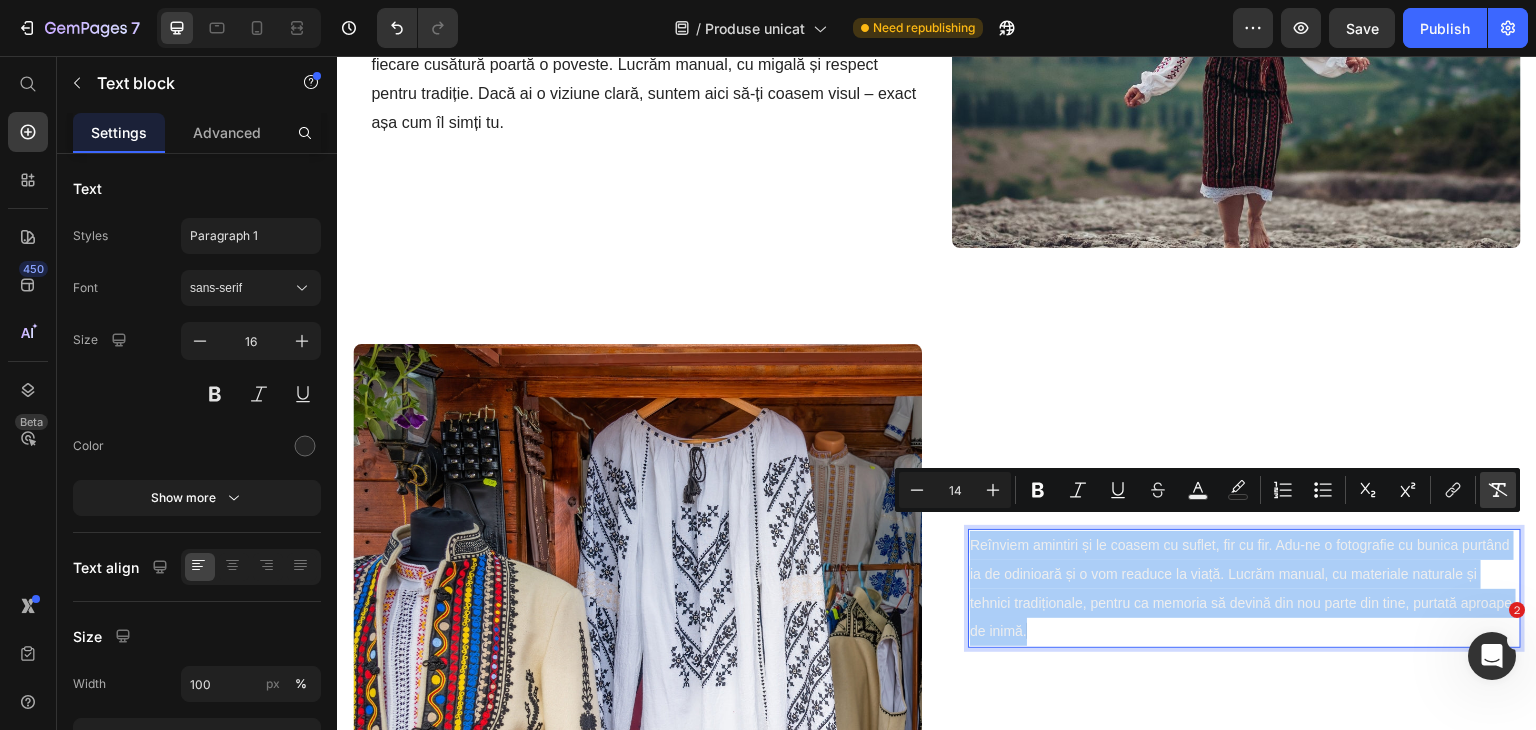 click 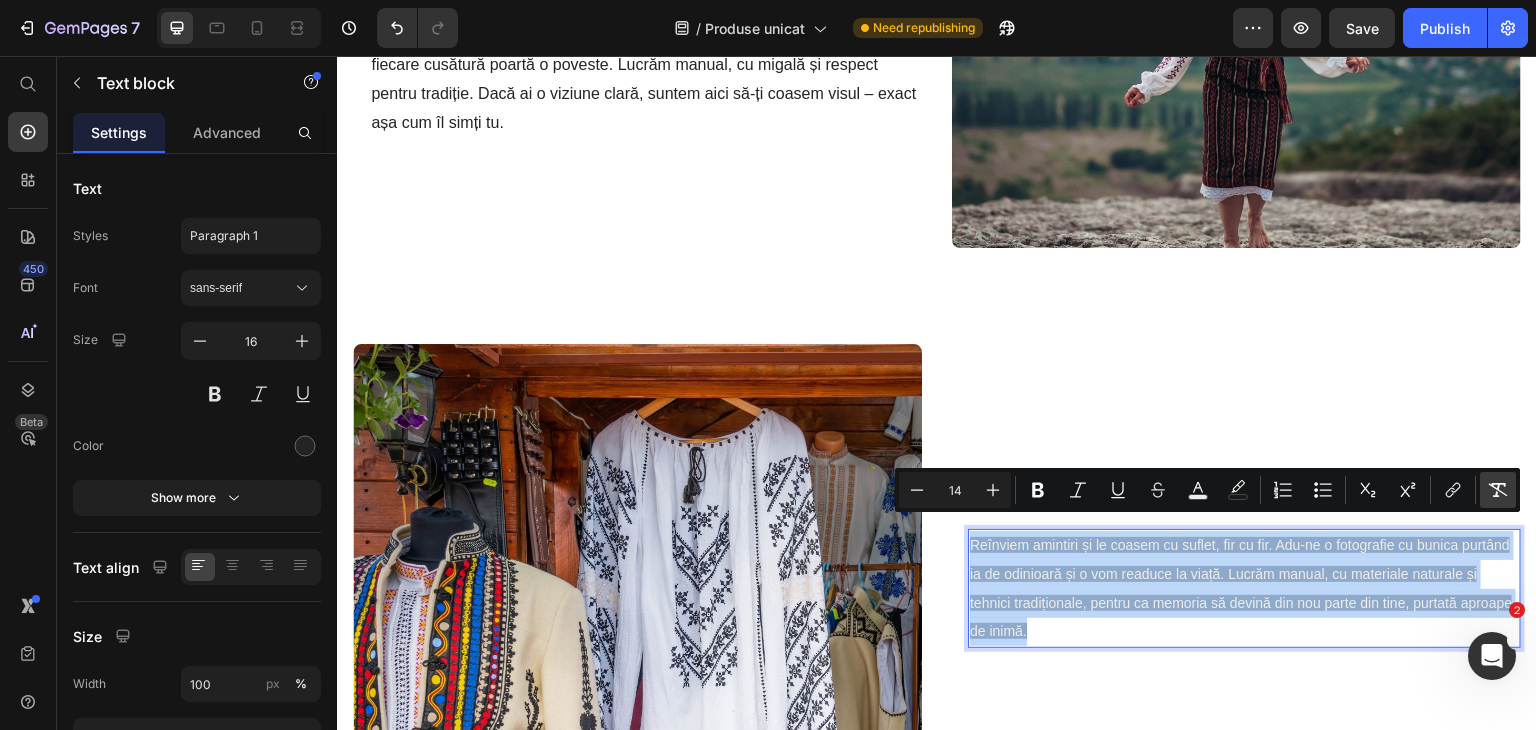 type on "16" 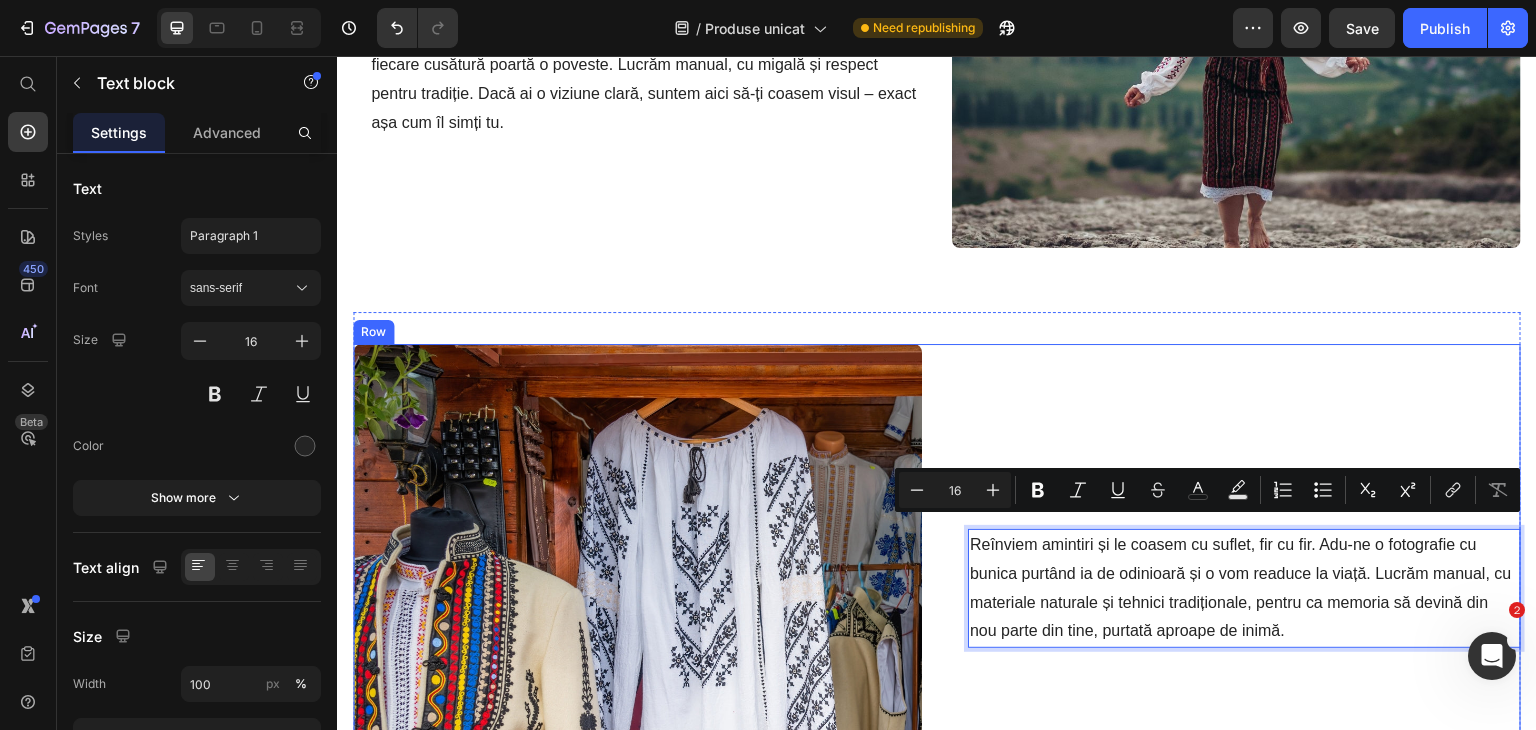 click on "⁠⁠⁠⁠⁠⁠⁠ Povești cusute din amintiri Heading Reînviem amintiri și le coasem cu suflet, fir cu fir. Adu-ne o fotografie cu bunica purtând ia de odinioară și o vom readuce la viață. Lucrăm manual, cu materiale naturale și tehnici tradiționale, pentru ca memoria să devină din nou parte din tine, purtată aproape de inimă. Text block 0 Row" at bounding box center [1236, 557] 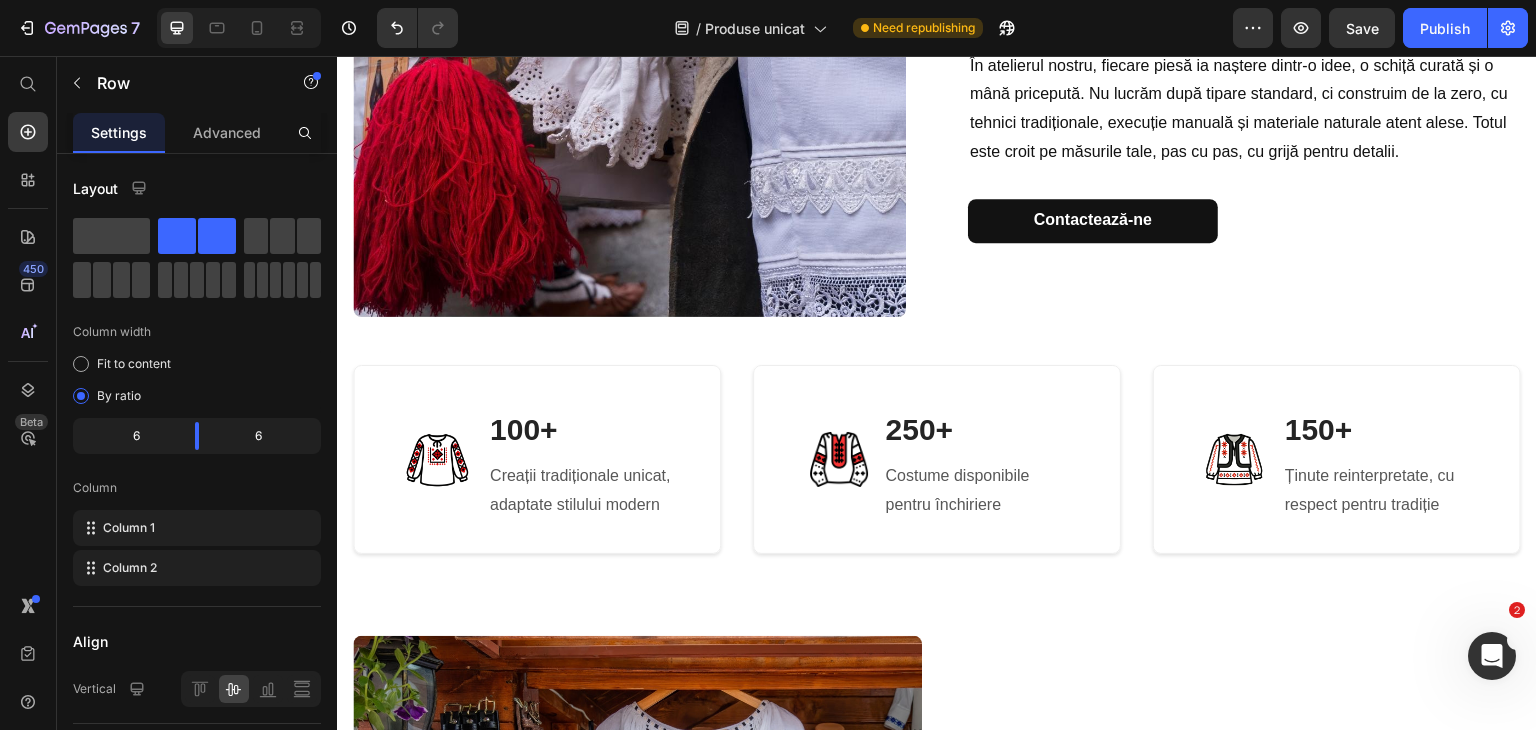 scroll, scrollTop: 459, scrollLeft: 0, axis: vertical 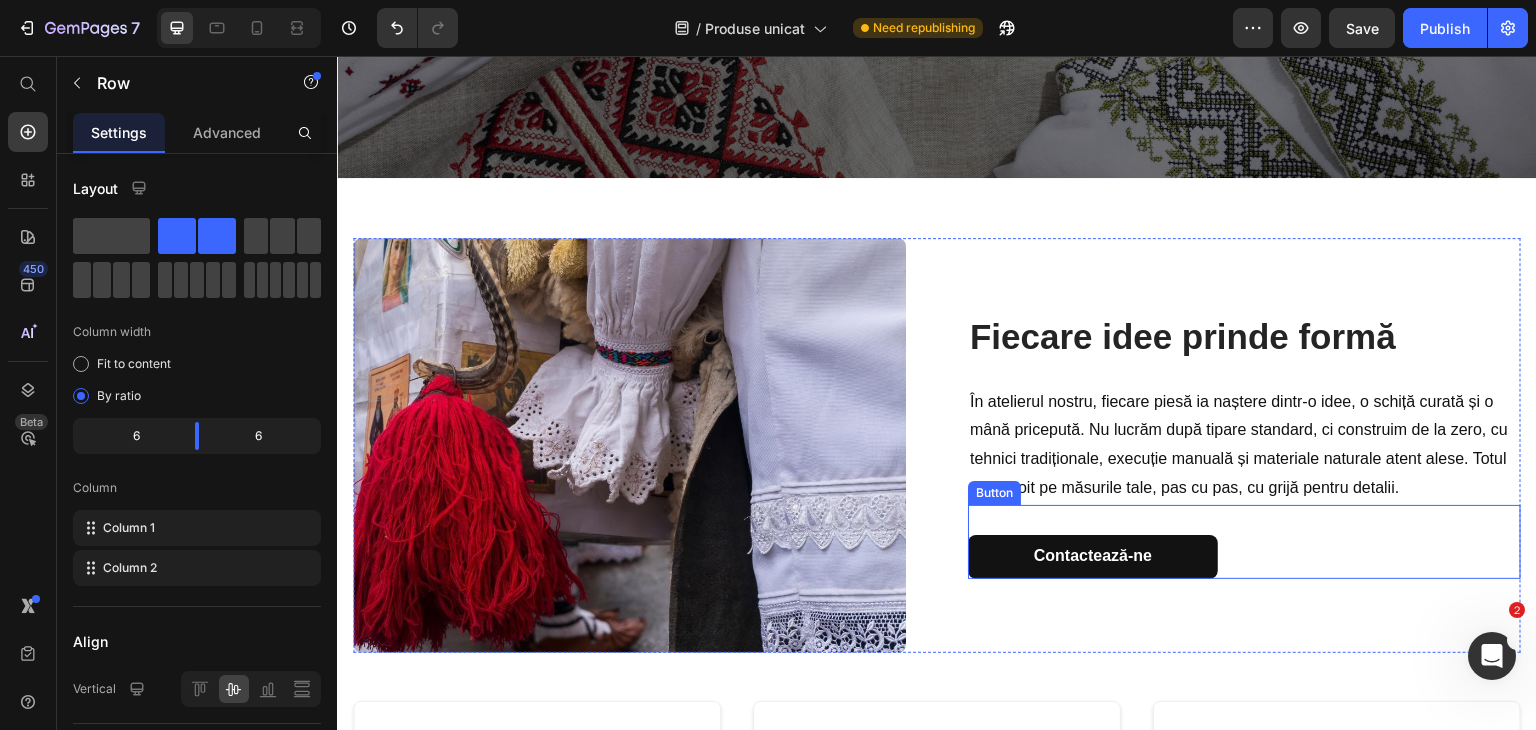 click on "Contactează-ne Button" at bounding box center [1244, 542] 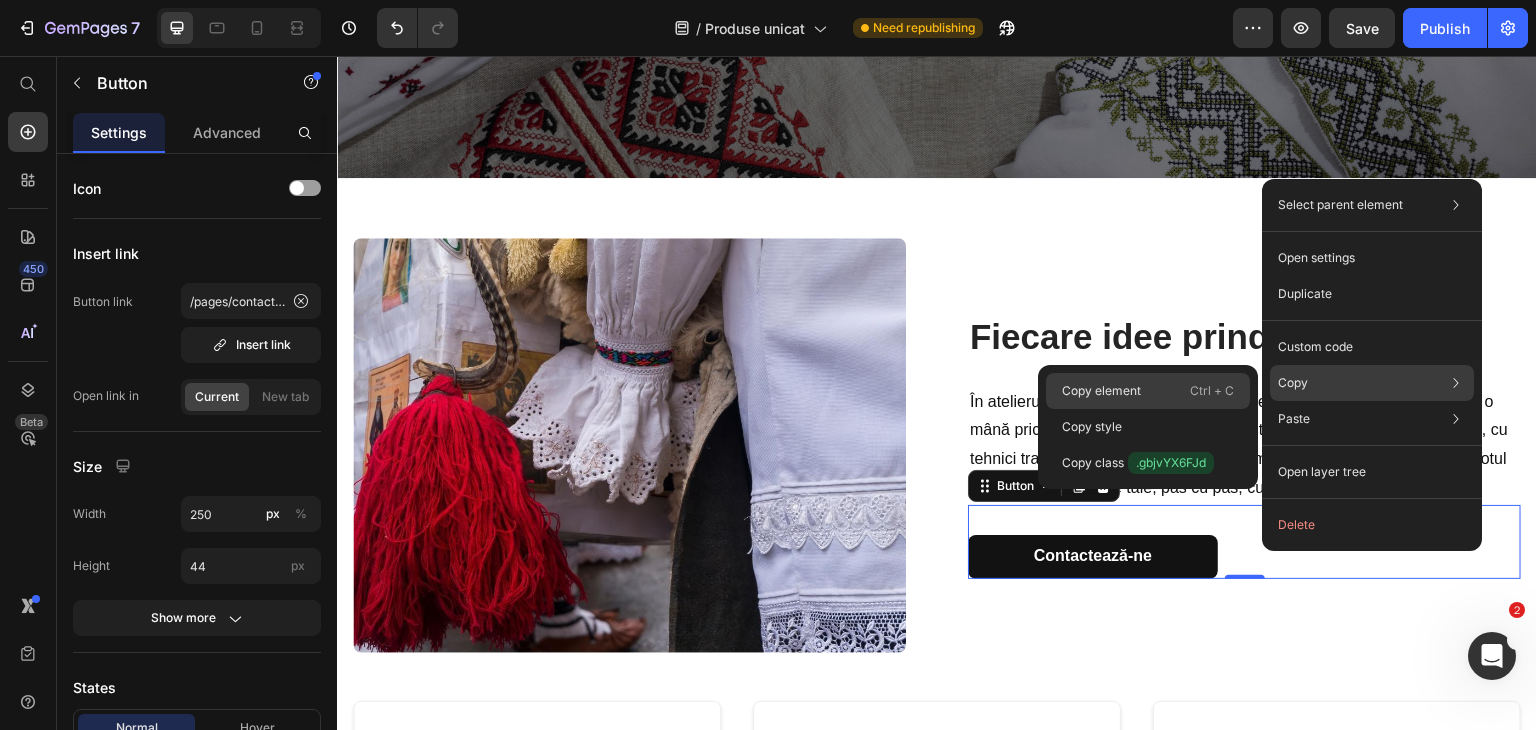 click on "Ctrl + C" at bounding box center (1212, 391) 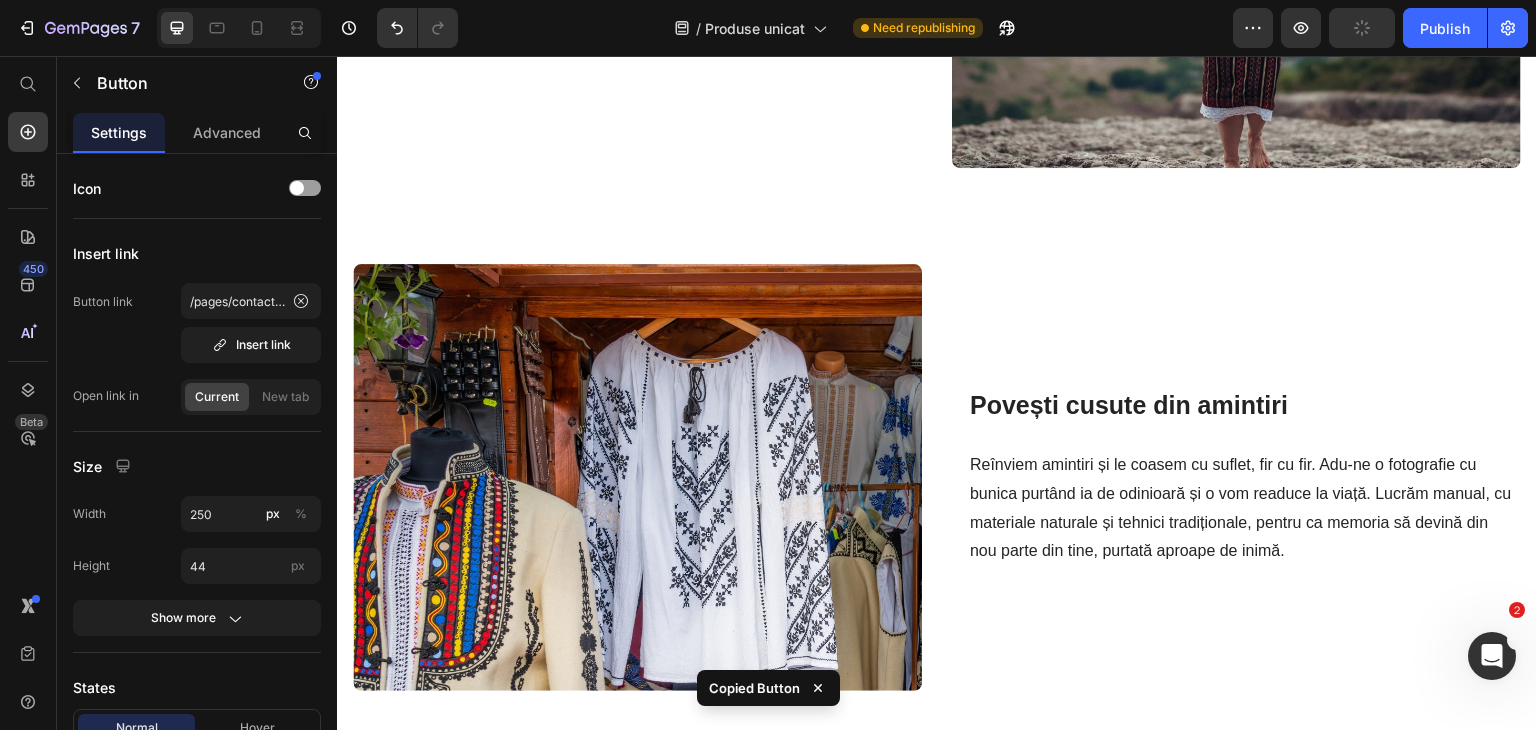scroll, scrollTop: 2384, scrollLeft: 0, axis: vertical 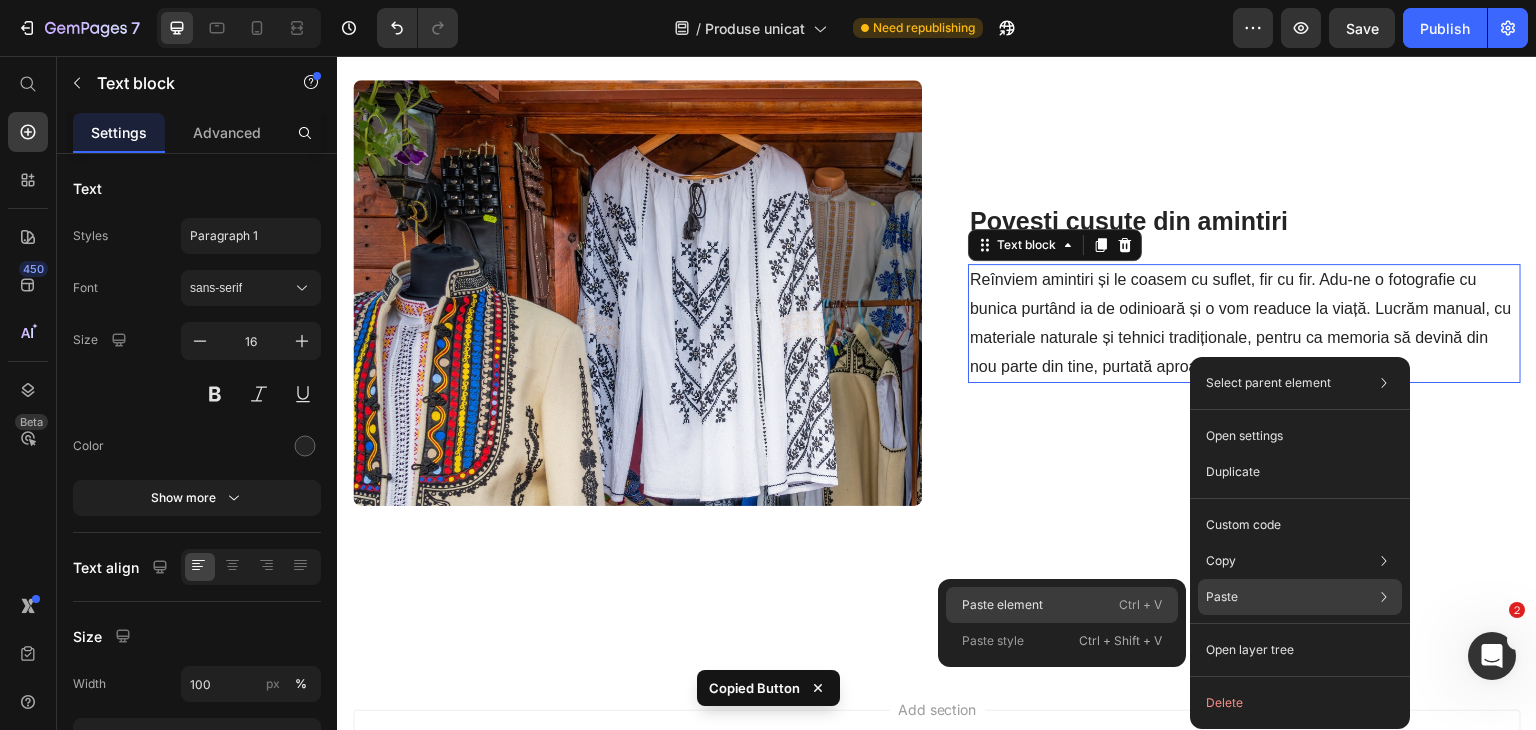 drag, startPoint x: 1156, startPoint y: 589, endPoint x: 838, endPoint y: 483, distance: 335.20145 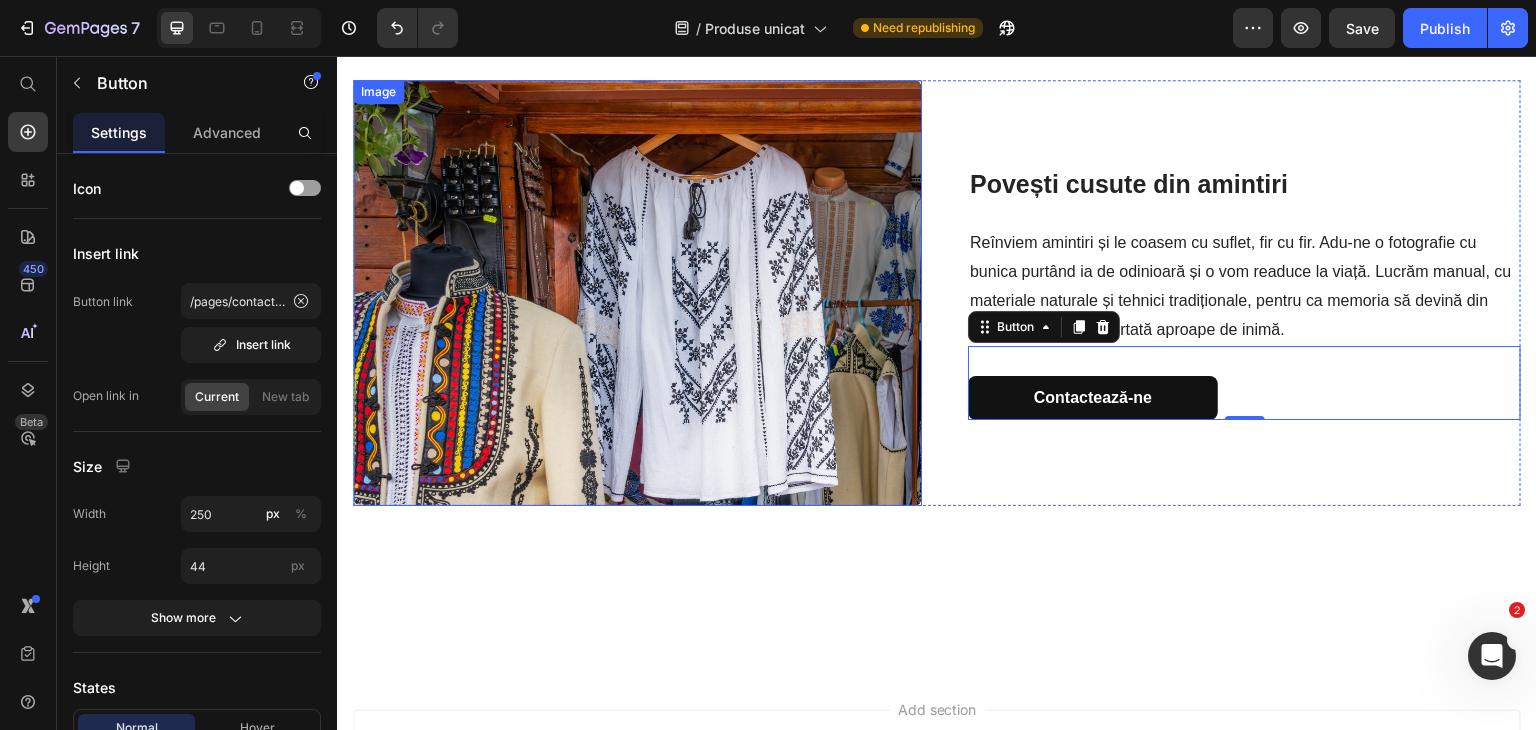 click at bounding box center [637, 293] 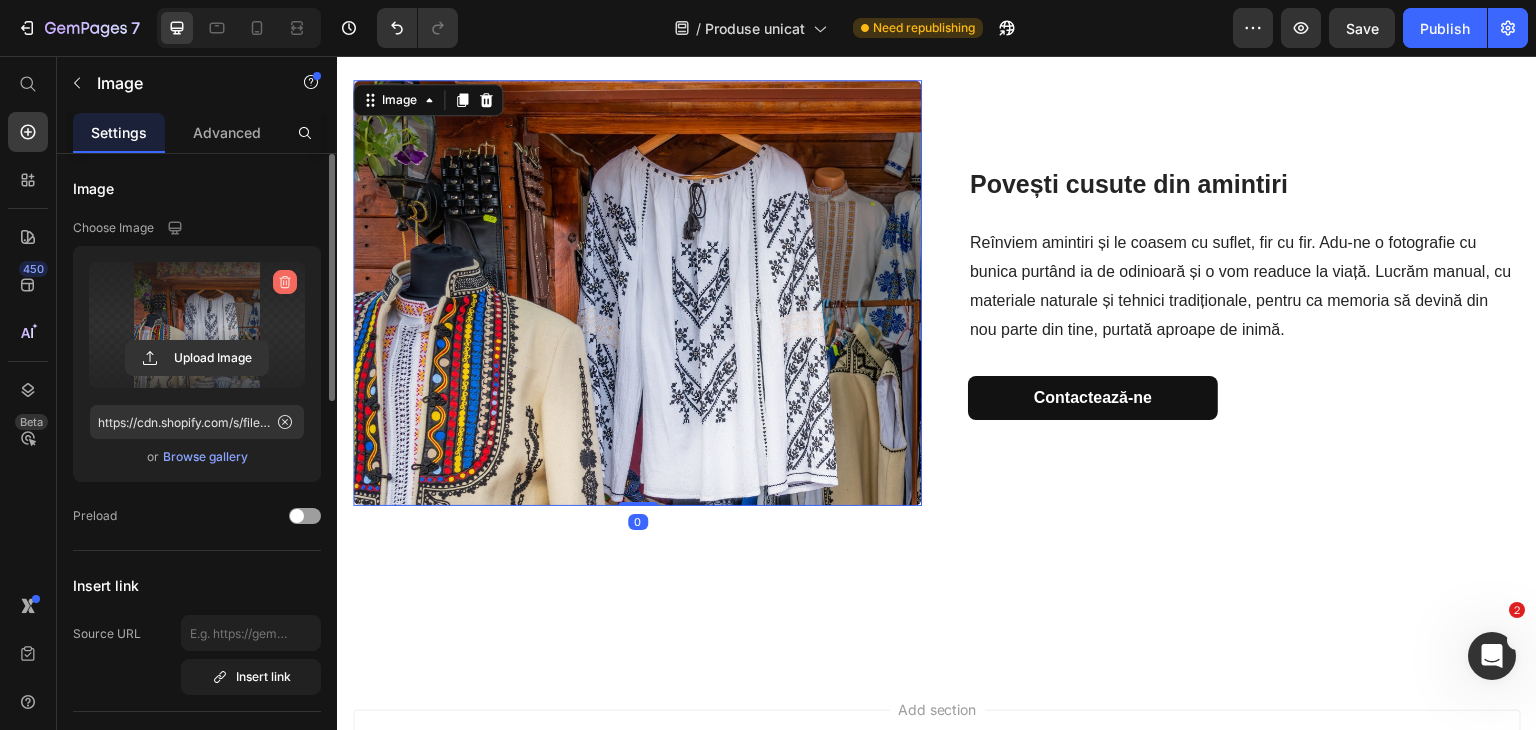 click 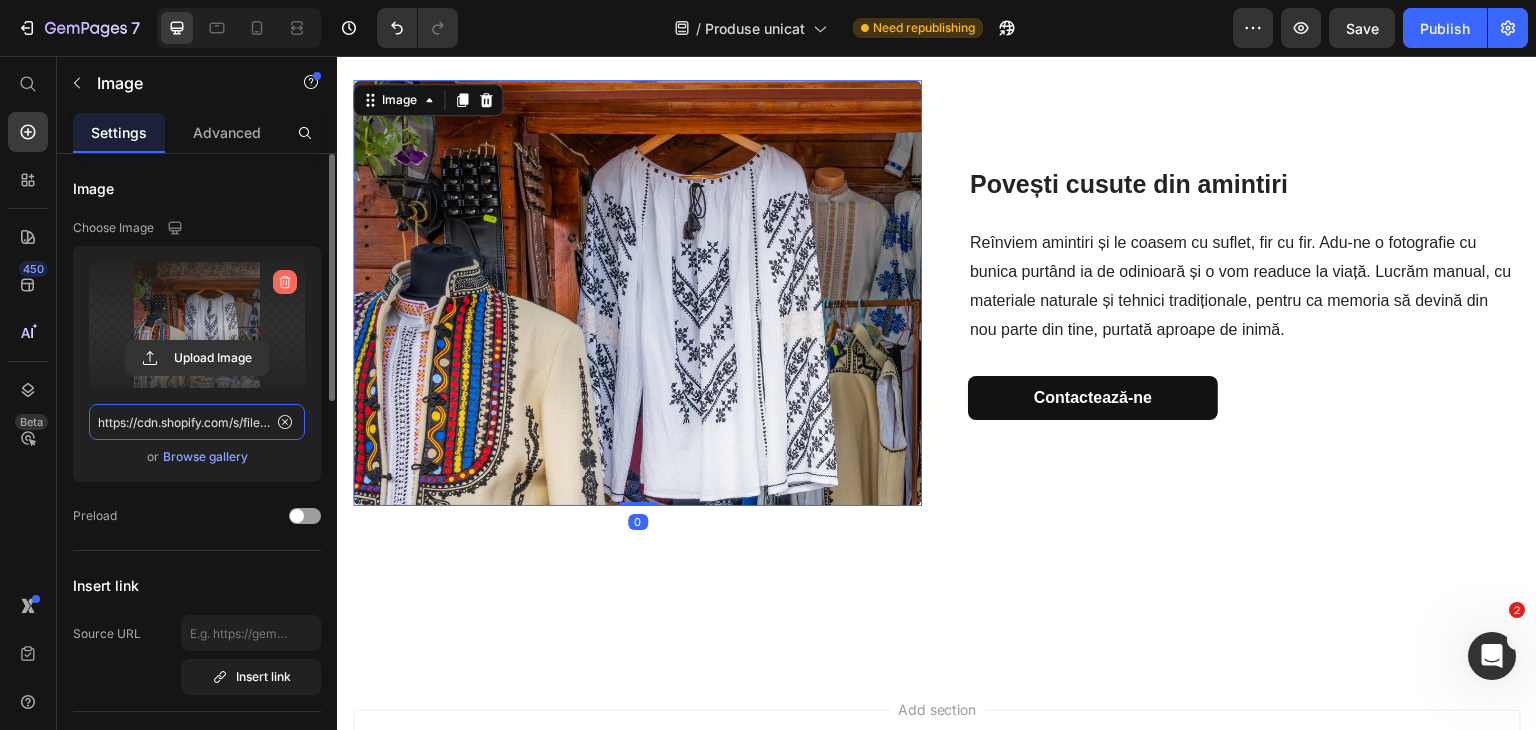 type 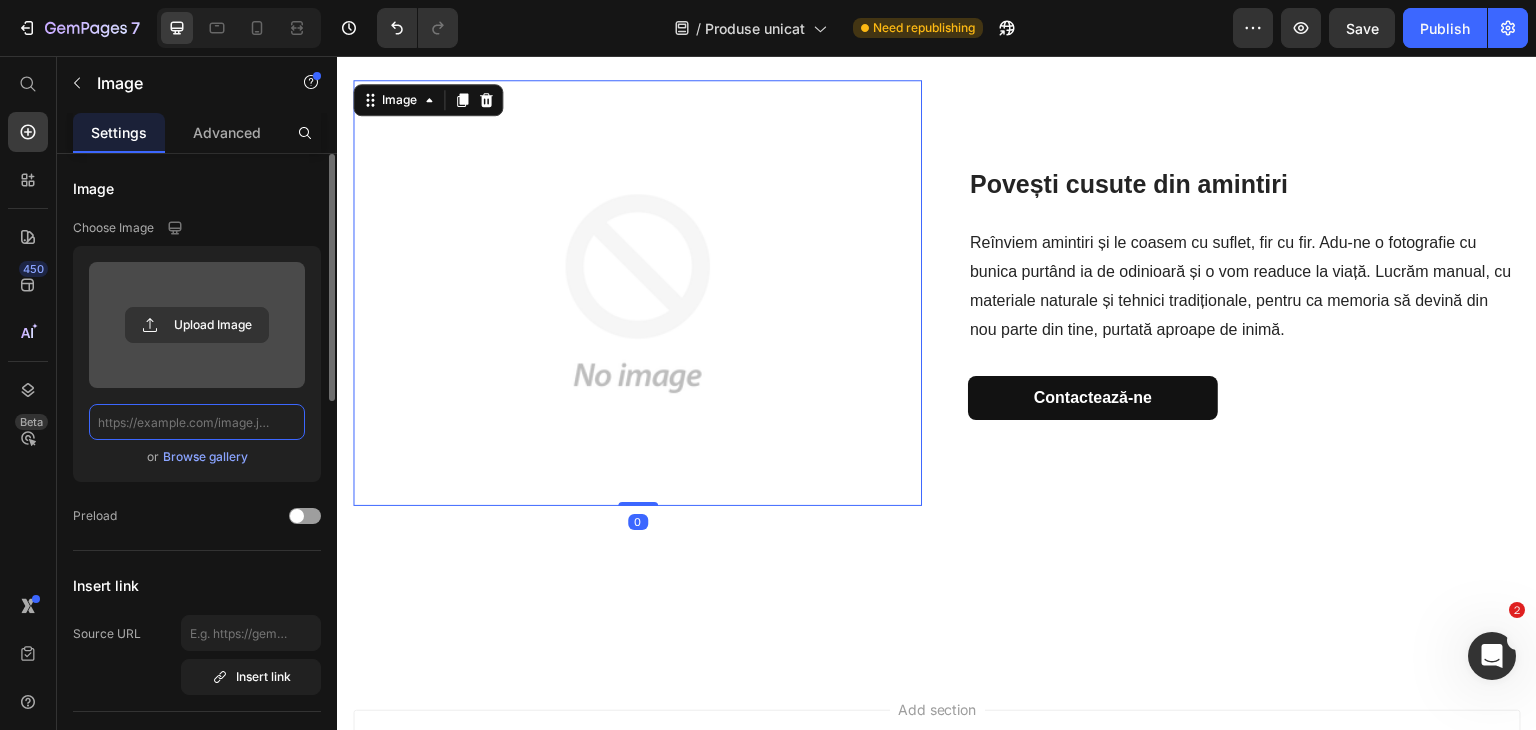 scroll, scrollTop: 0, scrollLeft: 0, axis: both 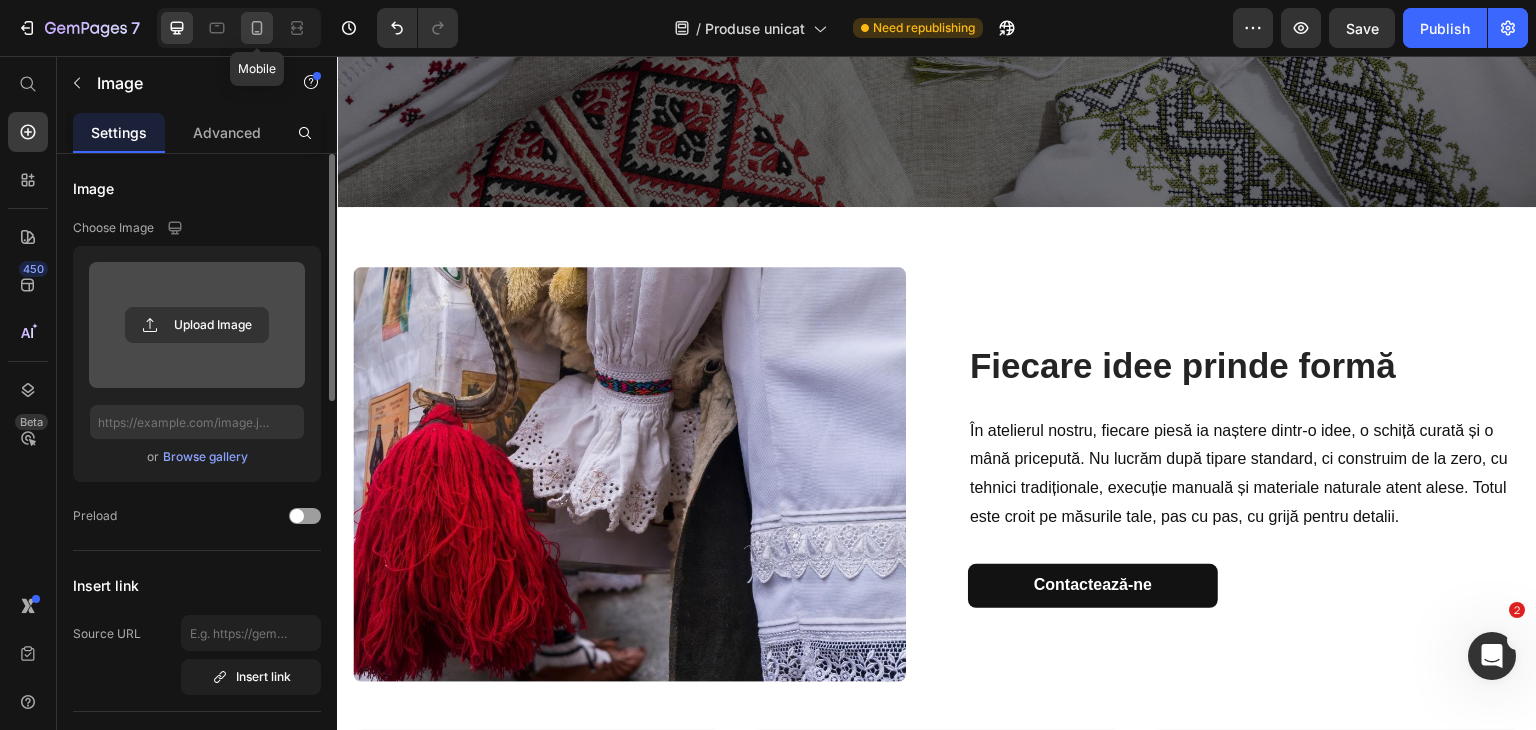 click 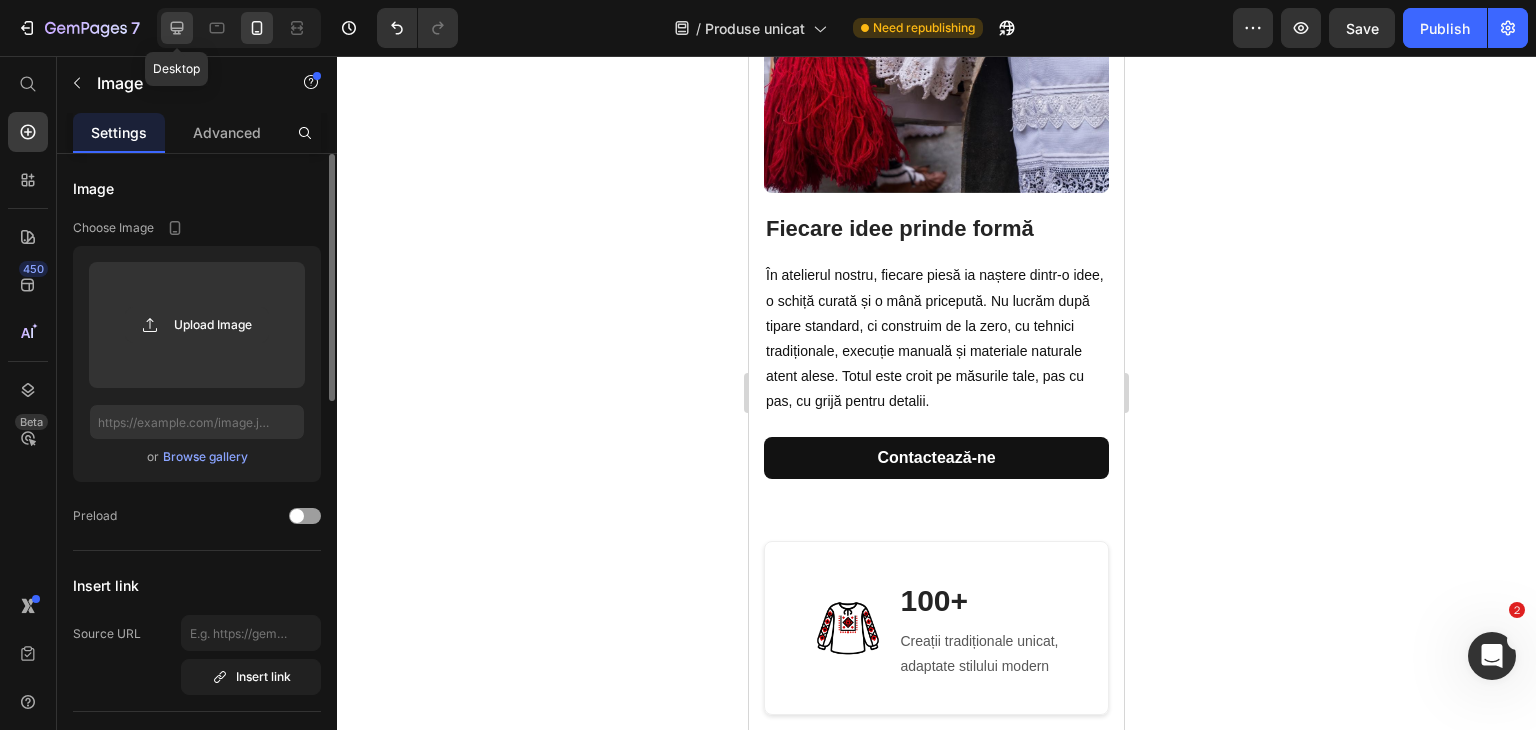 click 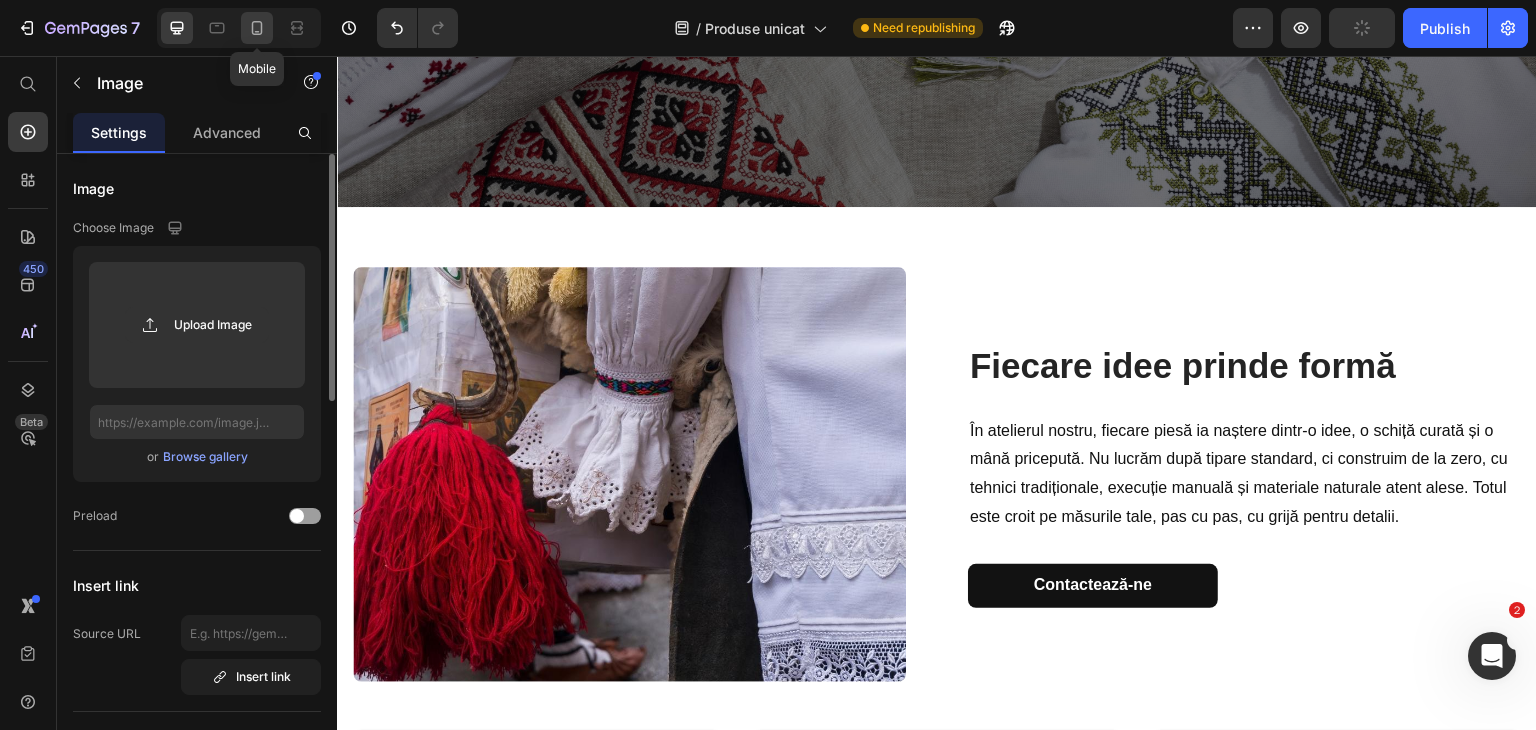 click 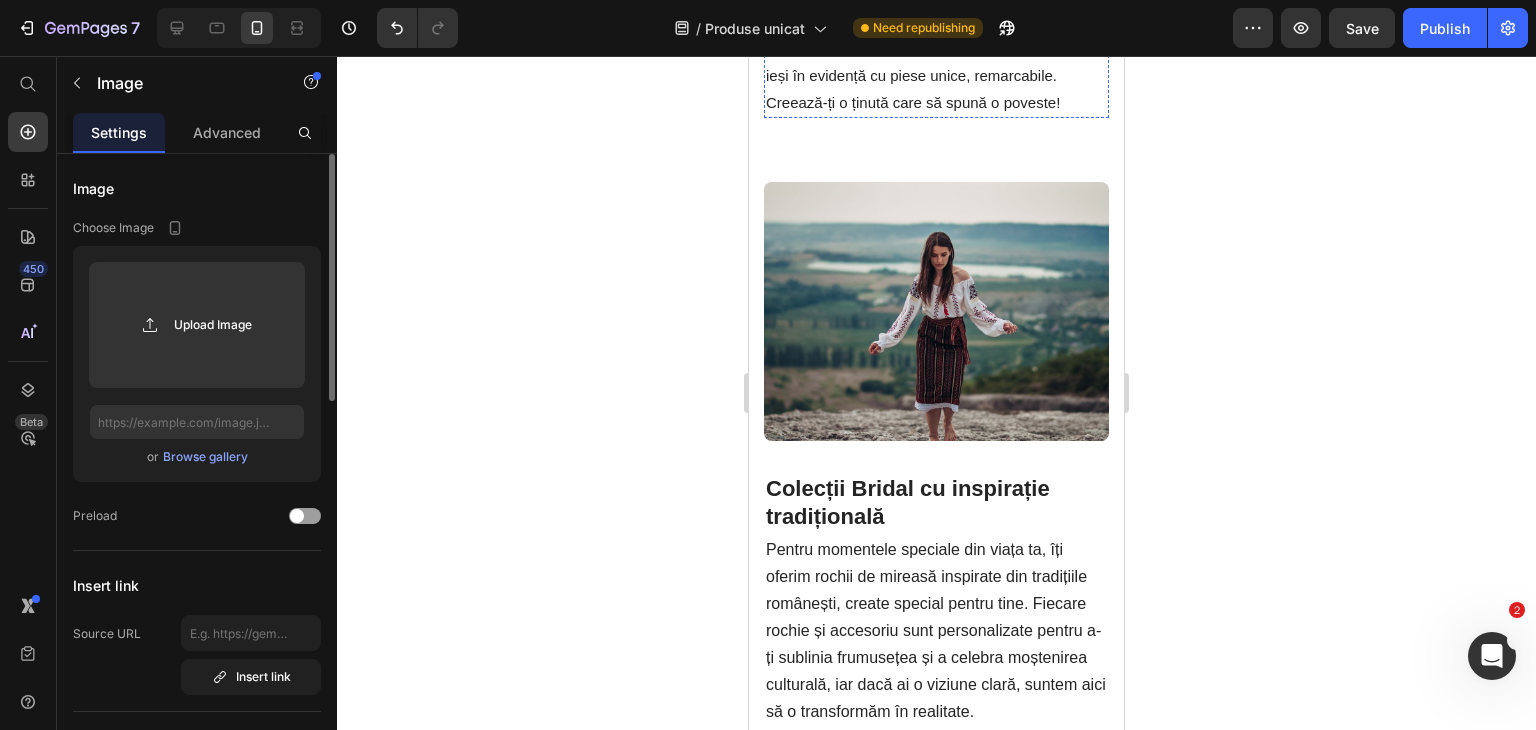 scroll, scrollTop: 1758, scrollLeft: 0, axis: vertical 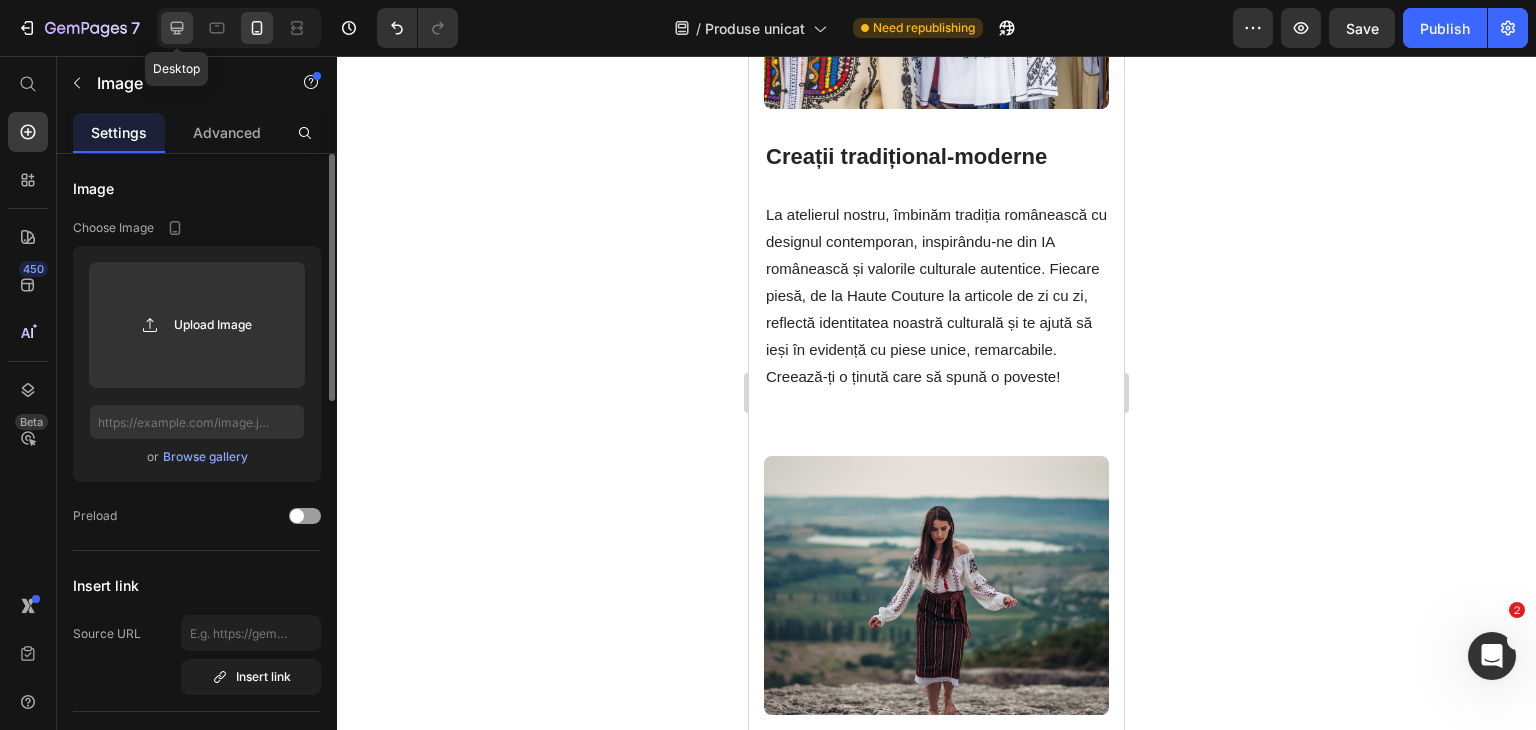 click 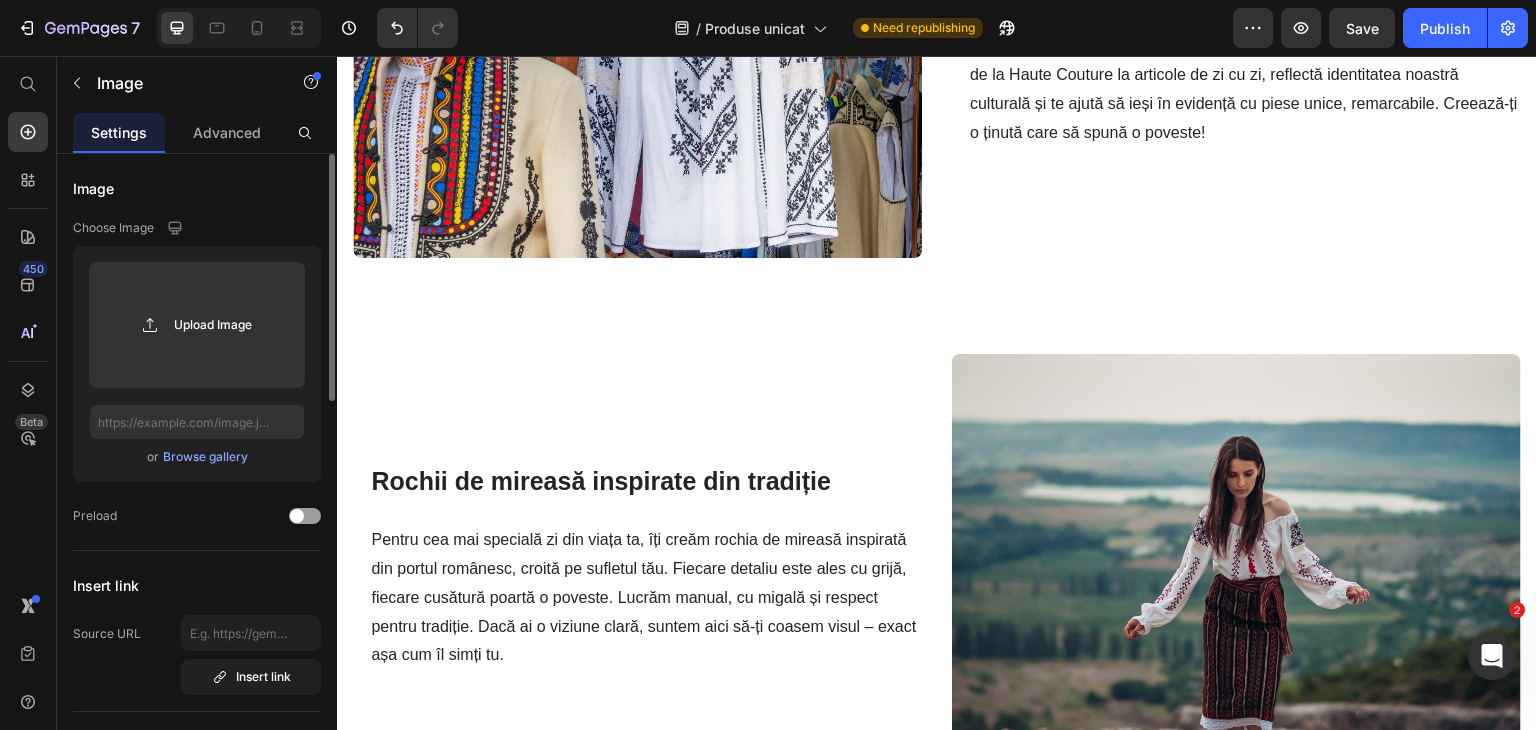 scroll, scrollTop: 1329, scrollLeft: 0, axis: vertical 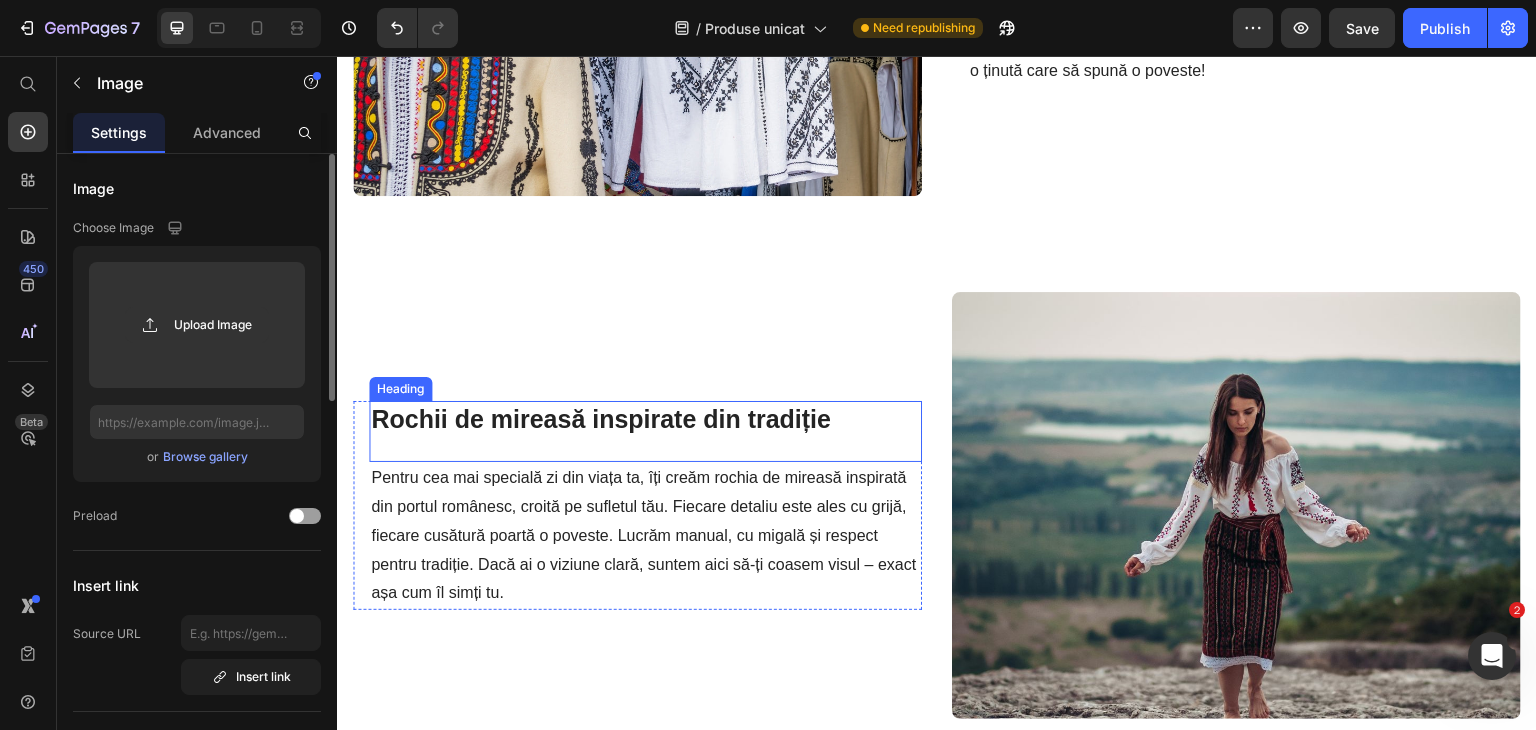 click on "Rochii de mireasă inspirate din tradiție" at bounding box center [601, 419] 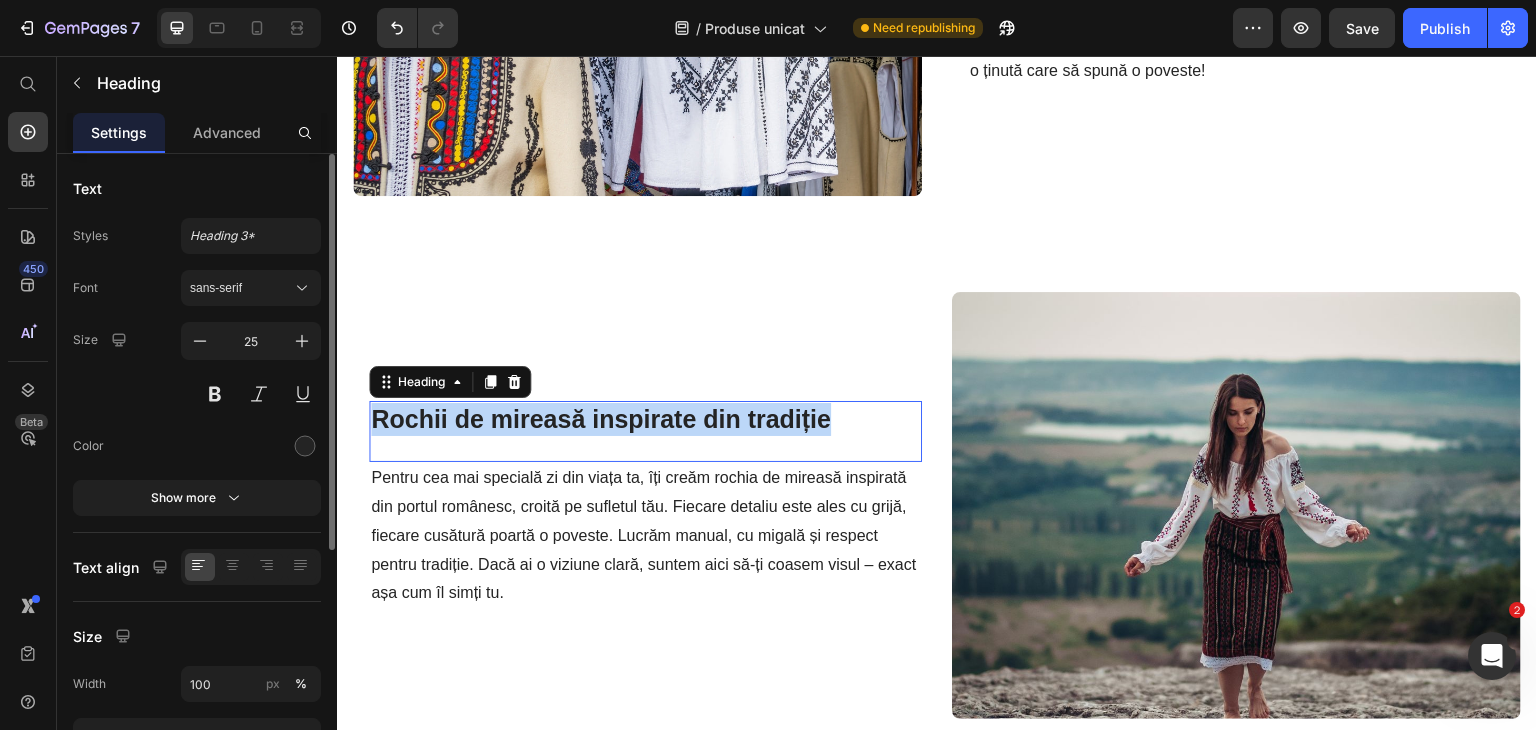 click on "Rochii de mireasă inspirate din tradiție" at bounding box center (601, 419) 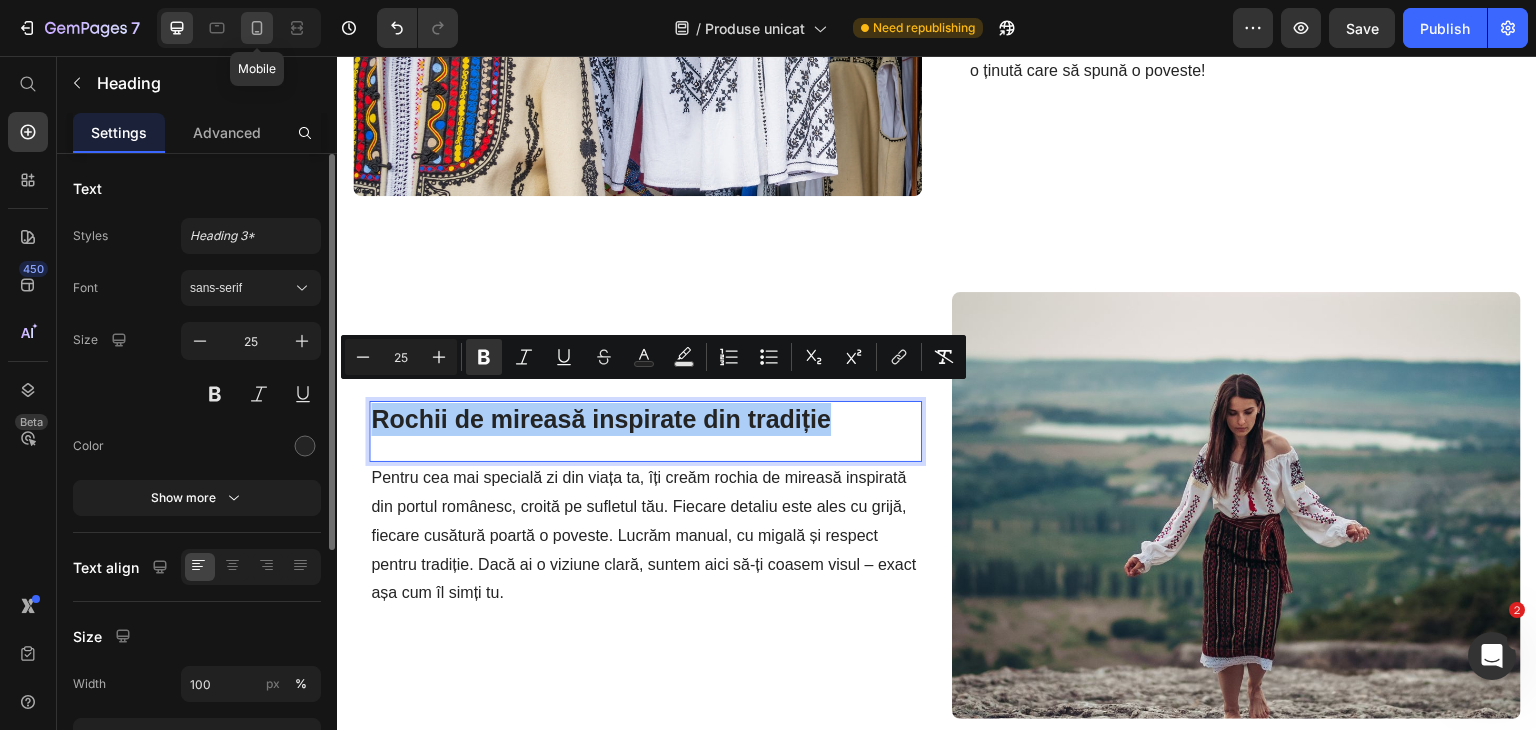 click 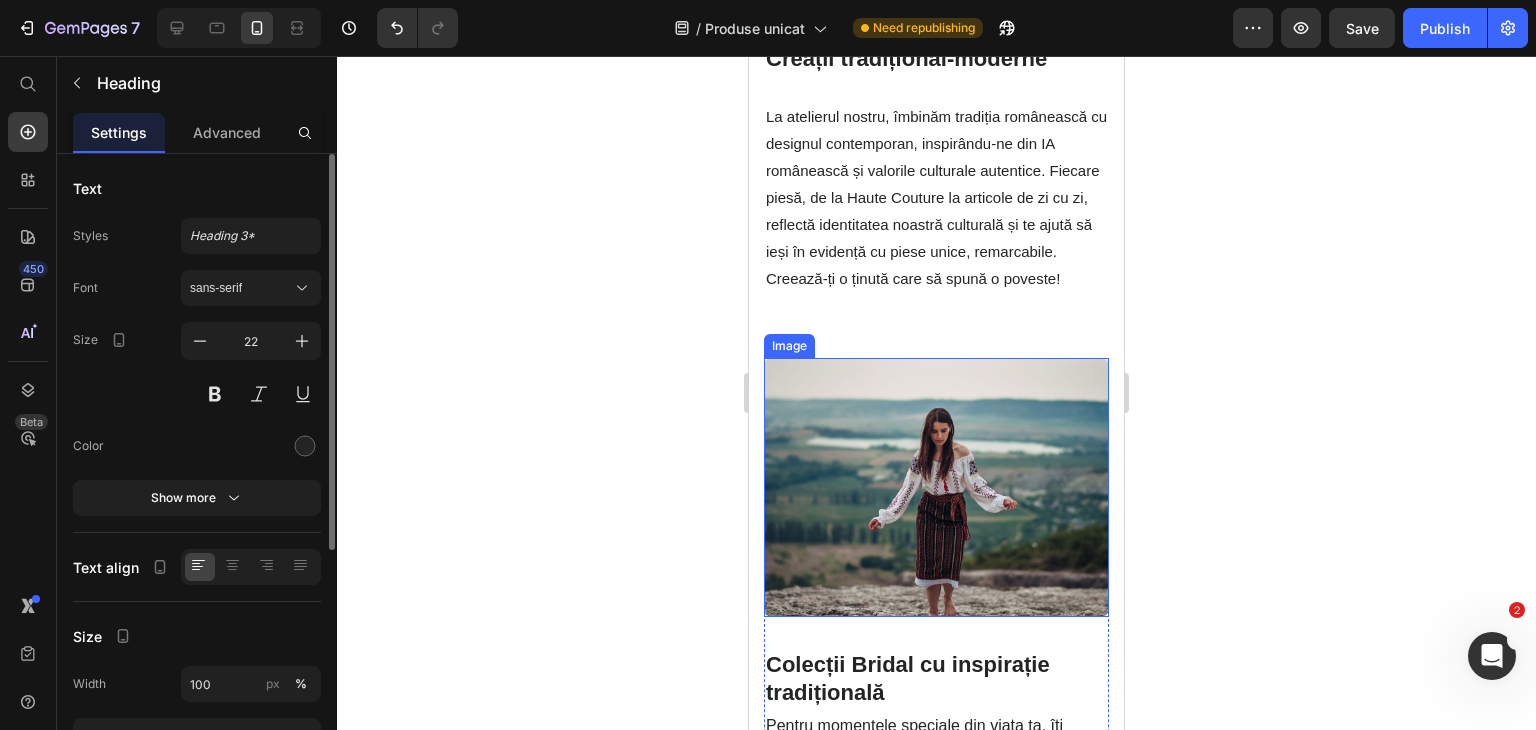 scroll, scrollTop: 2066, scrollLeft: 0, axis: vertical 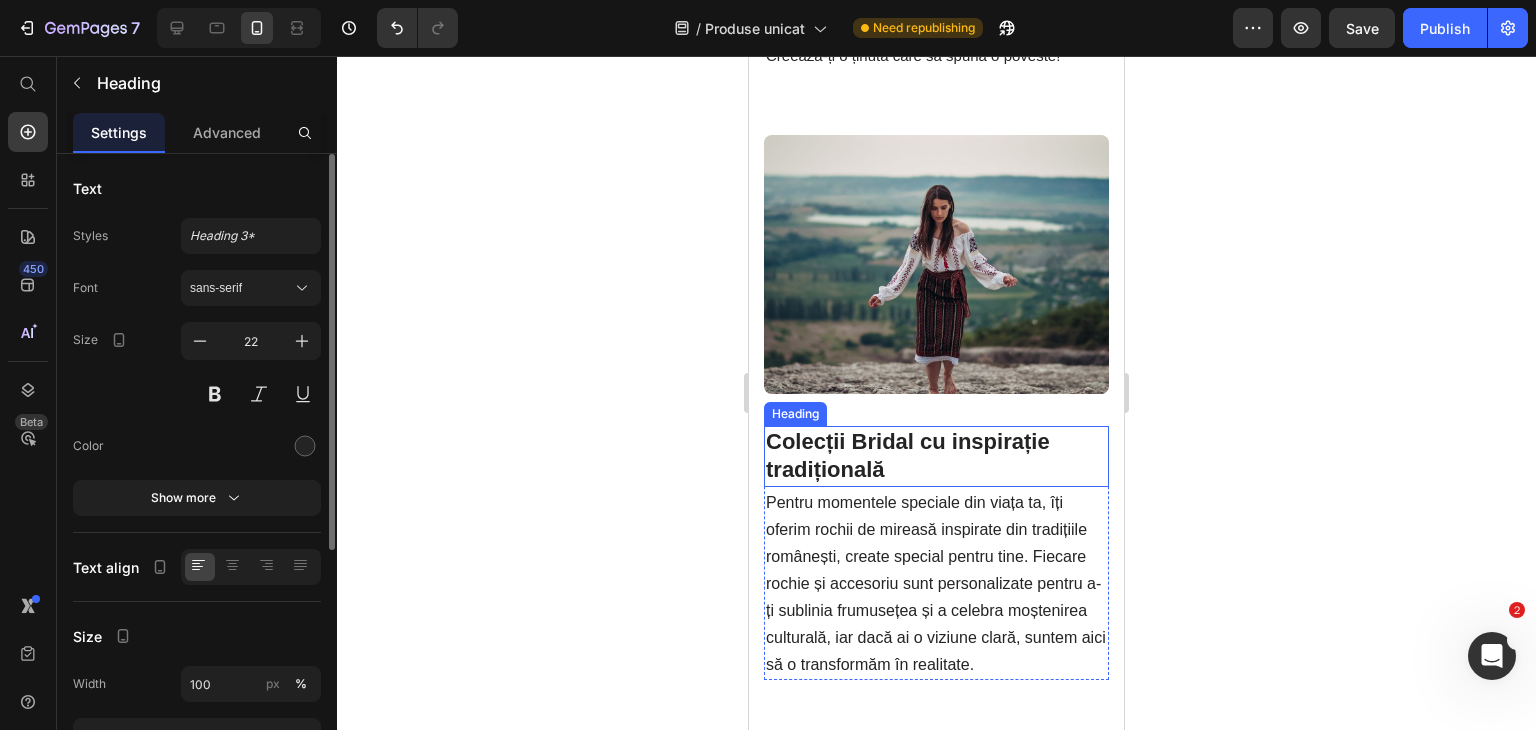 click on "Colecții Bridal cu inspirație tradițională" at bounding box center [908, 456] 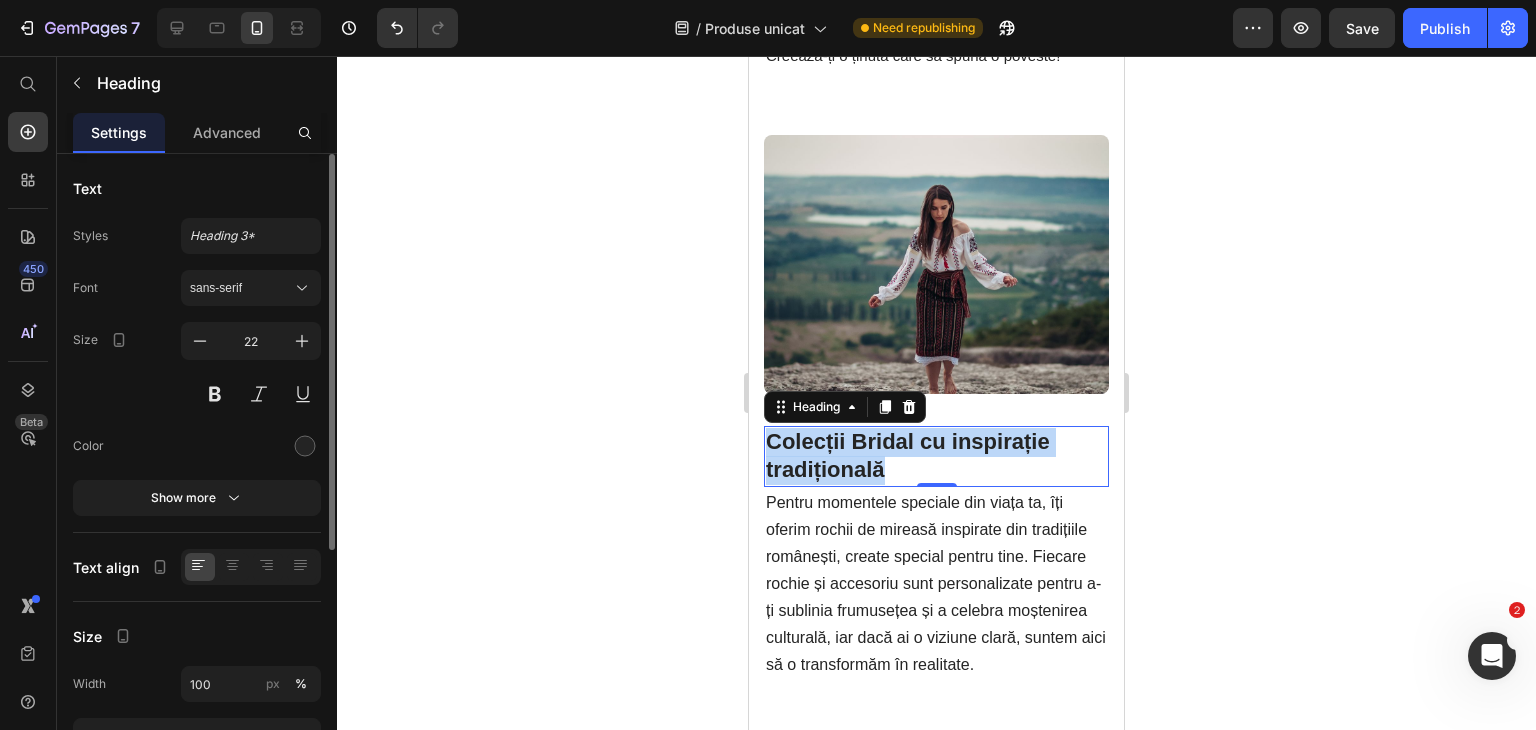 click on "Colecții Bridal cu inspirație tradițională" at bounding box center [908, 456] 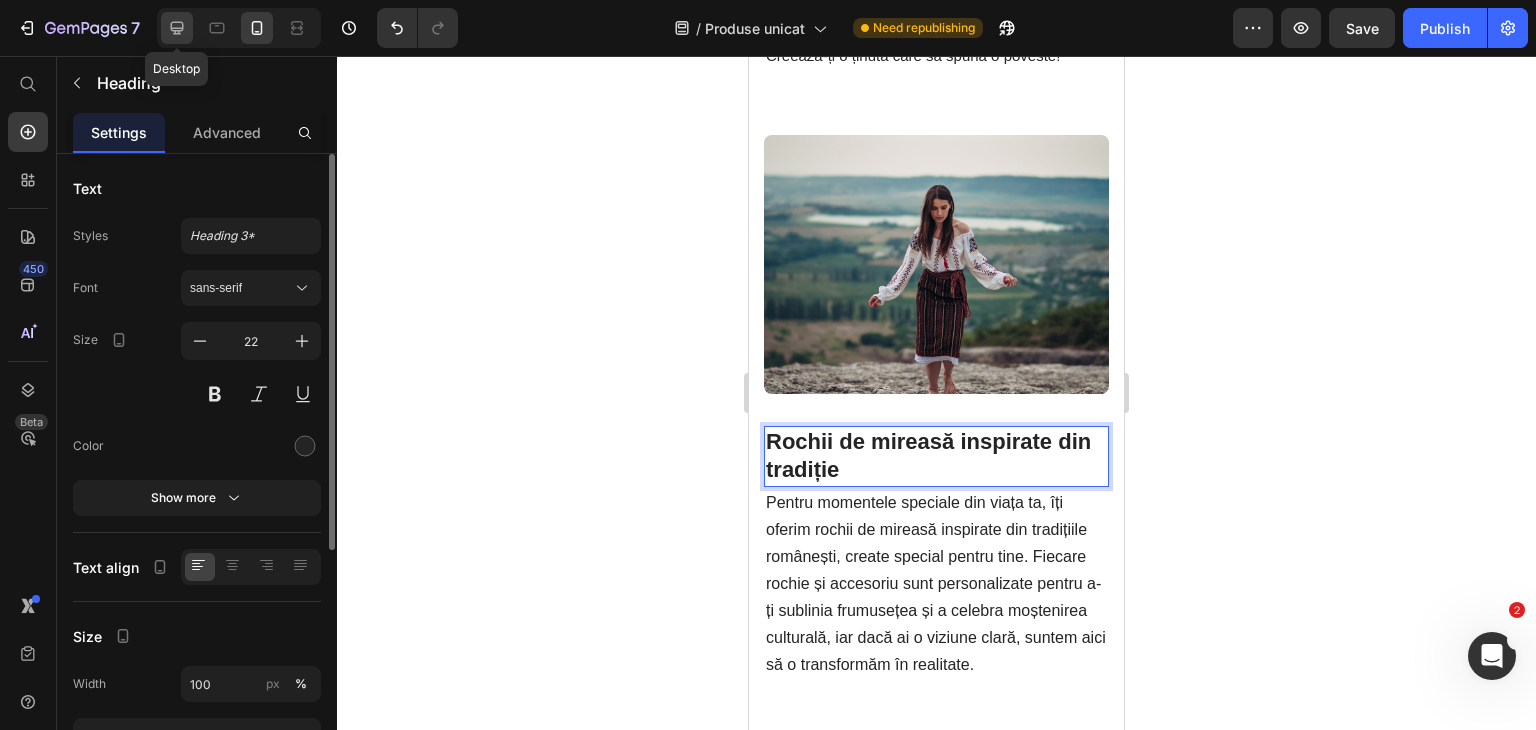 click 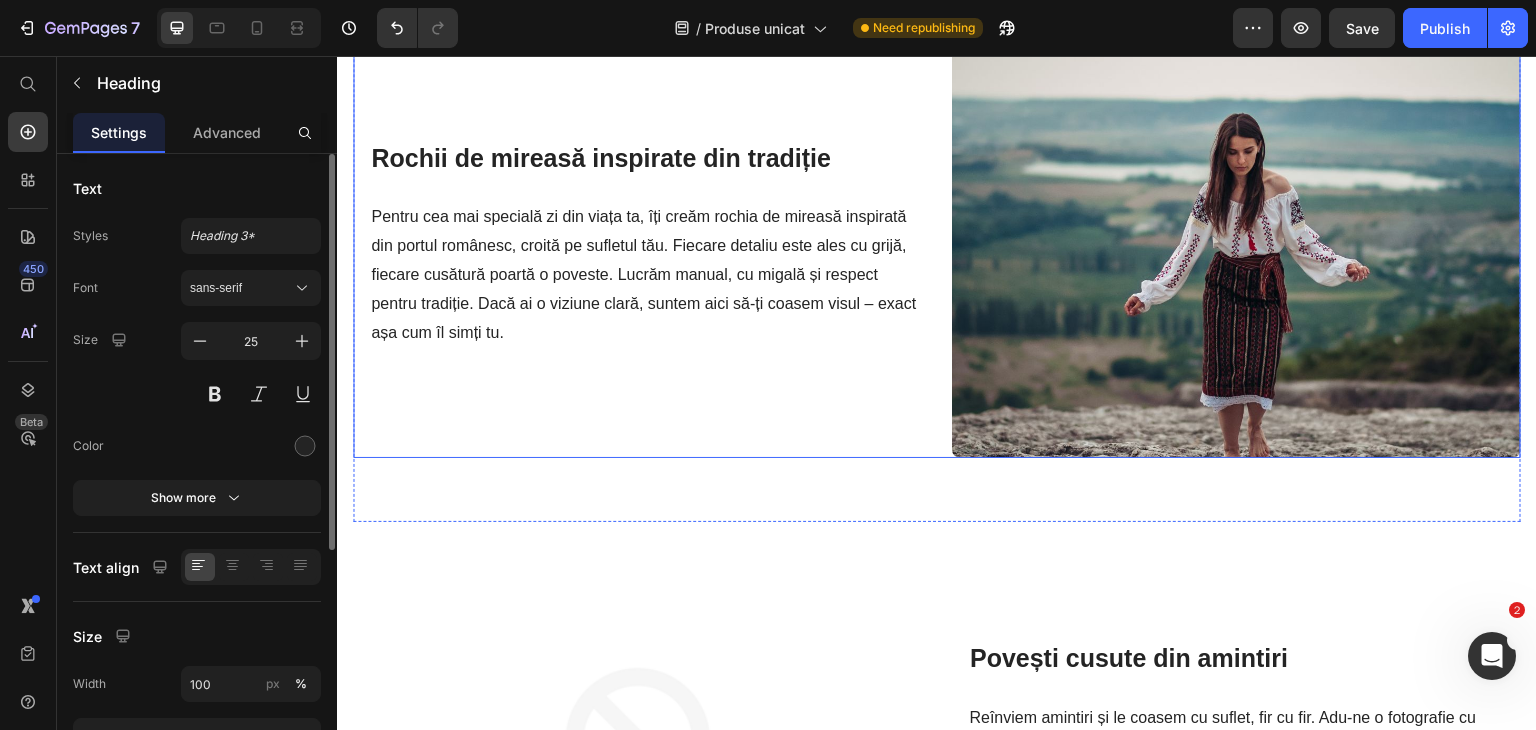 scroll, scrollTop: 2194, scrollLeft: 0, axis: vertical 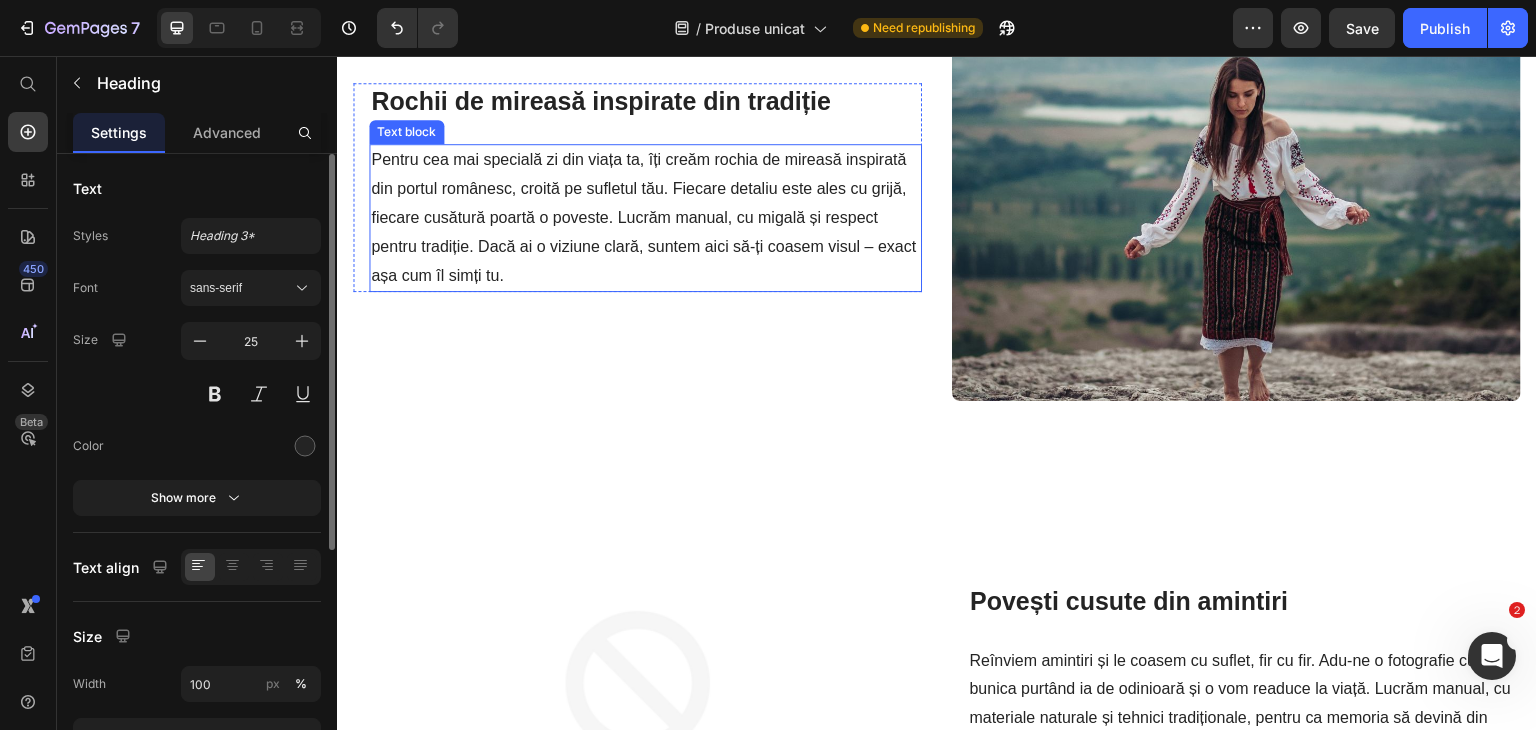 click on "Pentru cea mai specială zi din viața ta, îți creăm rochia de mireasă inspirată din portul românesc, croită pe sufletul tău. Fiecare detaliu este ales cu grijă, fiecare cusătură poartă o poveste. Lucrăm manual, cu migală și respect pentru tradiție. Dacă ai o viziune clară, suntem aici să-ți coasem visul – exact așa cum îl simți tu." at bounding box center [645, 218] 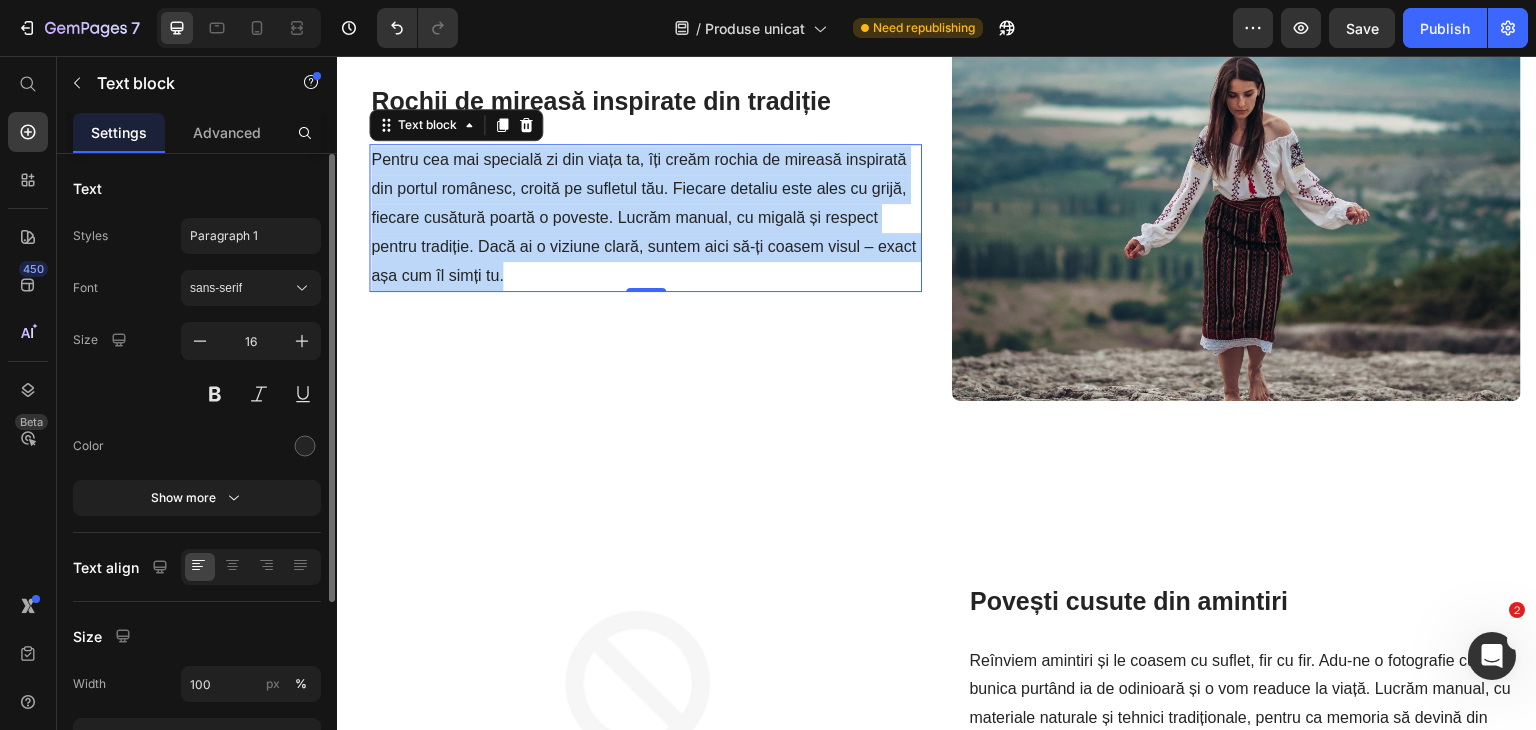 click on "Pentru cea mai specială zi din viața ta, îți creăm rochia de mireasă inspirată din portul românesc, croită pe sufletul tău. Fiecare detaliu este ales cu grijă, fiecare cusătură poartă o poveste. Lucrăm manual, cu migală și respect pentru tradiție. Dacă ai o viziune clară, suntem aici să-ți coasem visul – exact așa cum îl simți tu." at bounding box center (645, 218) 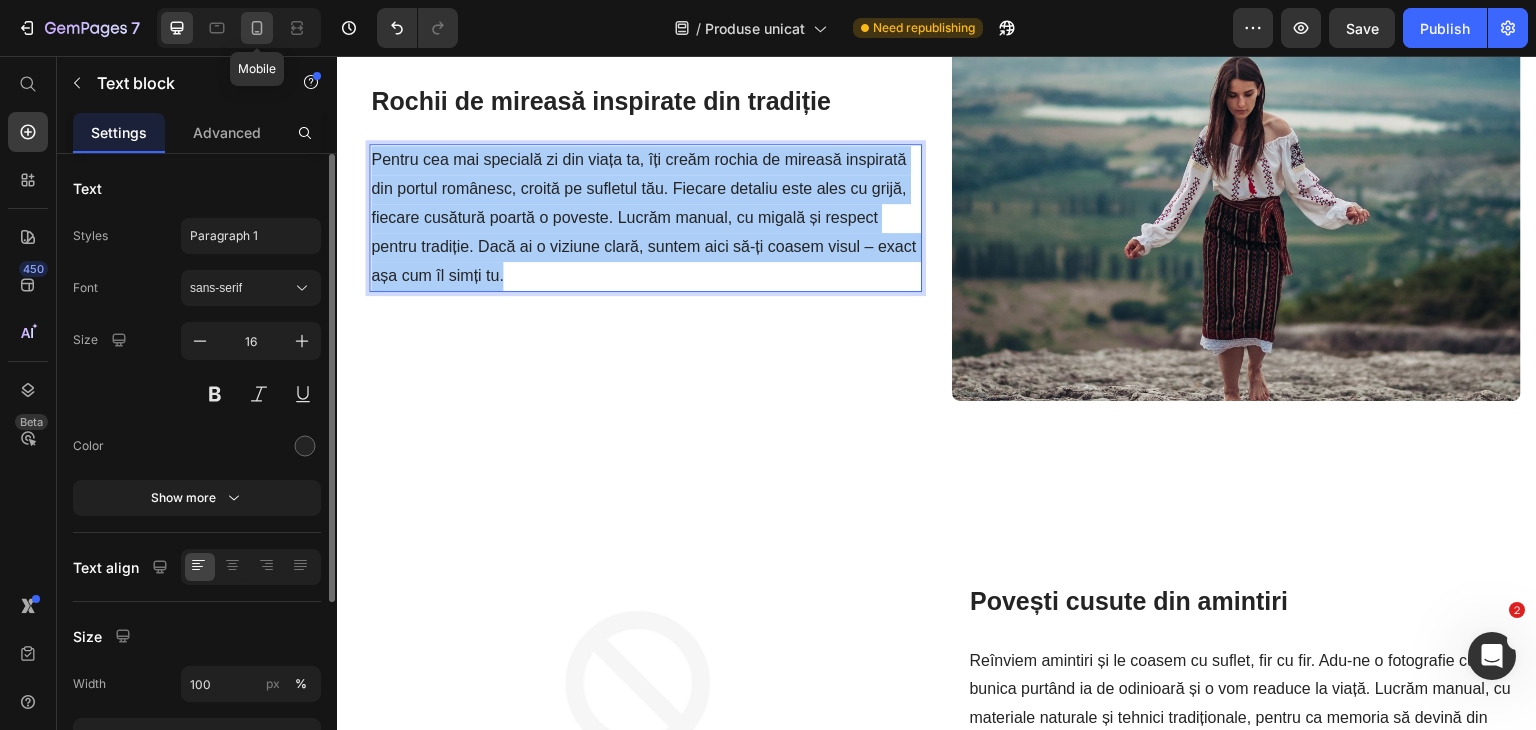 click 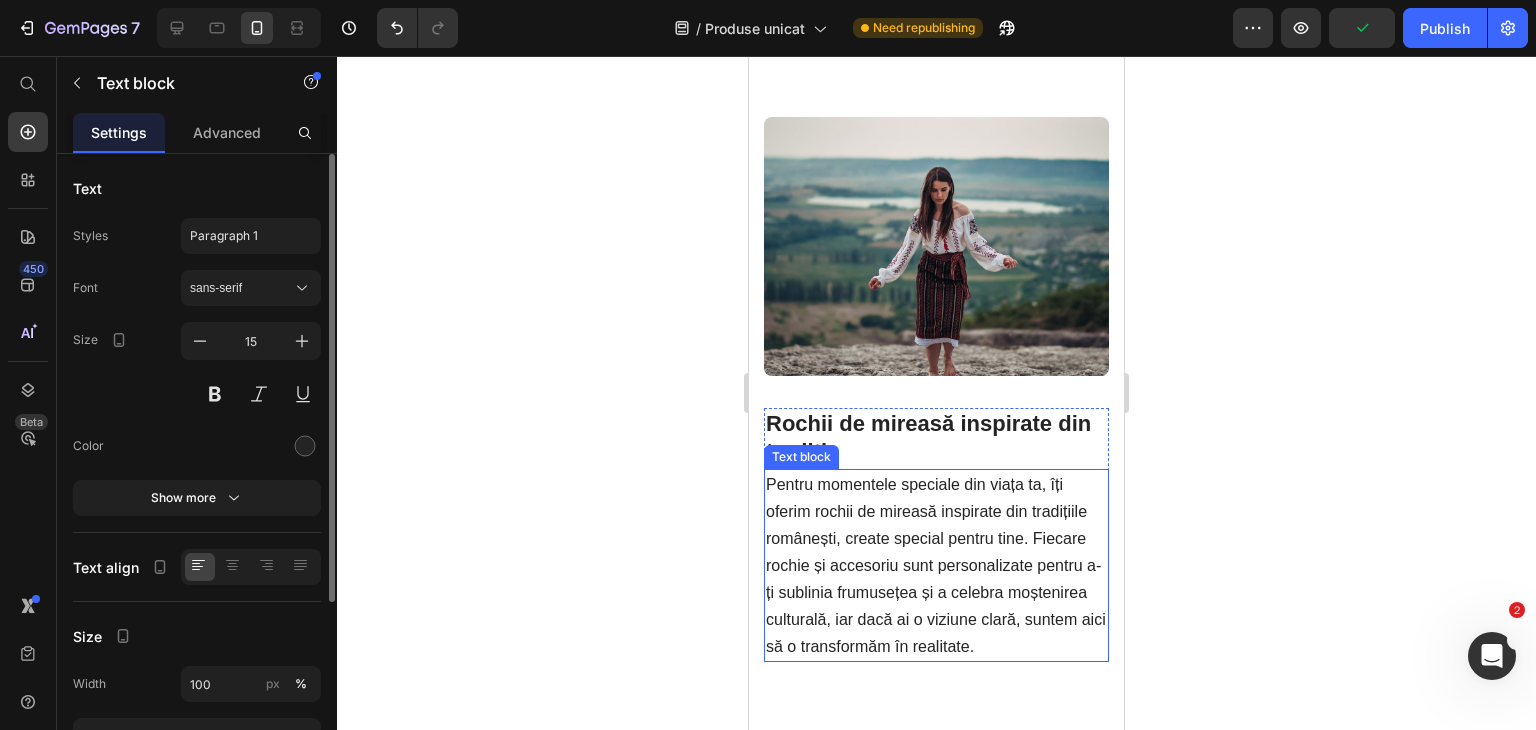 scroll, scrollTop: 2290, scrollLeft: 0, axis: vertical 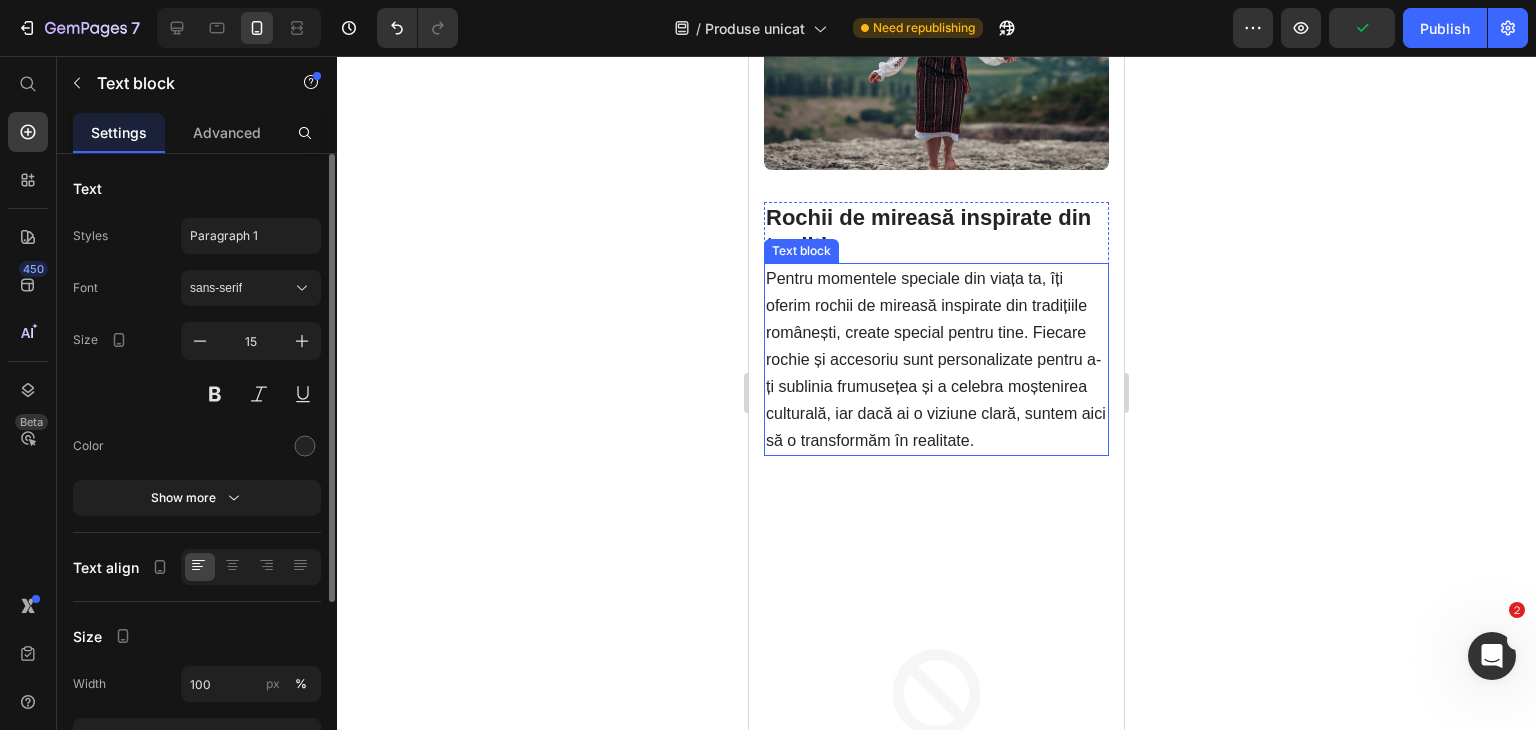 click on "Pentru momentele speciale din viața ta, îți oferim rochii de mireasă inspirate din tradițiile românești, create special pentru tine. Fiecare rochie și accesoriu sunt personalizate pentru a-ți sublinia frumusețea și a celebra moștenirea culturală, iar dacă ai o viziune clară, suntem aici să o transformăm în realitate." at bounding box center [936, 359] 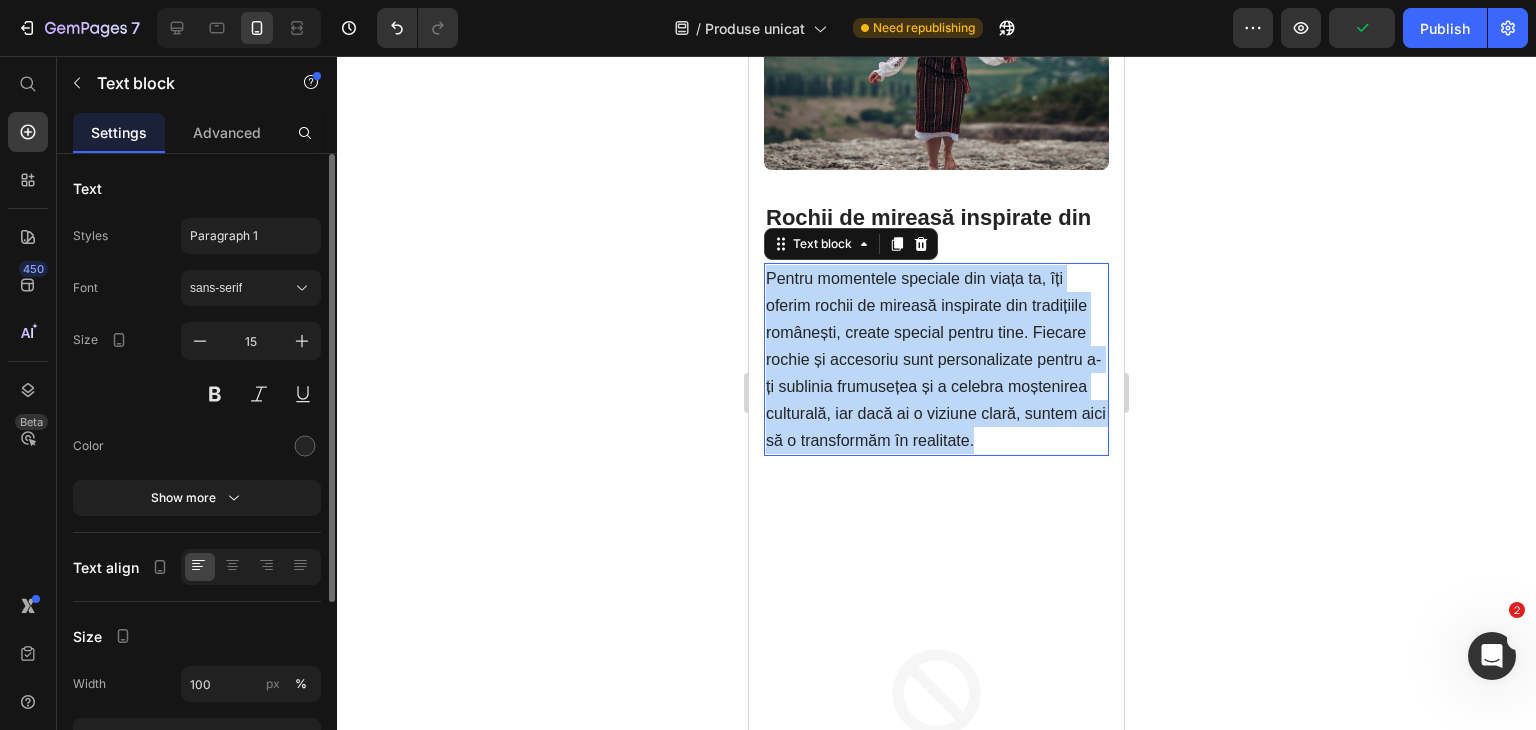click on "Pentru momentele speciale din viața ta, îți oferim rochii de mireasă inspirate din tradițiile românești, create special pentru tine. Fiecare rochie și accesoriu sunt personalizate pentru a-ți sublinia frumusețea și a celebra moștenirea culturală, iar dacă ai o viziune clară, suntem aici să o transformăm în realitate." at bounding box center [936, 359] 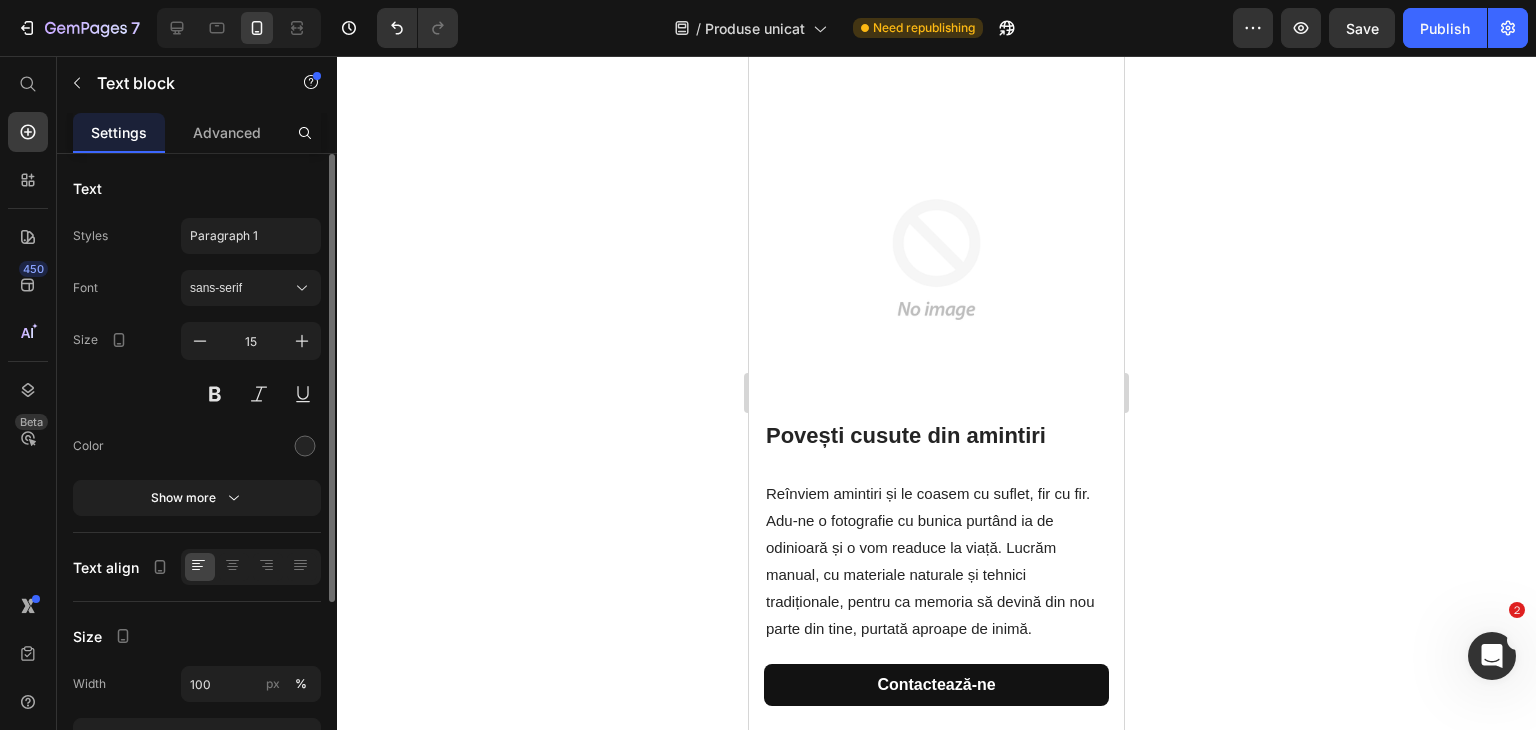 scroll, scrollTop: 3051, scrollLeft: 0, axis: vertical 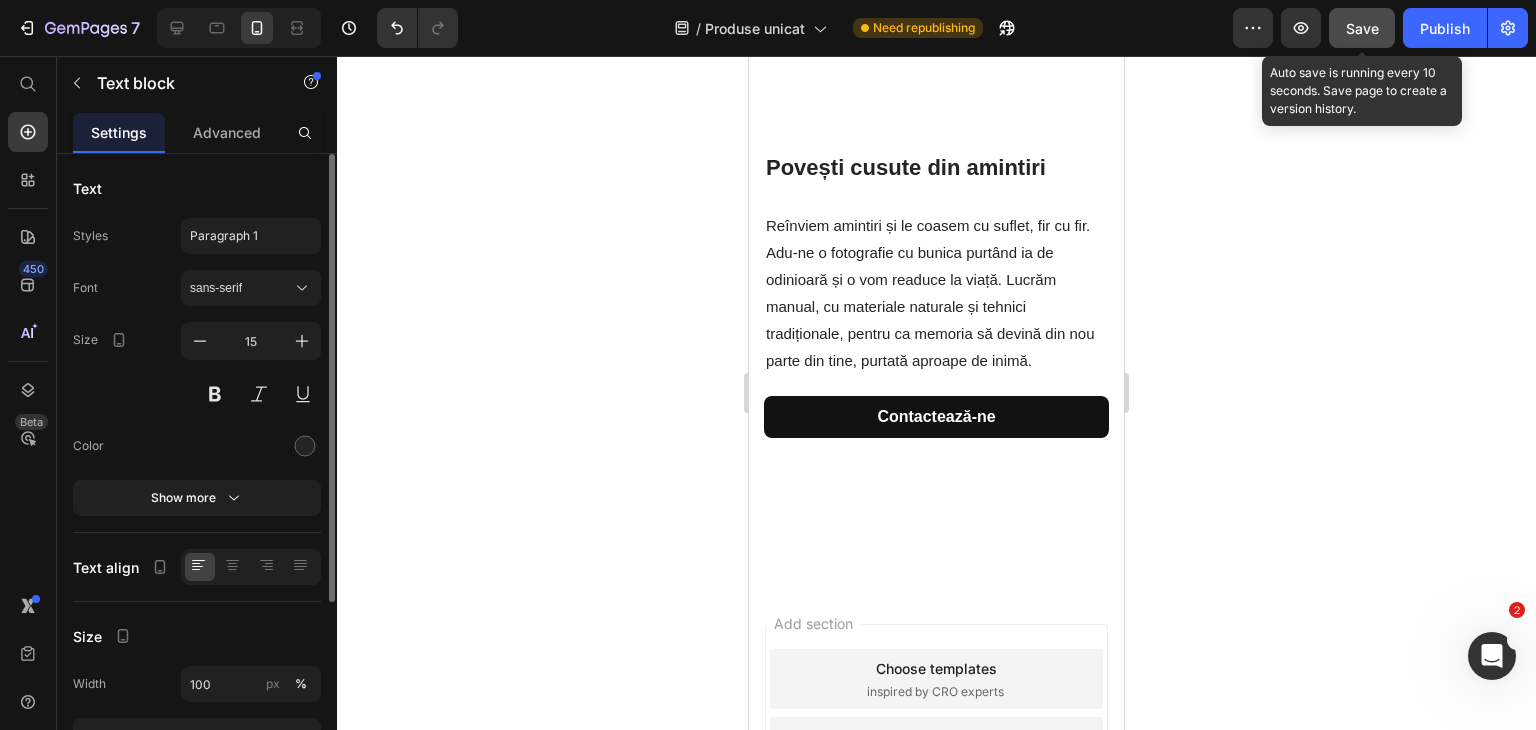 click on "Save" at bounding box center (1362, 28) 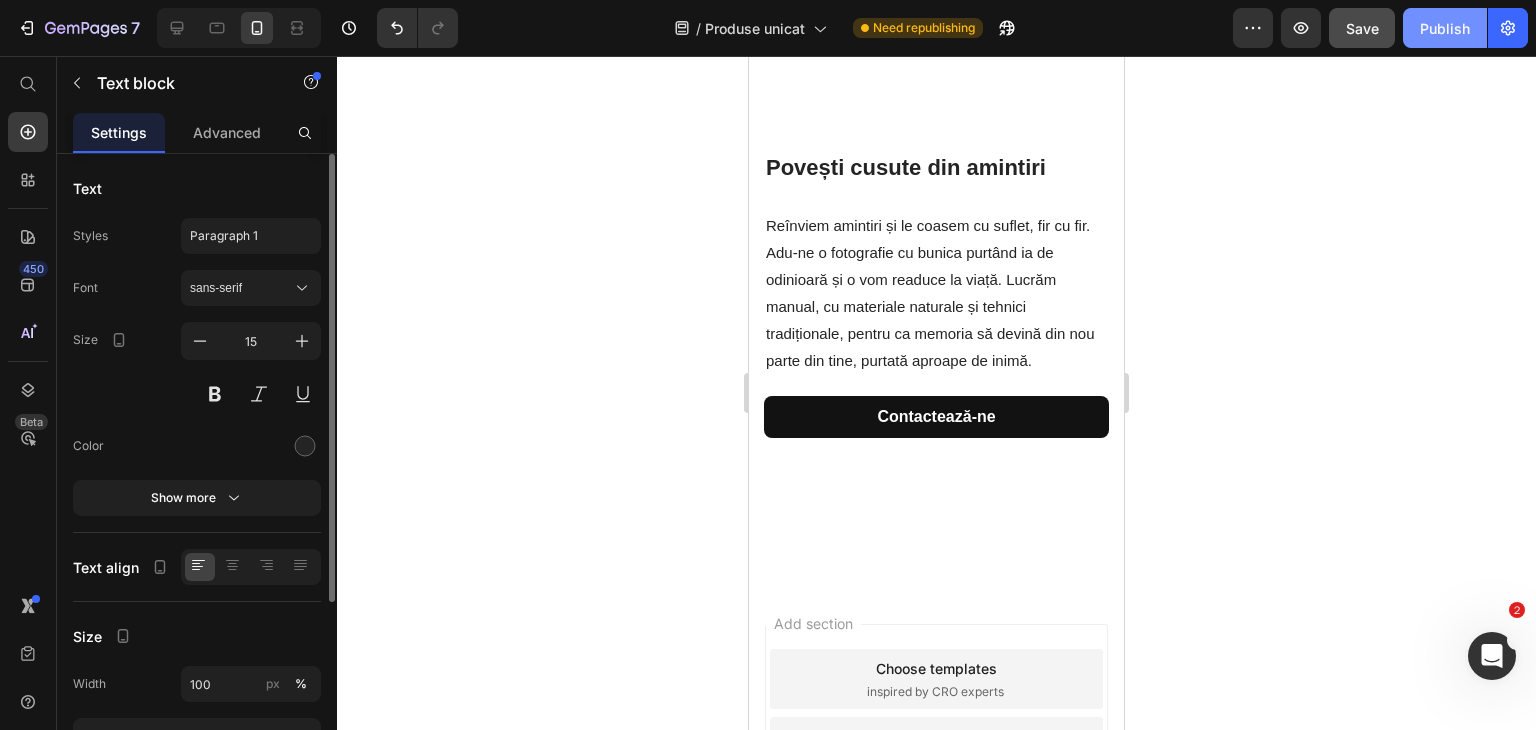 click on "Publish" at bounding box center (1445, 28) 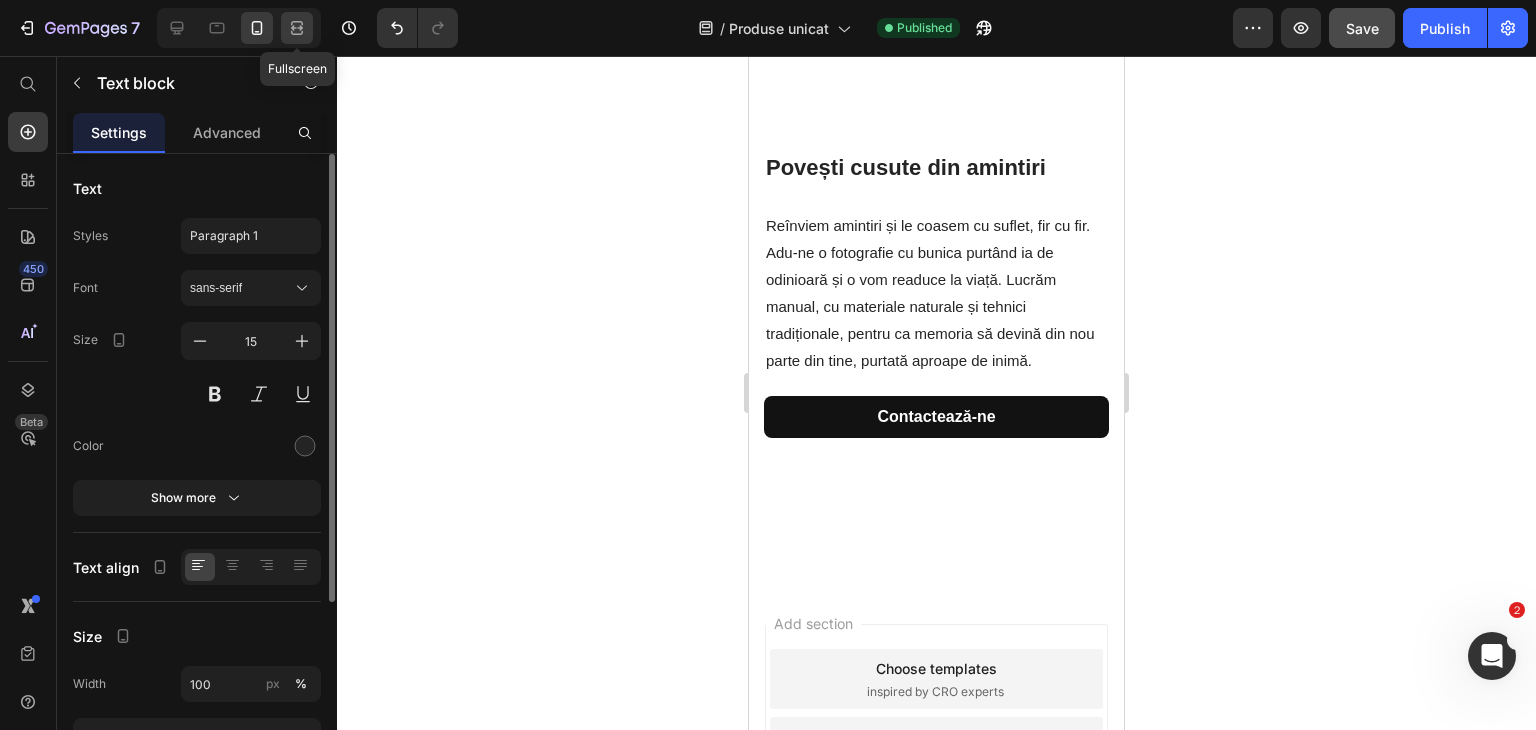 click 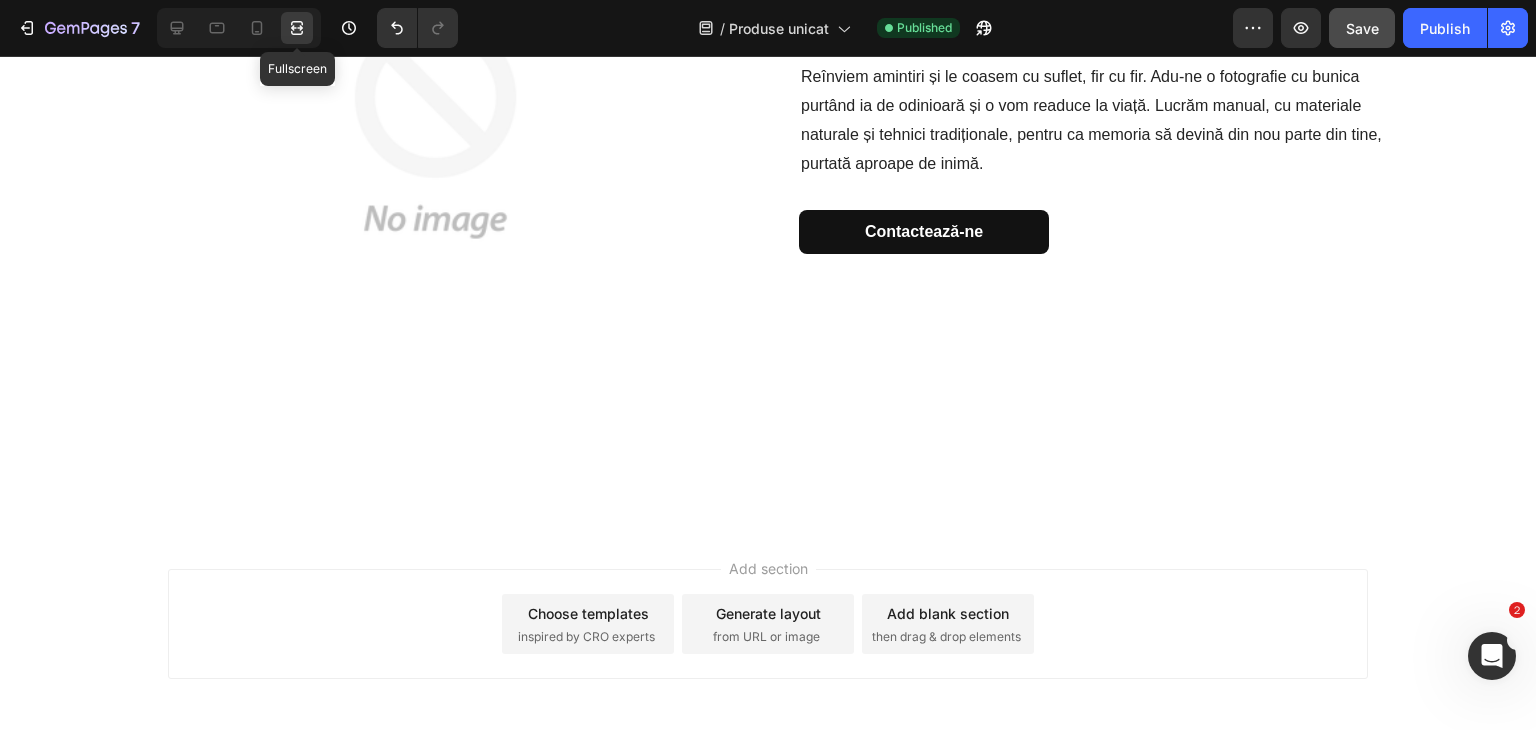 scroll, scrollTop: 2973, scrollLeft: 0, axis: vertical 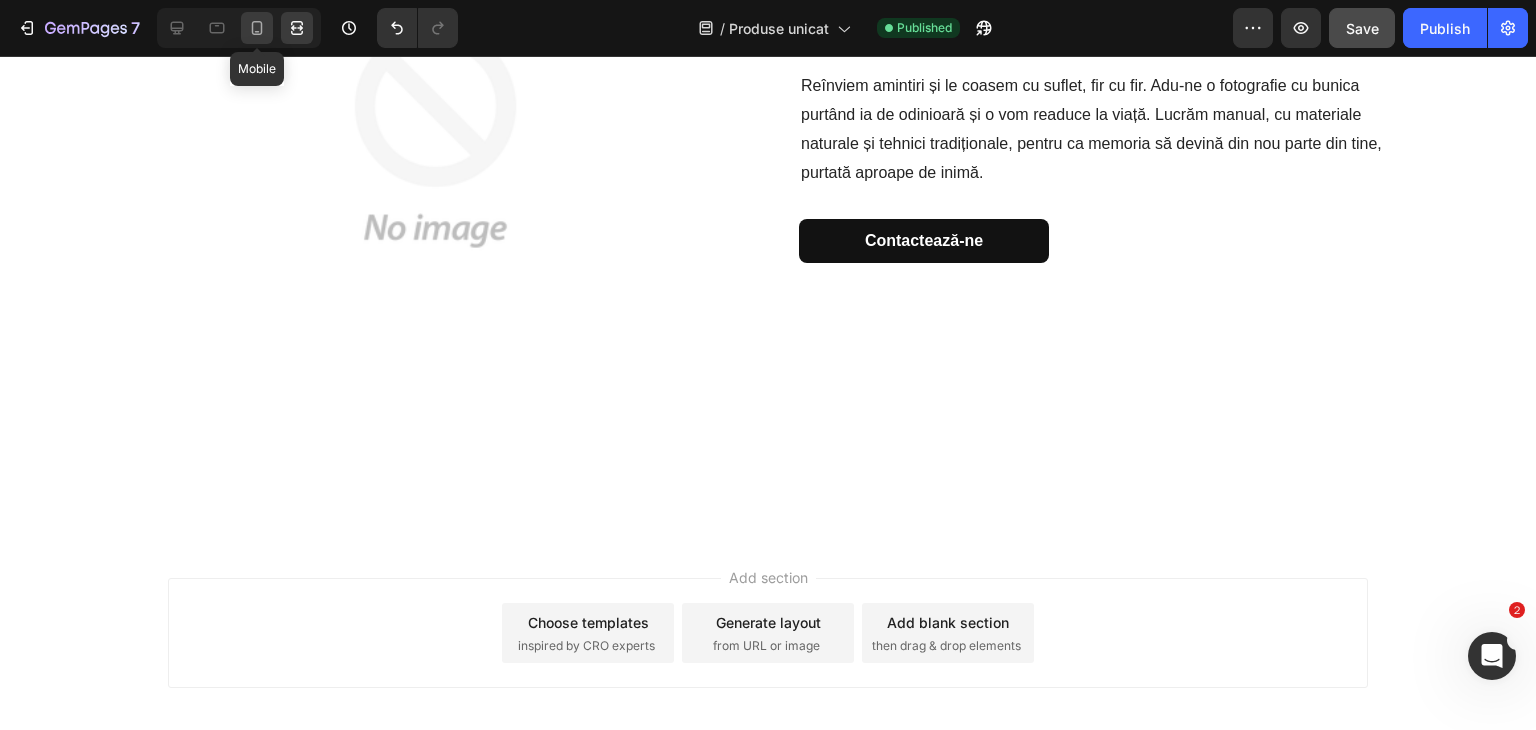click 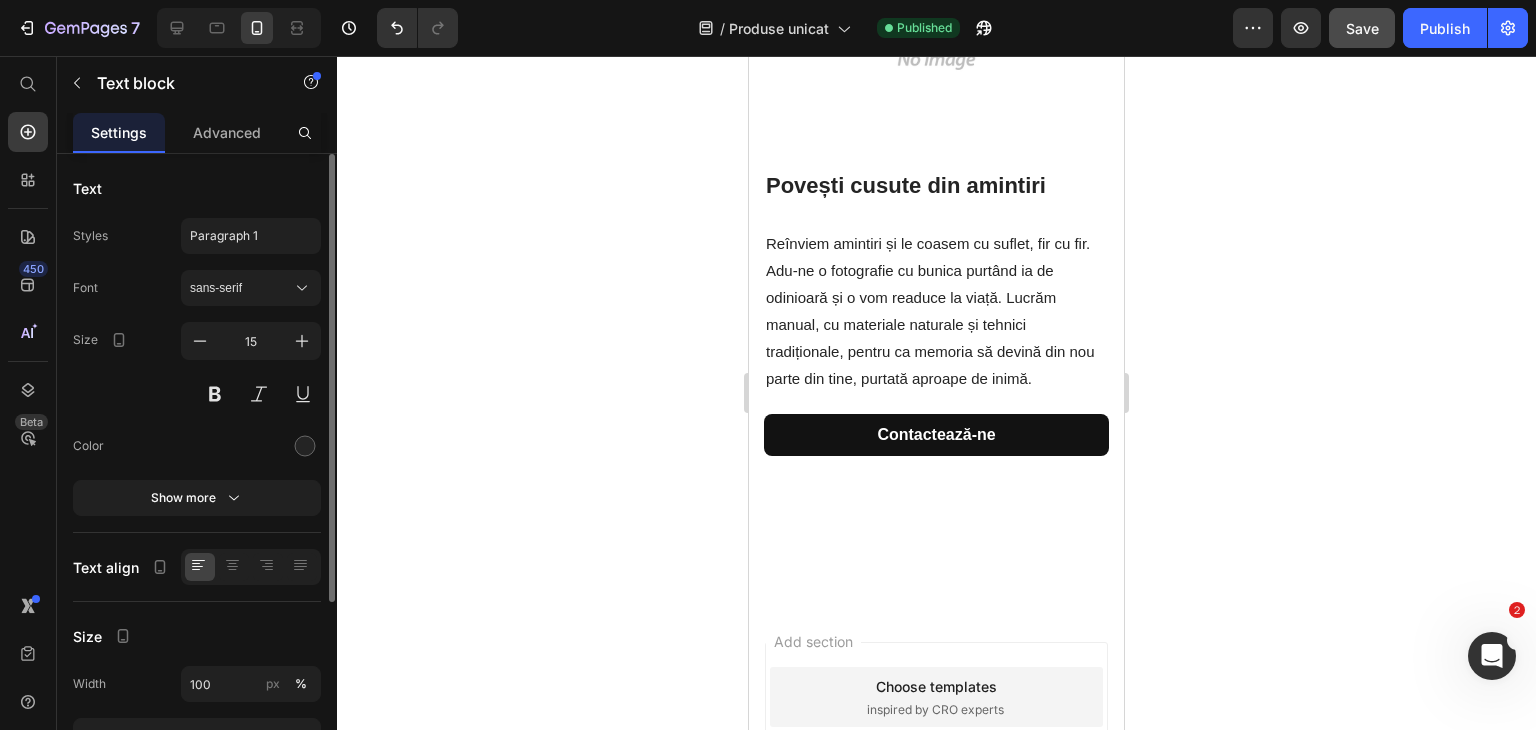 scroll, scrollTop: 3171, scrollLeft: 0, axis: vertical 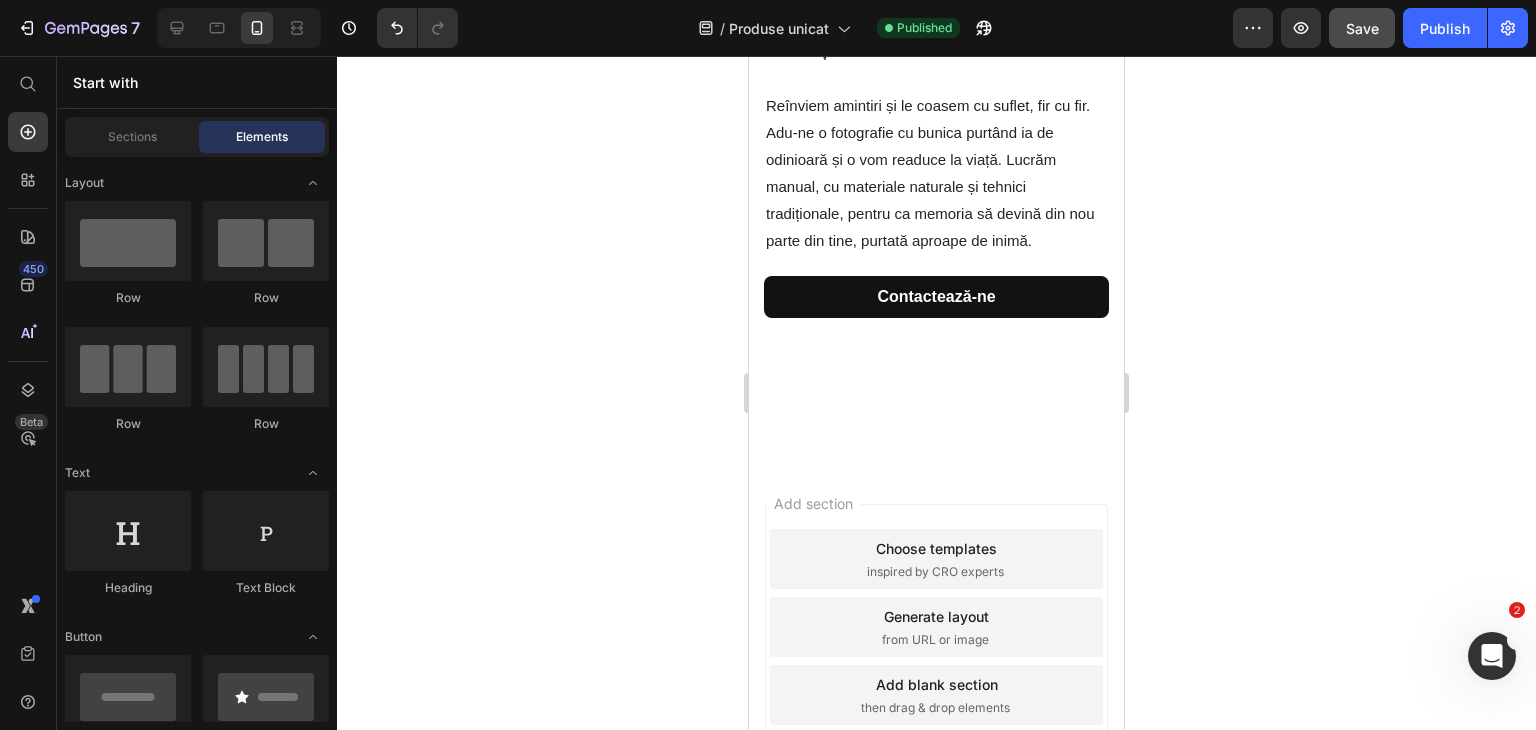 click on "iPhone 13 Mini (375 px) iPhone 13 Mini iPhone 13 Pro iPhone 11 Pro Max iPhone 15 Pro Max Pixel 7 Galaxy S8+ Galaxy S20 Ultra iPad Mini iPad Air iPad Pro Header Image ⁠⁠⁠⁠⁠⁠⁠ Rochii de mireasă inspirate din tradiție Heading Pentru cea mai specială zi din viața ta, îți creăm rochia de mireasă inspirată din portul românesc, croită pe sufletul tău. Fiecare detaliu este ales cu grijă, fiecare cusătură poartă o poveste. Lucrăm manual, cu migală și respect pentru tradiție. Dacă ai o viziune clară, suntem aici să-ți coasem visul – exact așa cum îl simți tu. Text block Row Row Section 4 Image ⁠⁠⁠⁠⁠⁠⁠ Rochii de mireasă inspirate din tradiție Heading Text block Row Row Section 5 Image Povești cusute din amintiri Heading Text block Contactează-ne Button Row Row Section 6 Root Start with Sections from sidebar Add sections Add elements Start with Generating from URL or image Add section Choose templates inspired by CRO experts Generate layout from URL or image" at bounding box center (936, -1114) 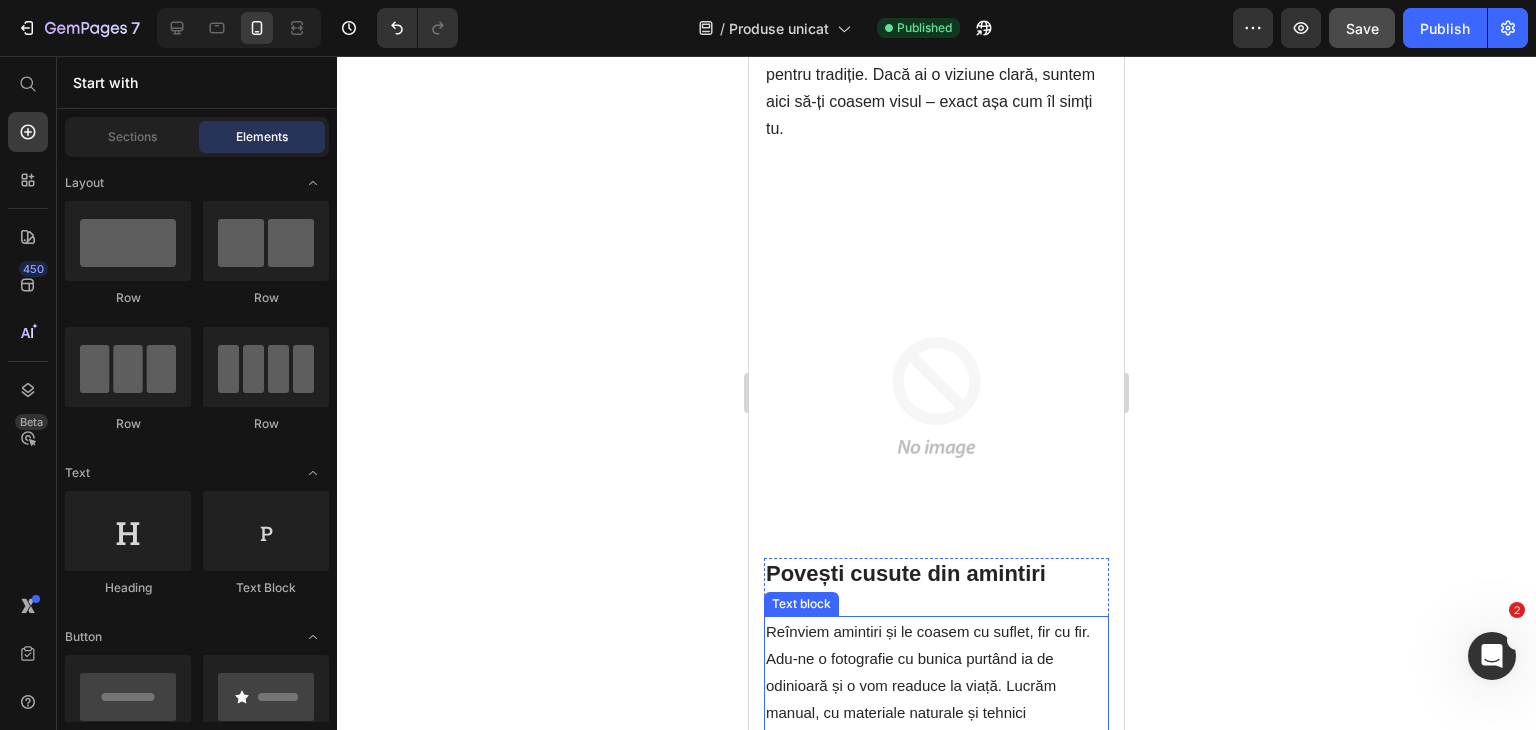 scroll, scrollTop: 2639, scrollLeft: 0, axis: vertical 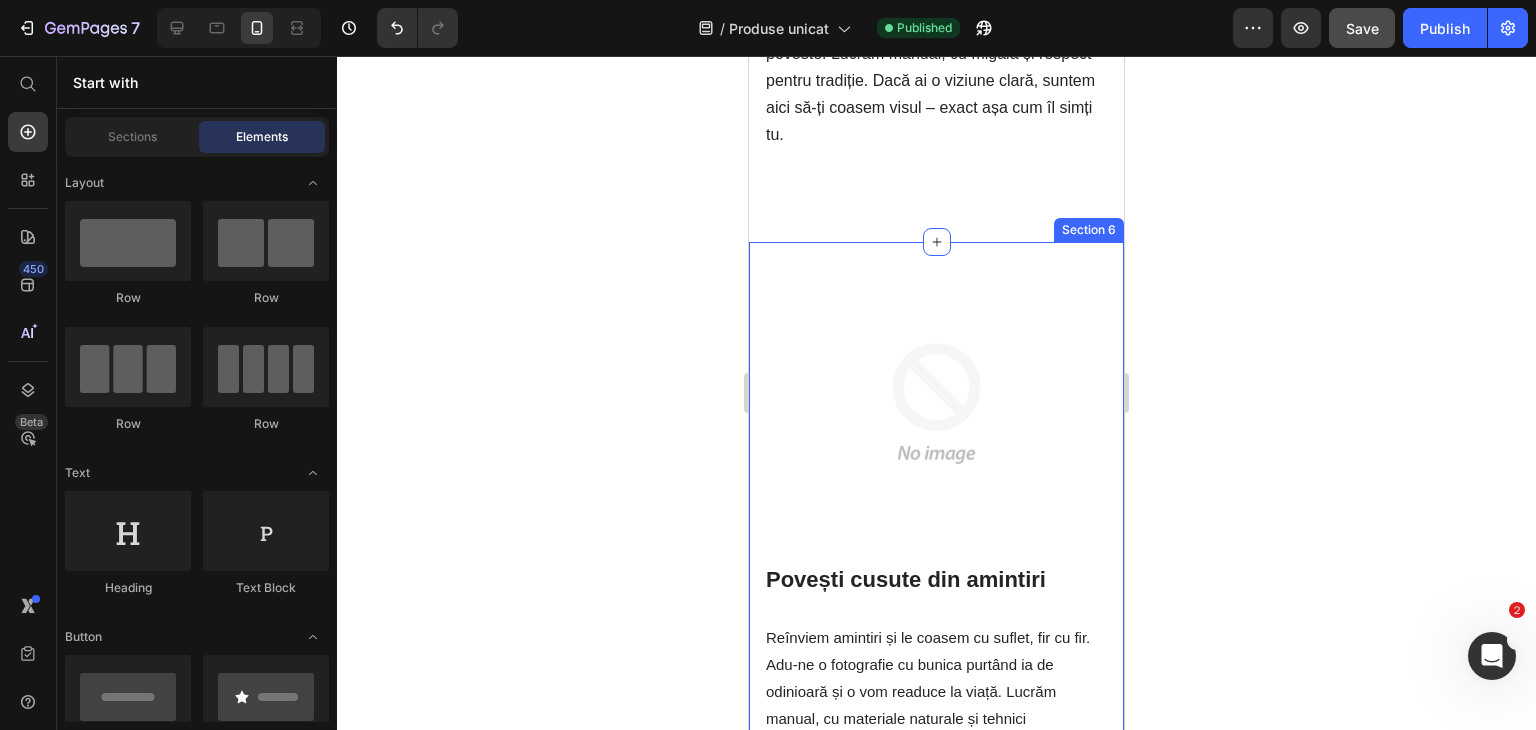 click on "Image Povești cusute din amintiri Heading Reînviem amintiri și le coasem cu suflet, fir cu fir. Adu-ne o fotografie cu bunica purtând ia de odinioară și o vom readuce la viață. Lucrăm manual, cu materiale naturale și tehnici tradiționale, pentru ca memoria să devină din nou parte din tine, purtată aproape de inimă. Text block Contactează-ne Button Row Row Section 6" at bounding box center [936, 569] 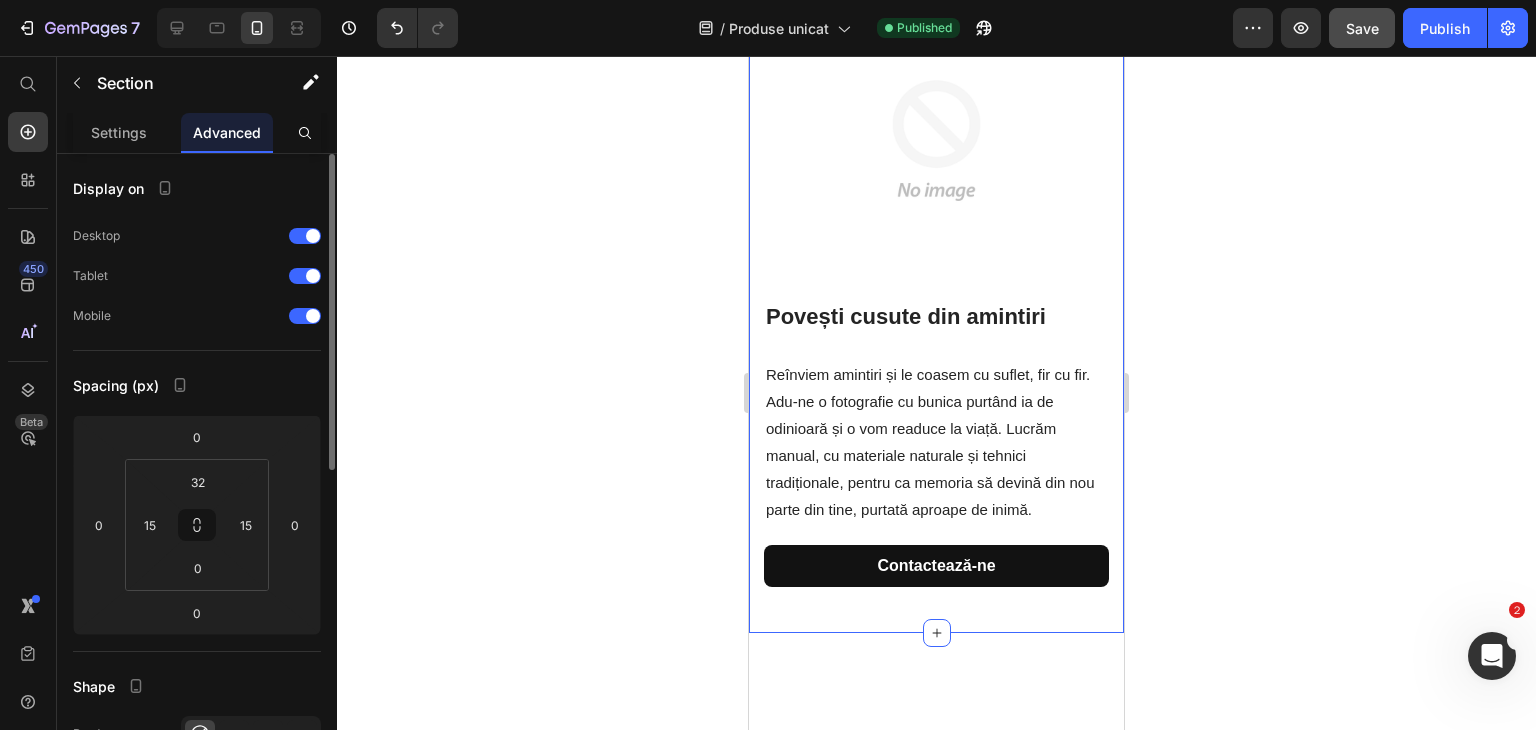 scroll, scrollTop: 3054, scrollLeft: 0, axis: vertical 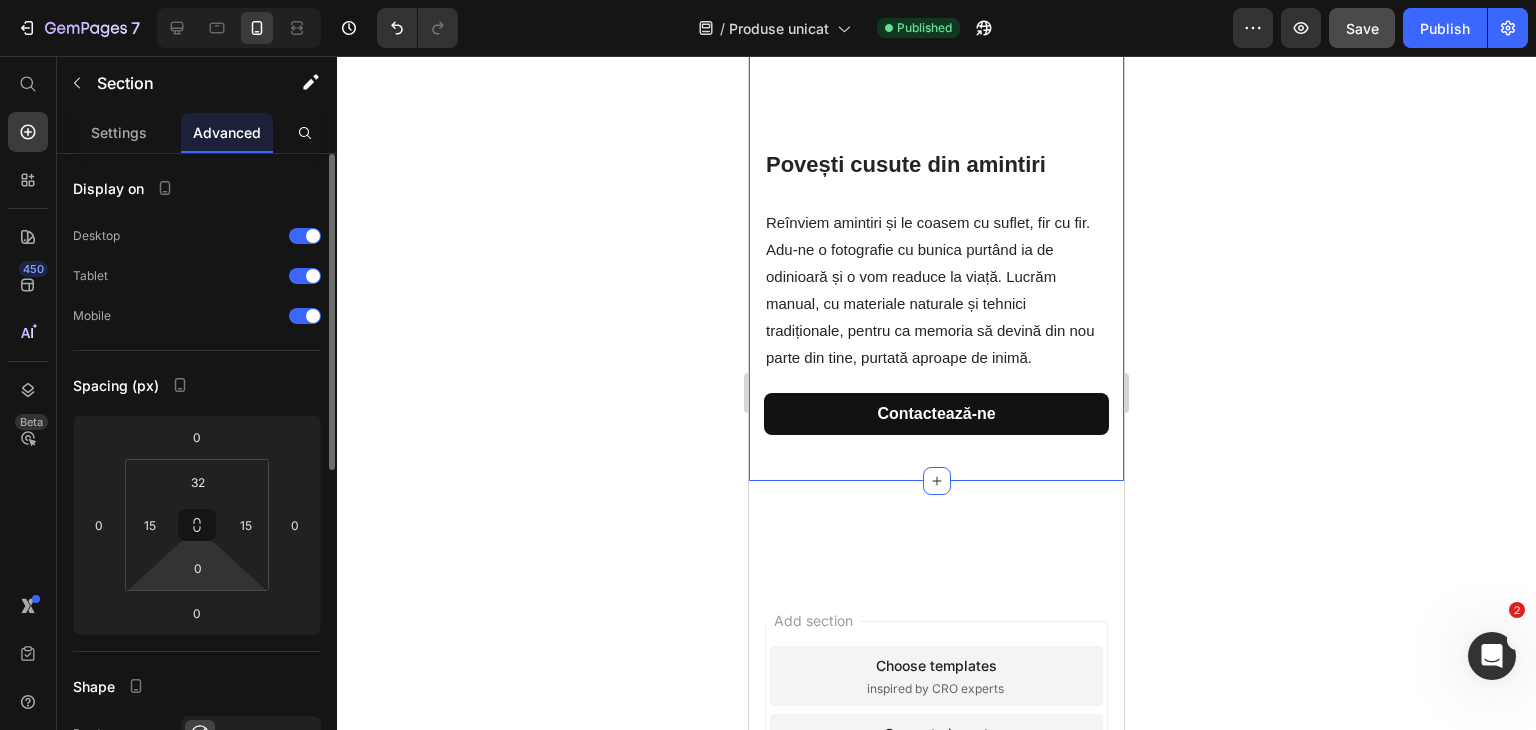 click on "7 Version history / Produse unicat Published Preview Save Publish 450 Beta Start with Sections Elements Hero Section Product Detail Brands Trusted Badges Guarantee Product Breakdown How to use Testimonials Compare Bundle FAQs Social Proof Brand Story Product List Collection Blog List Contact Sticky Add to Cart Custom Footer Browse Library 450 Layout Row Row Row Row Text Heading Text Block Button Button Button Sticky Back to top Media Image Image" at bounding box center (768, 0) 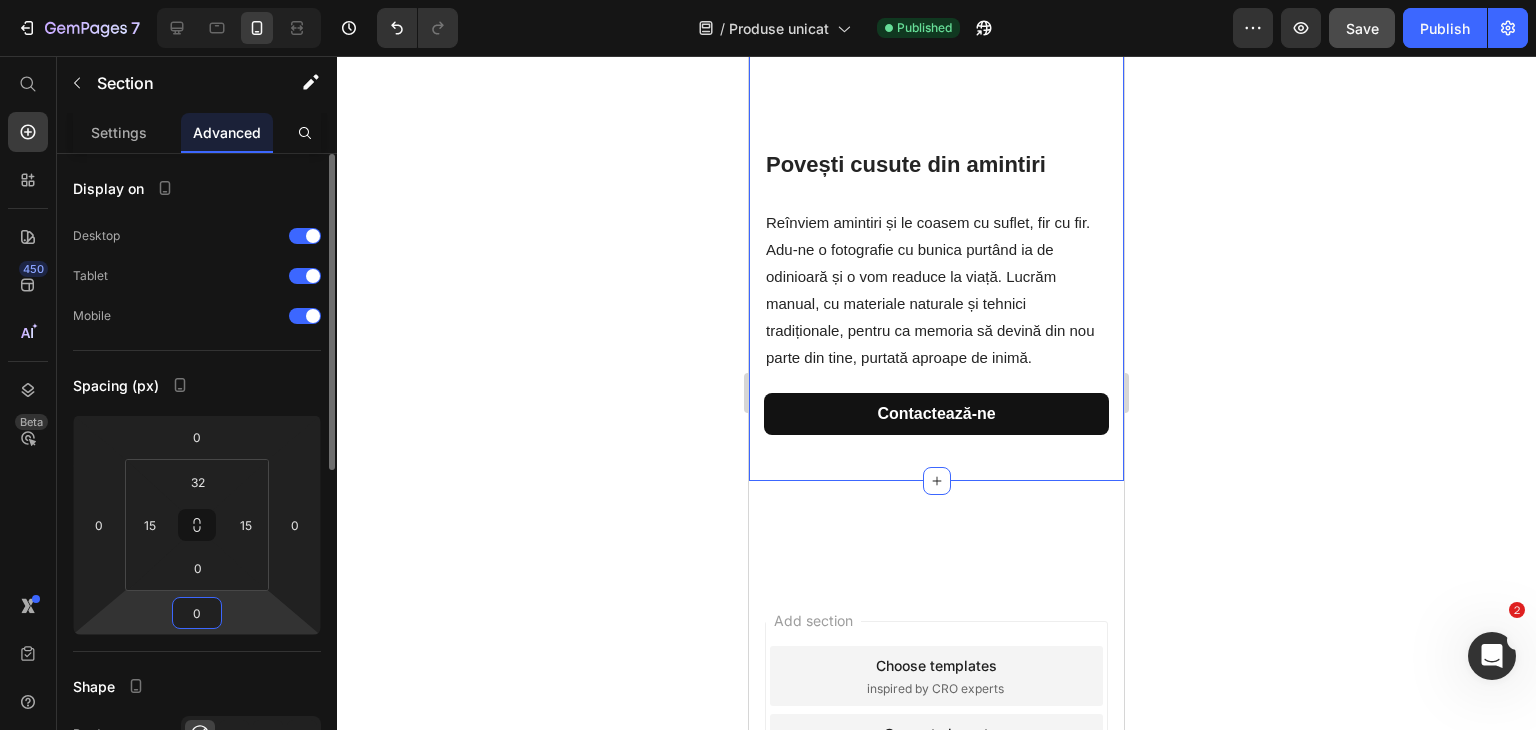 click on "0" at bounding box center (197, 613) 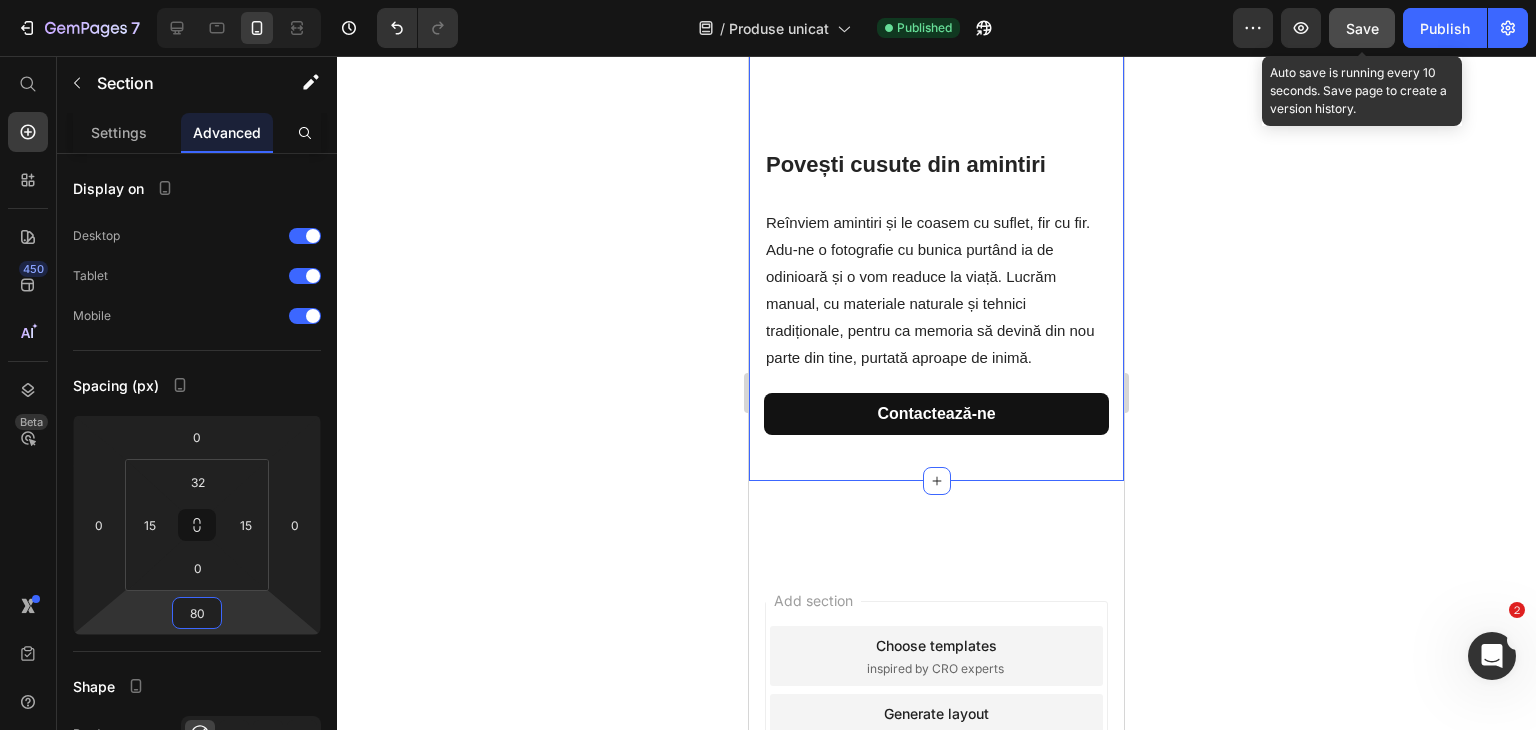 type on "80" 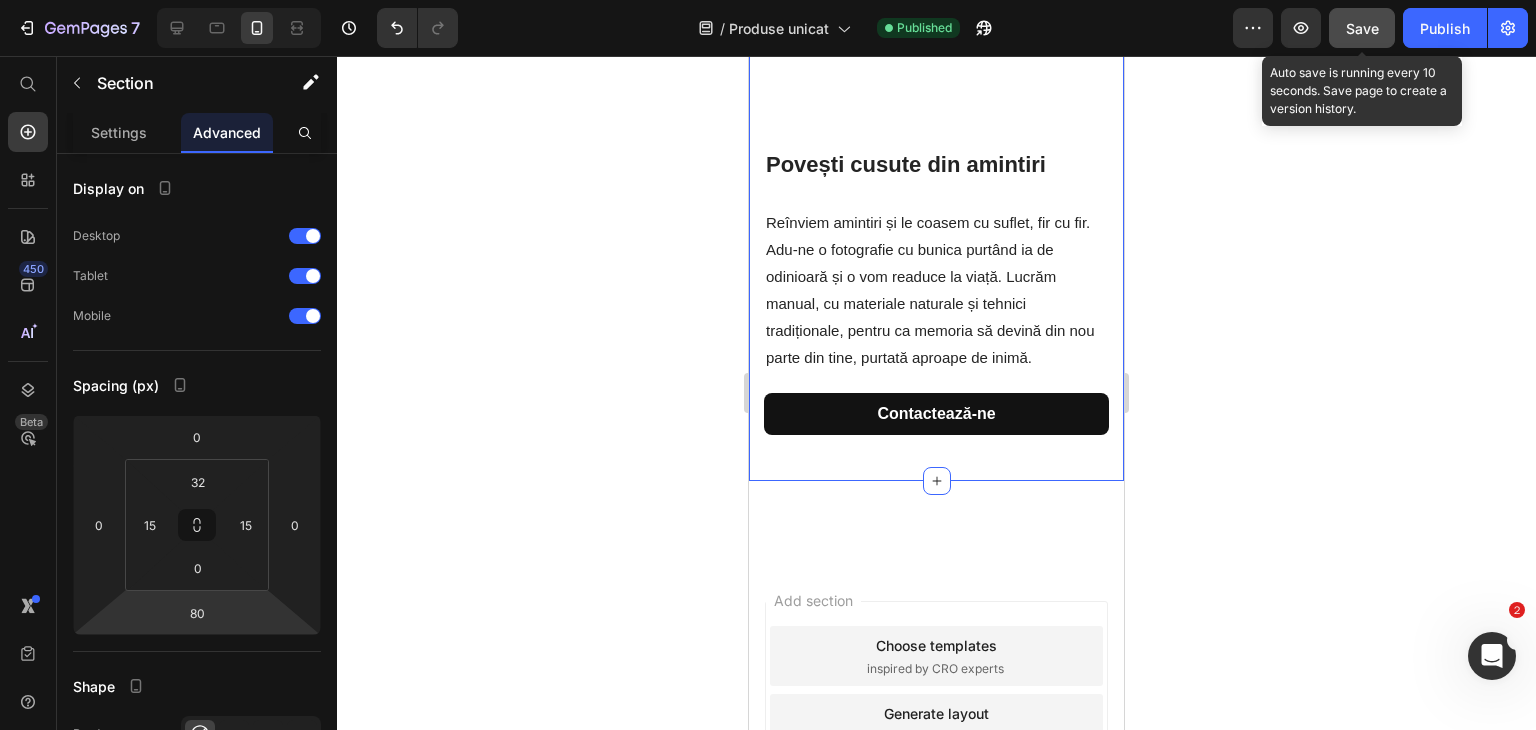 click on "Save" 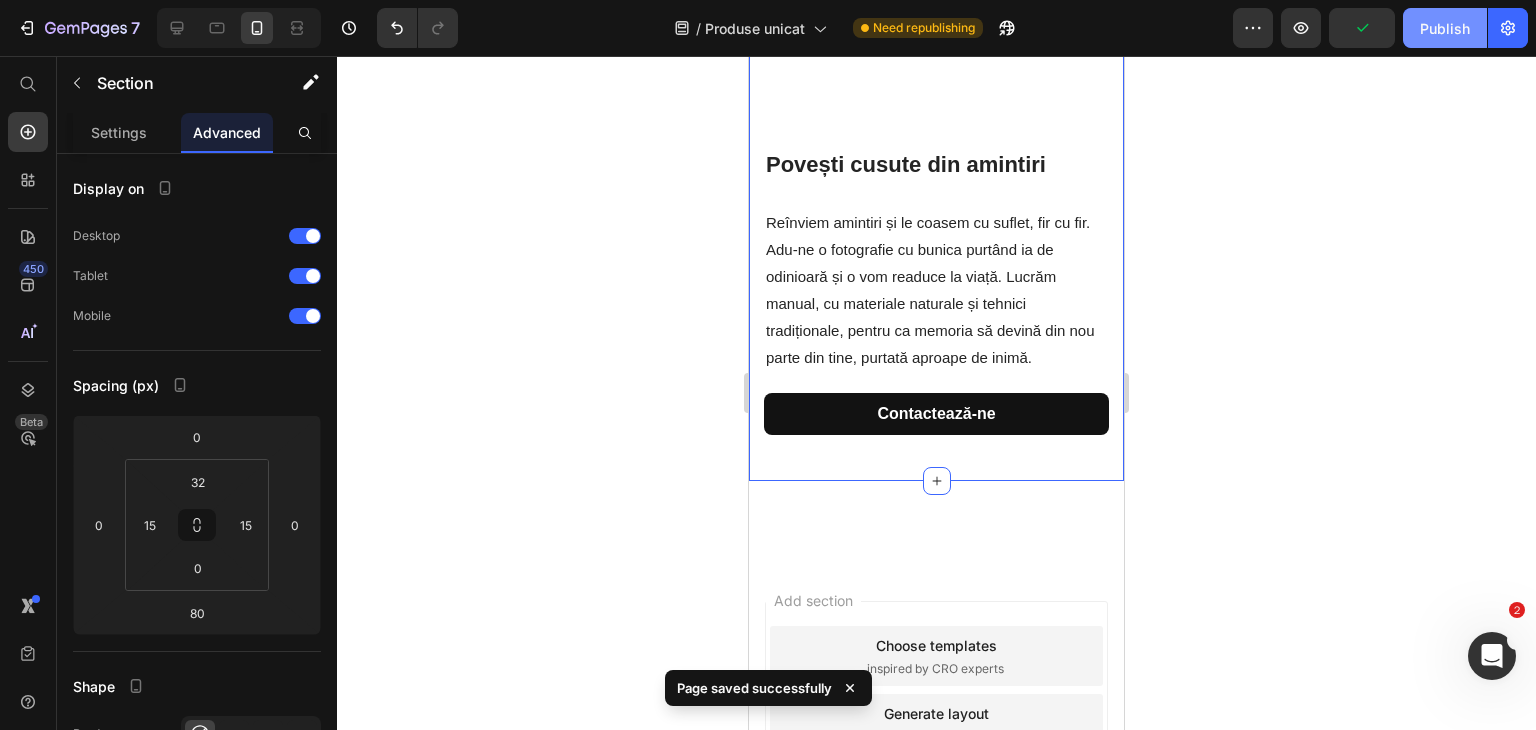 click on "Publish" 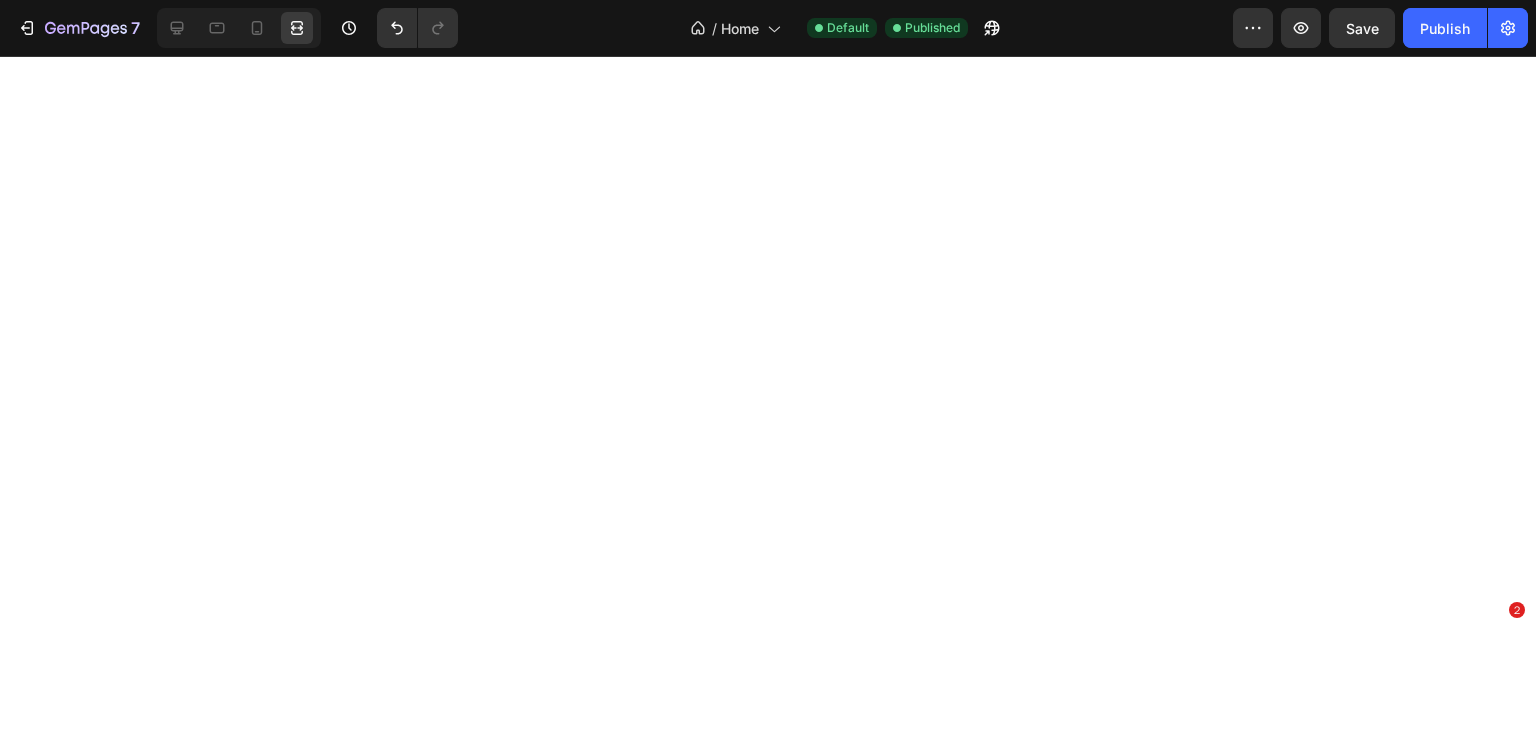scroll, scrollTop: 0, scrollLeft: 0, axis: both 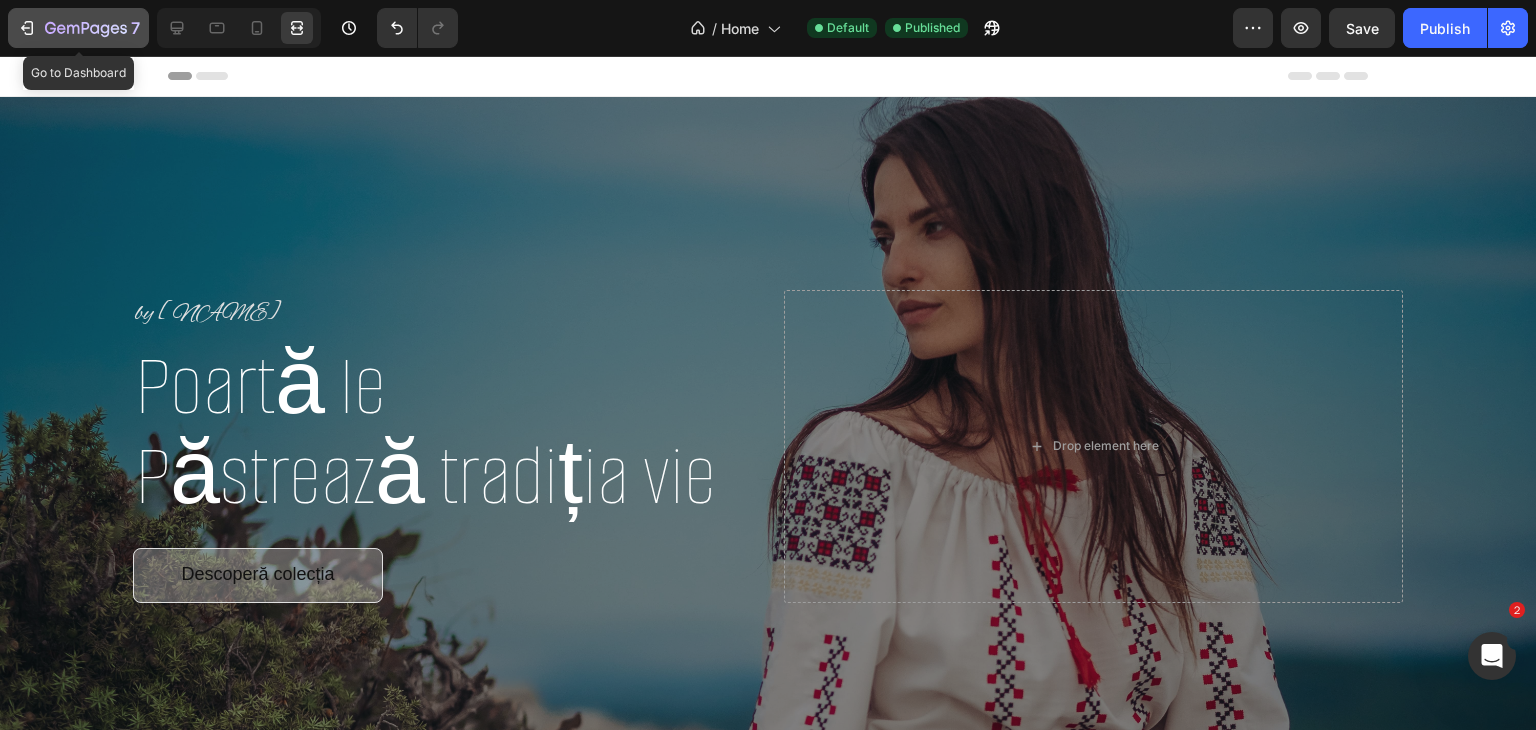 click 